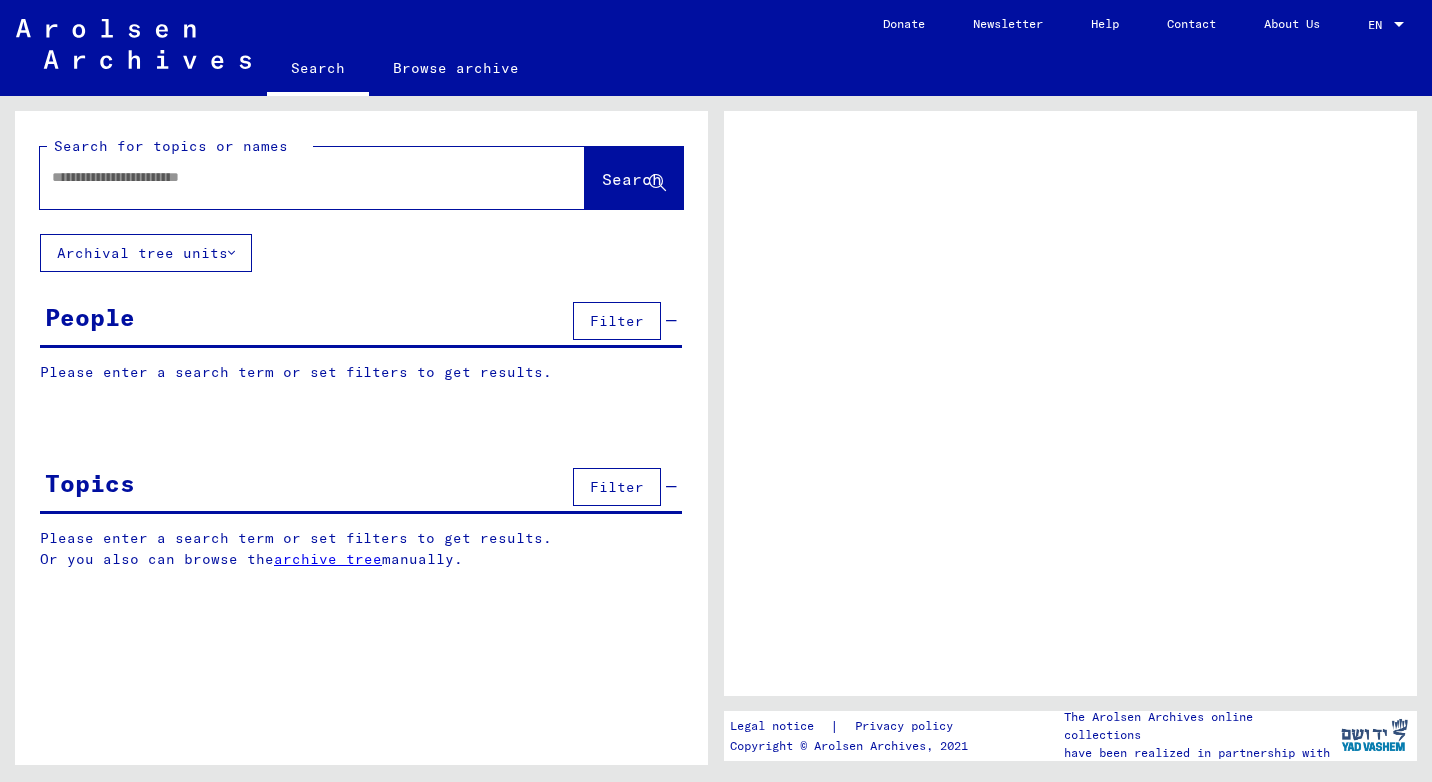 scroll, scrollTop: 0, scrollLeft: 0, axis: both 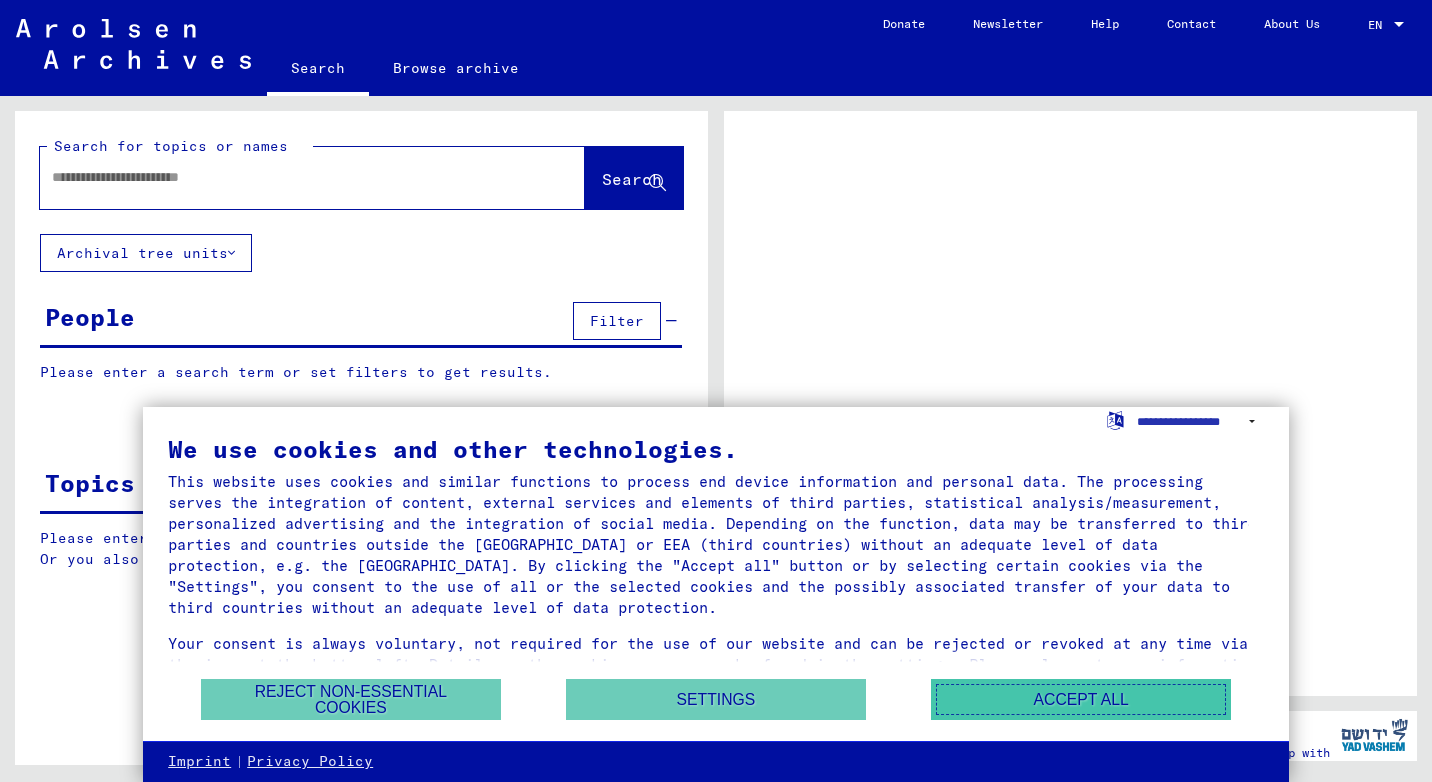 click on "Accept all" at bounding box center (1081, 699) 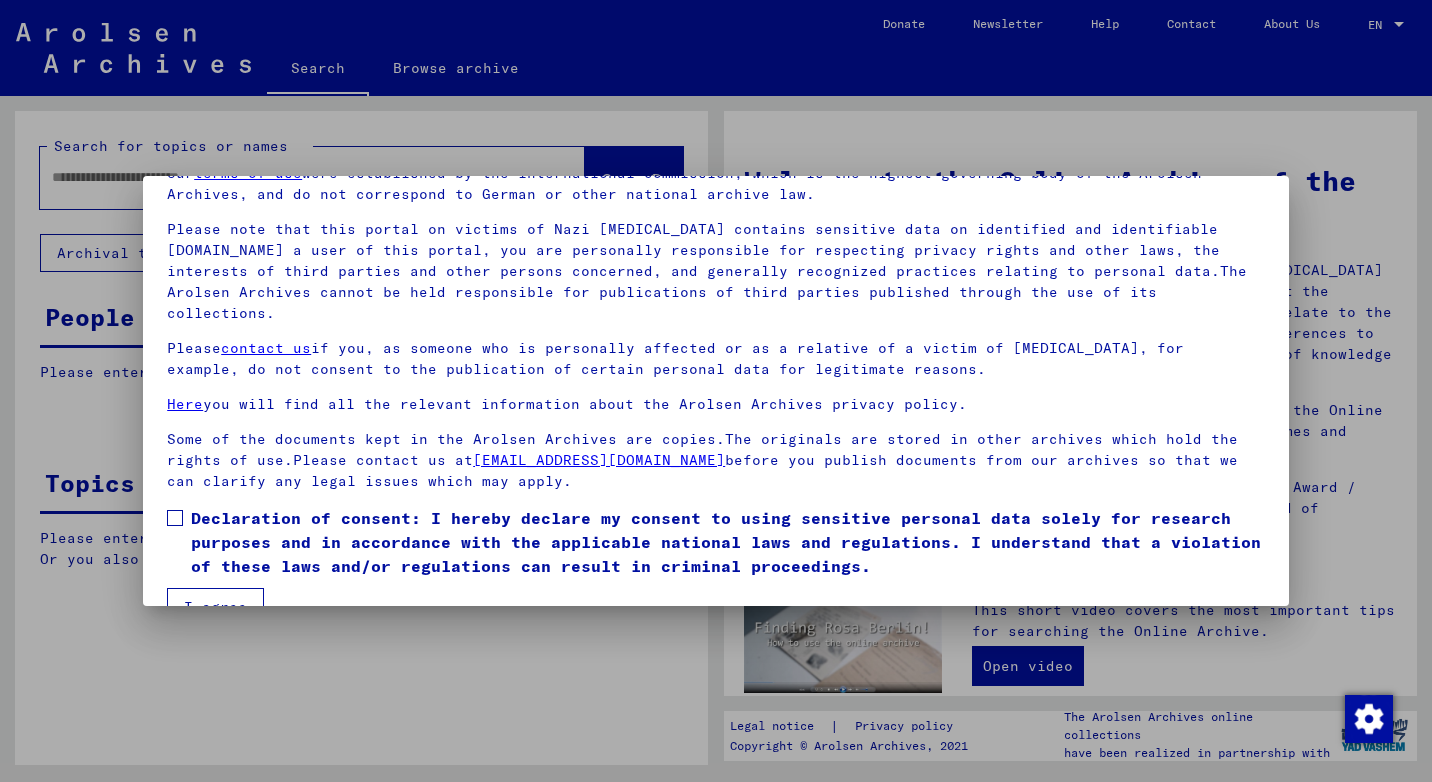 scroll, scrollTop: 126, scrollLeft: 0, axis: vertical 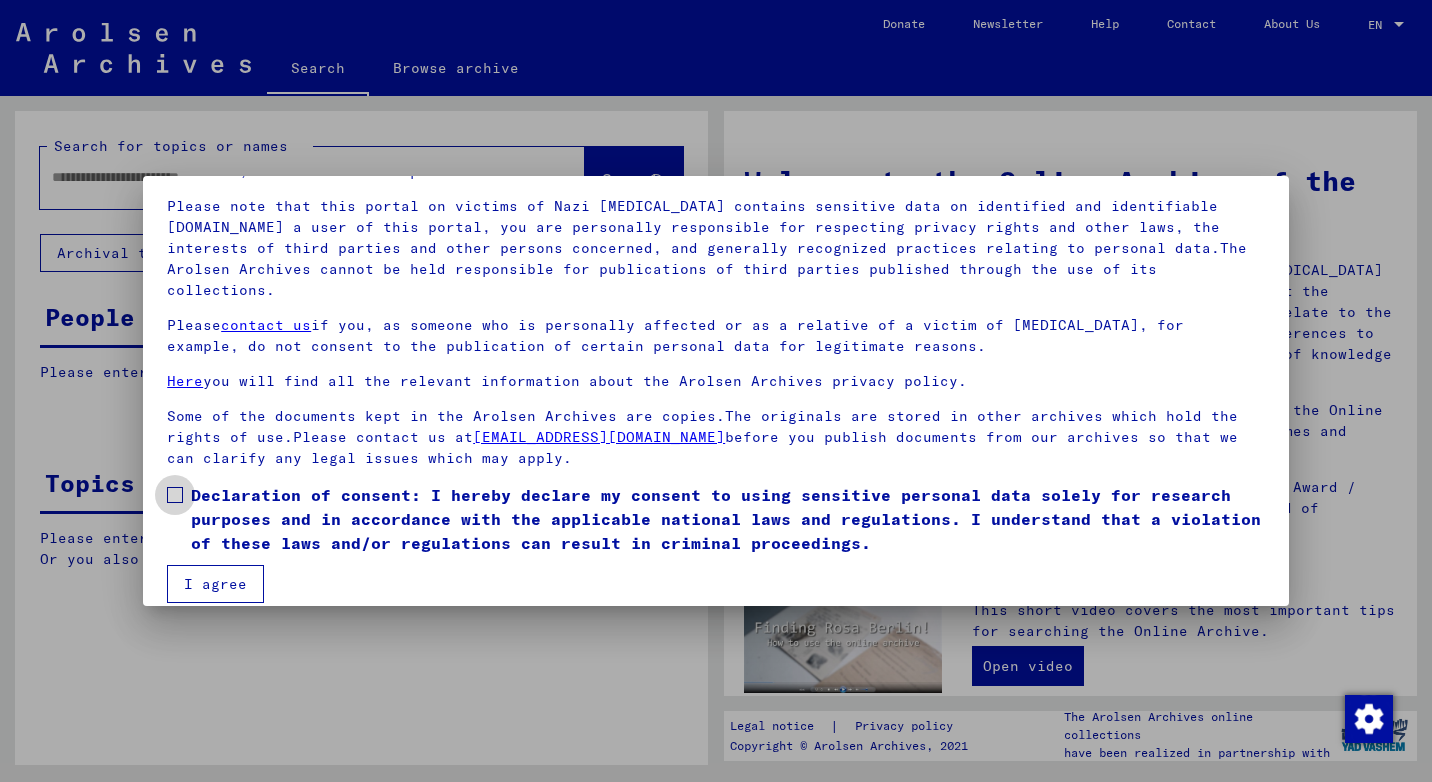 click at bounding box center (175, 495) 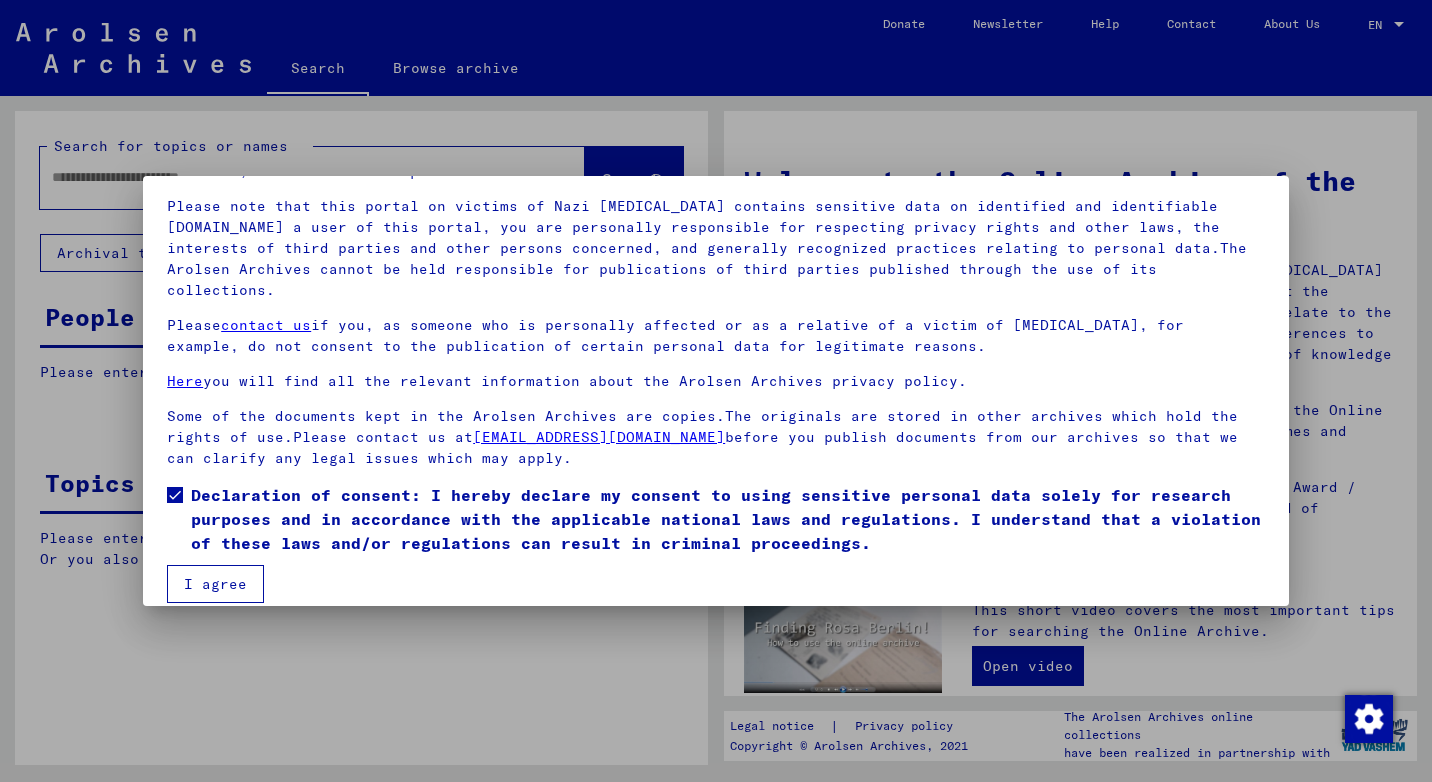 click on "I agree" at bounding box center [215, 584] 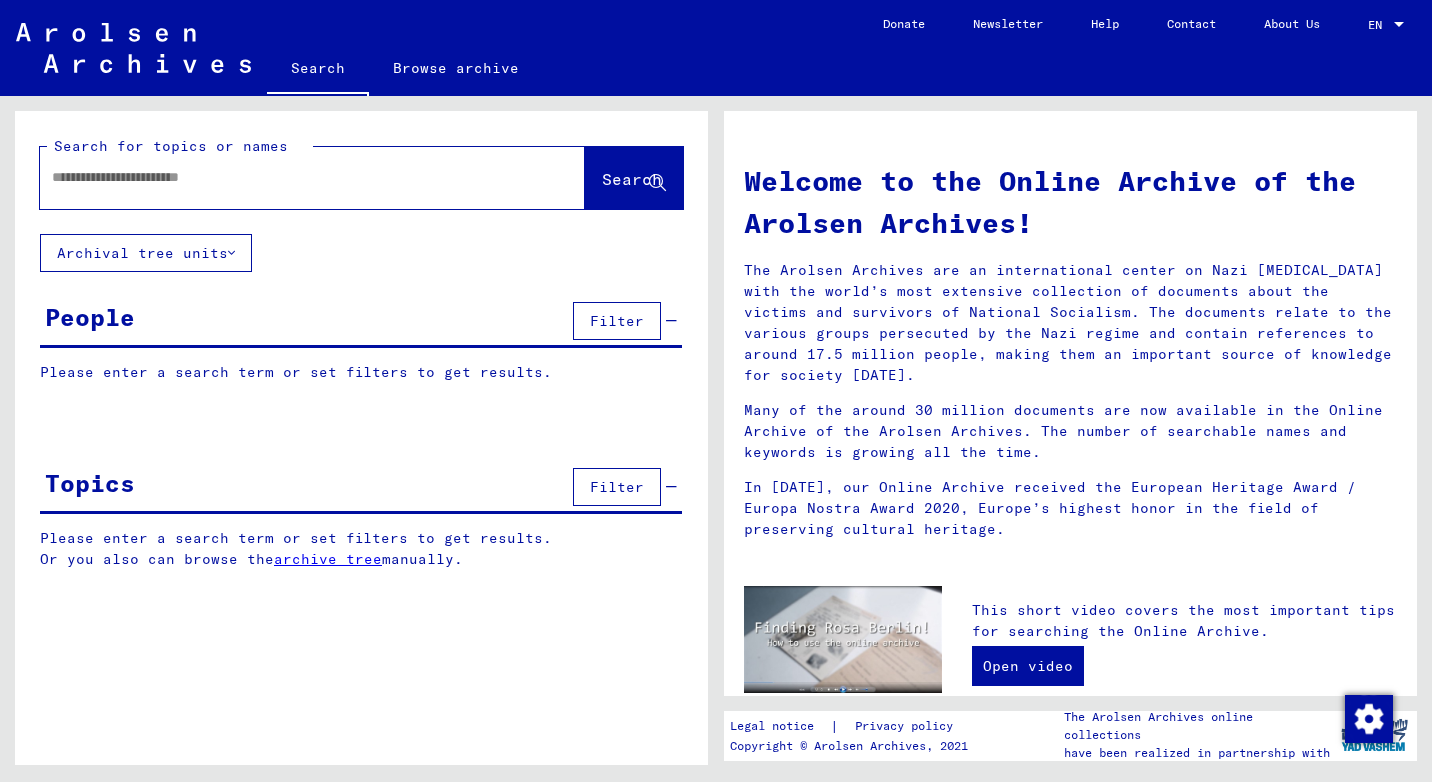 click 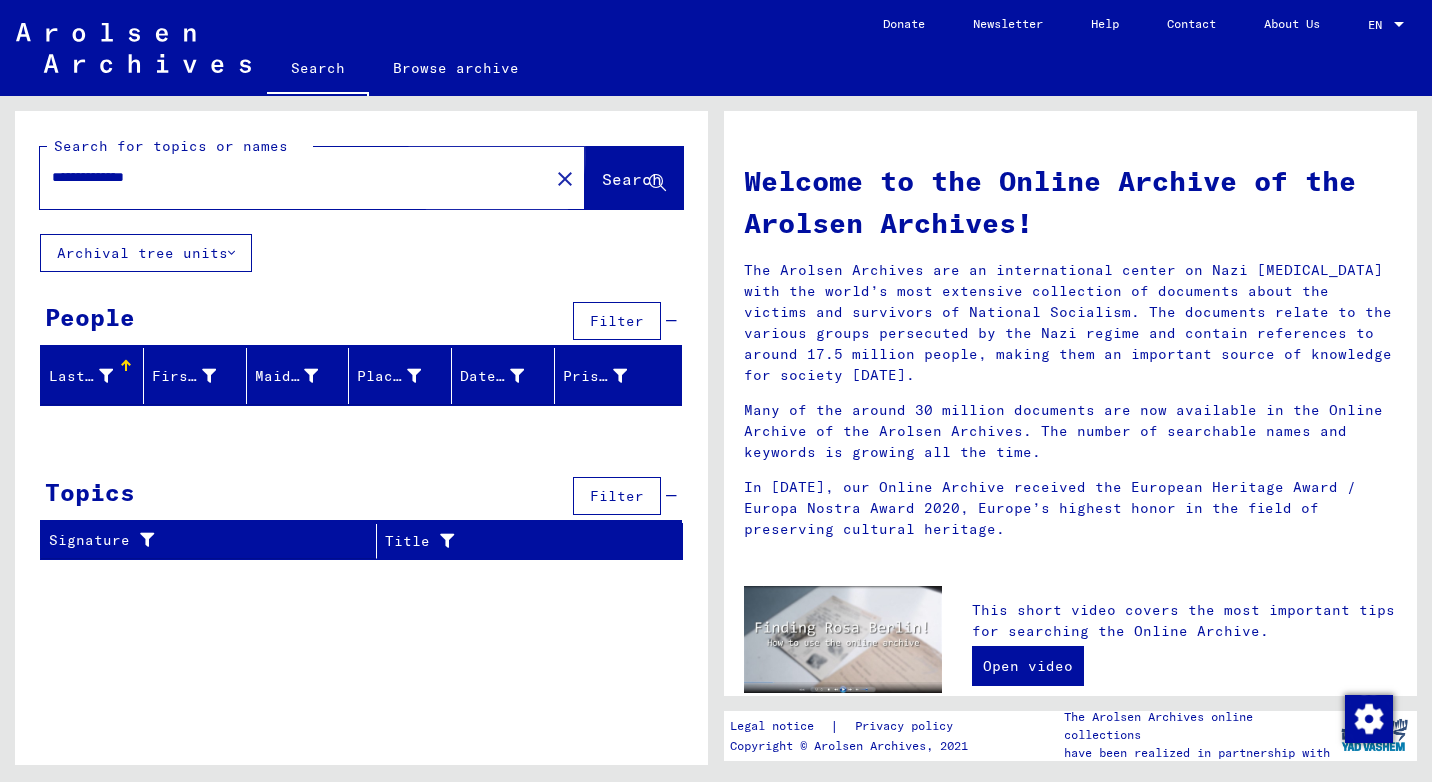 click on "Search" 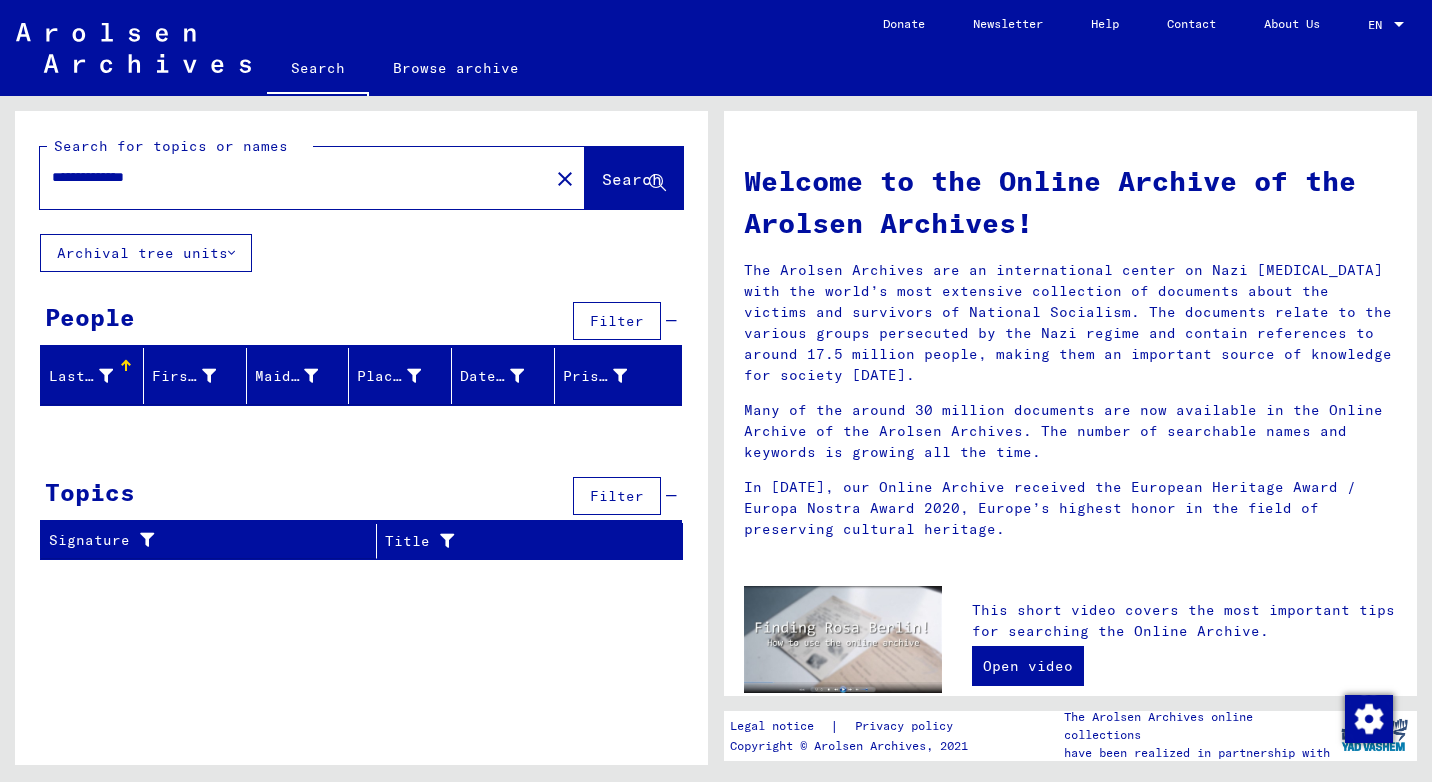 drag, startPoint x: 123, startPoint y: 177, endPoint x: 238, endPoint y: 187, distance: 115.43397 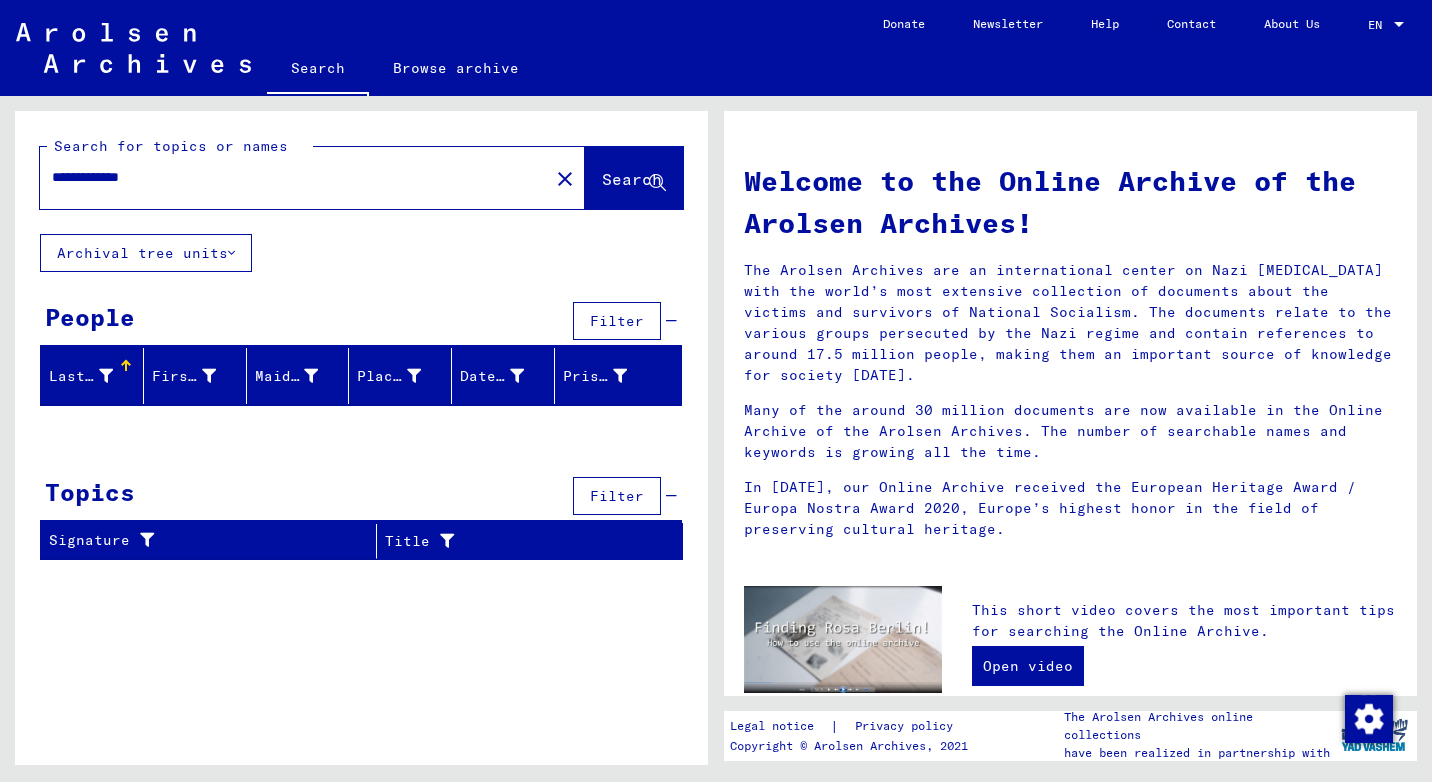 type on "**********" 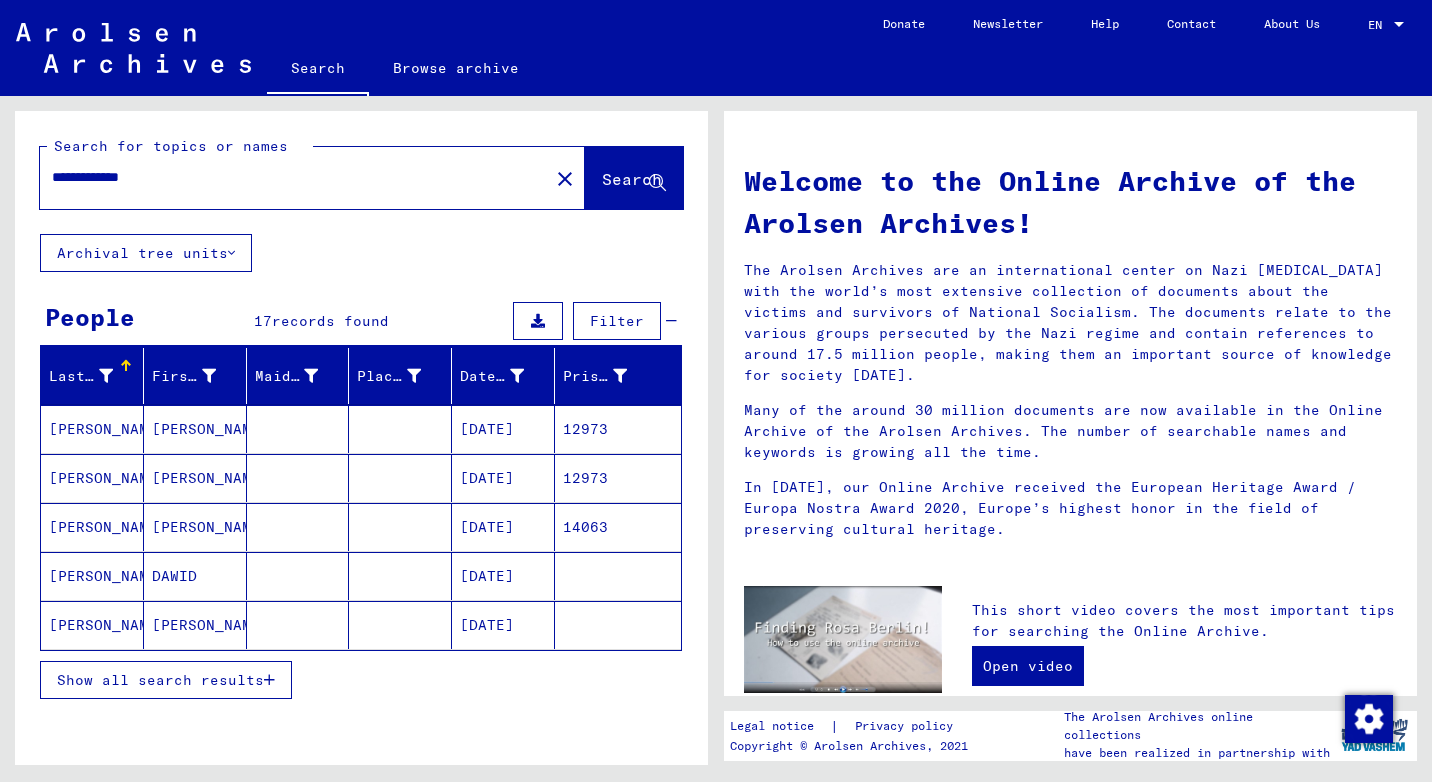 click on "[PERSON_NAME]" at bounding box center (92, 478) 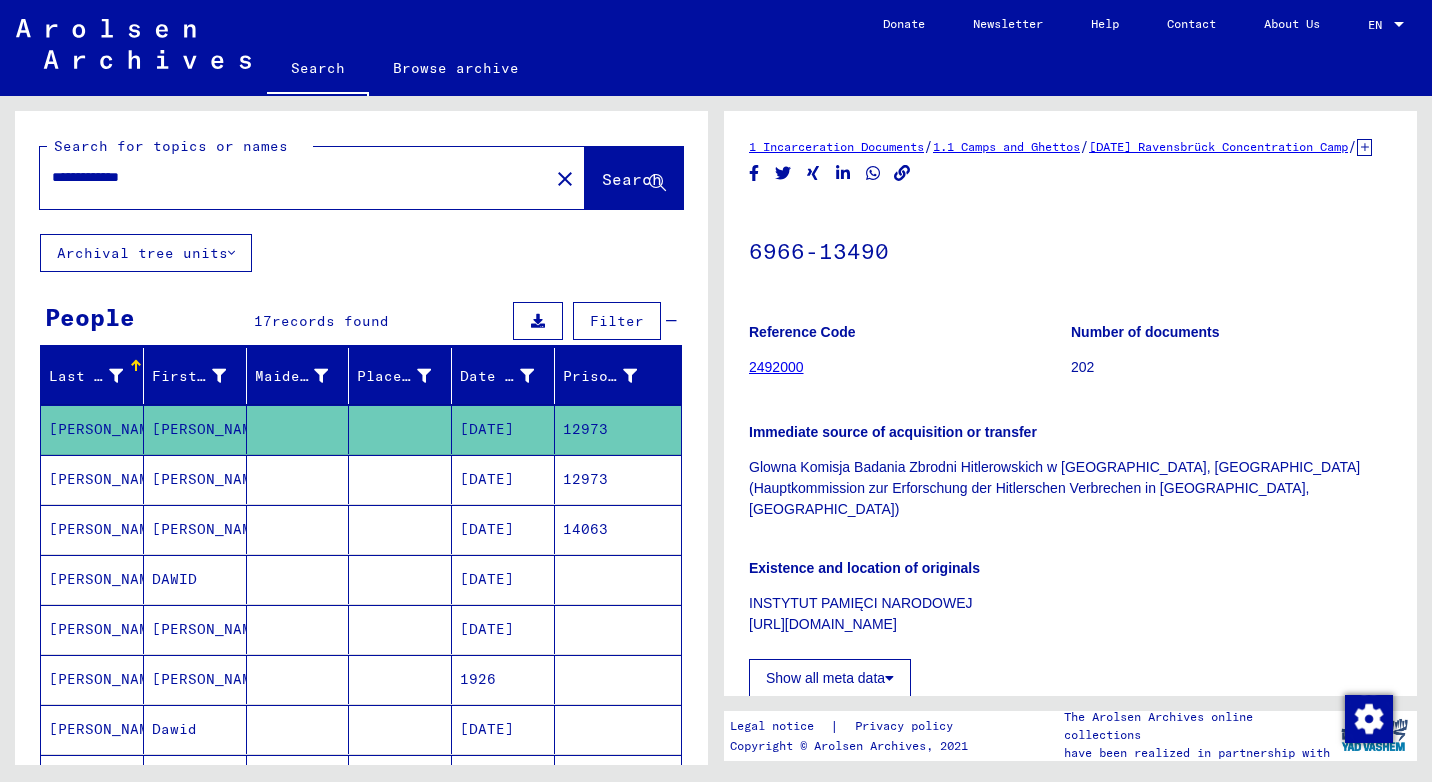 scroll, scrollTop: 0, scrollLeft: 0, axis: both 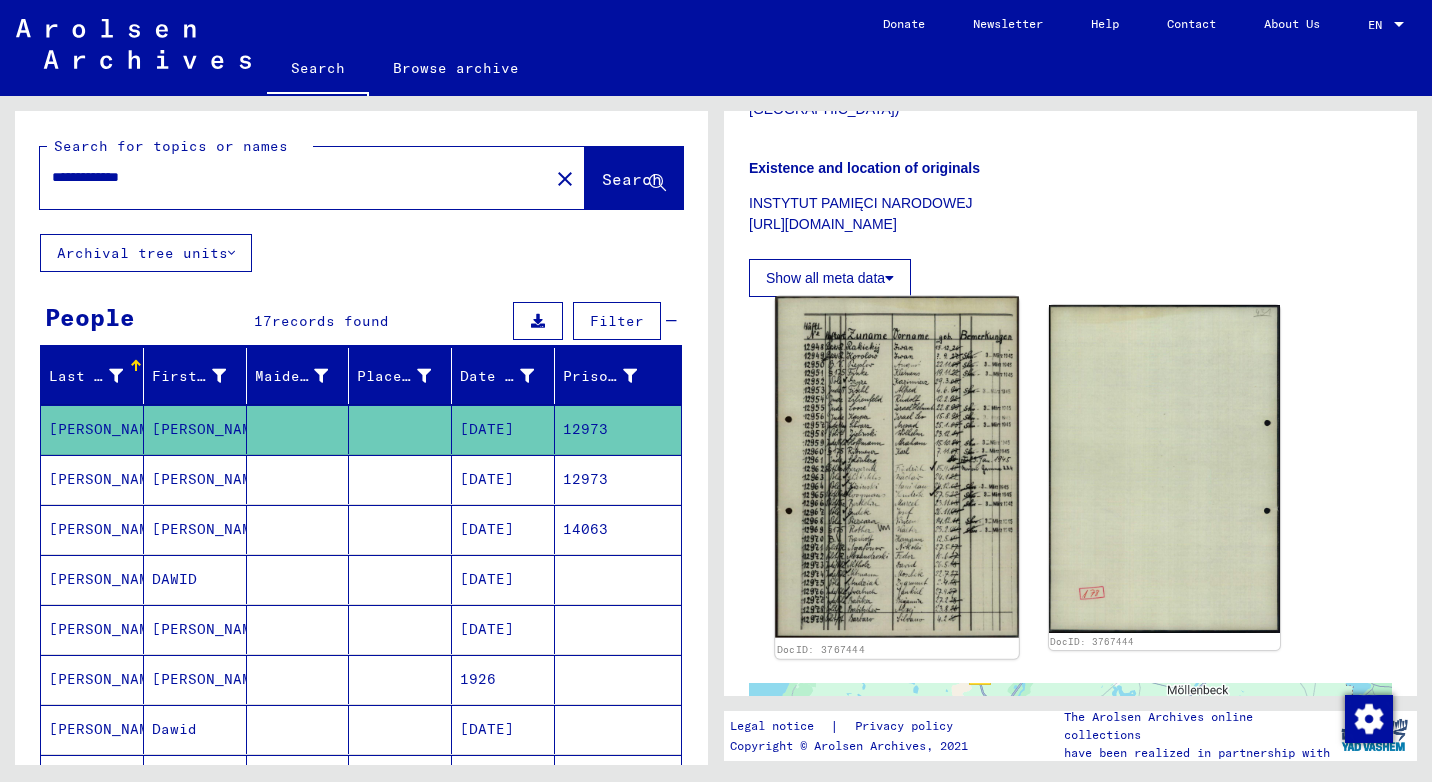click 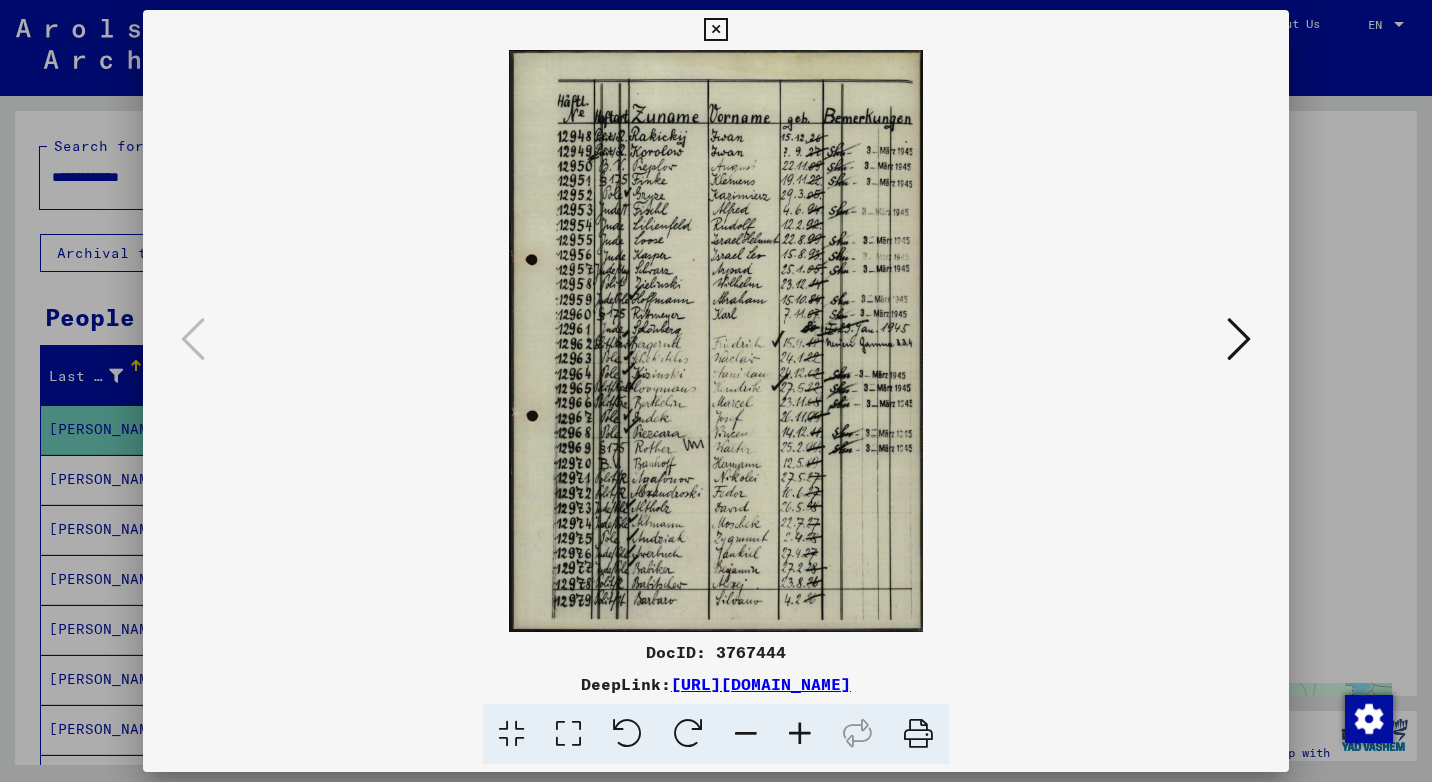 click at bounding box center [800, 734] 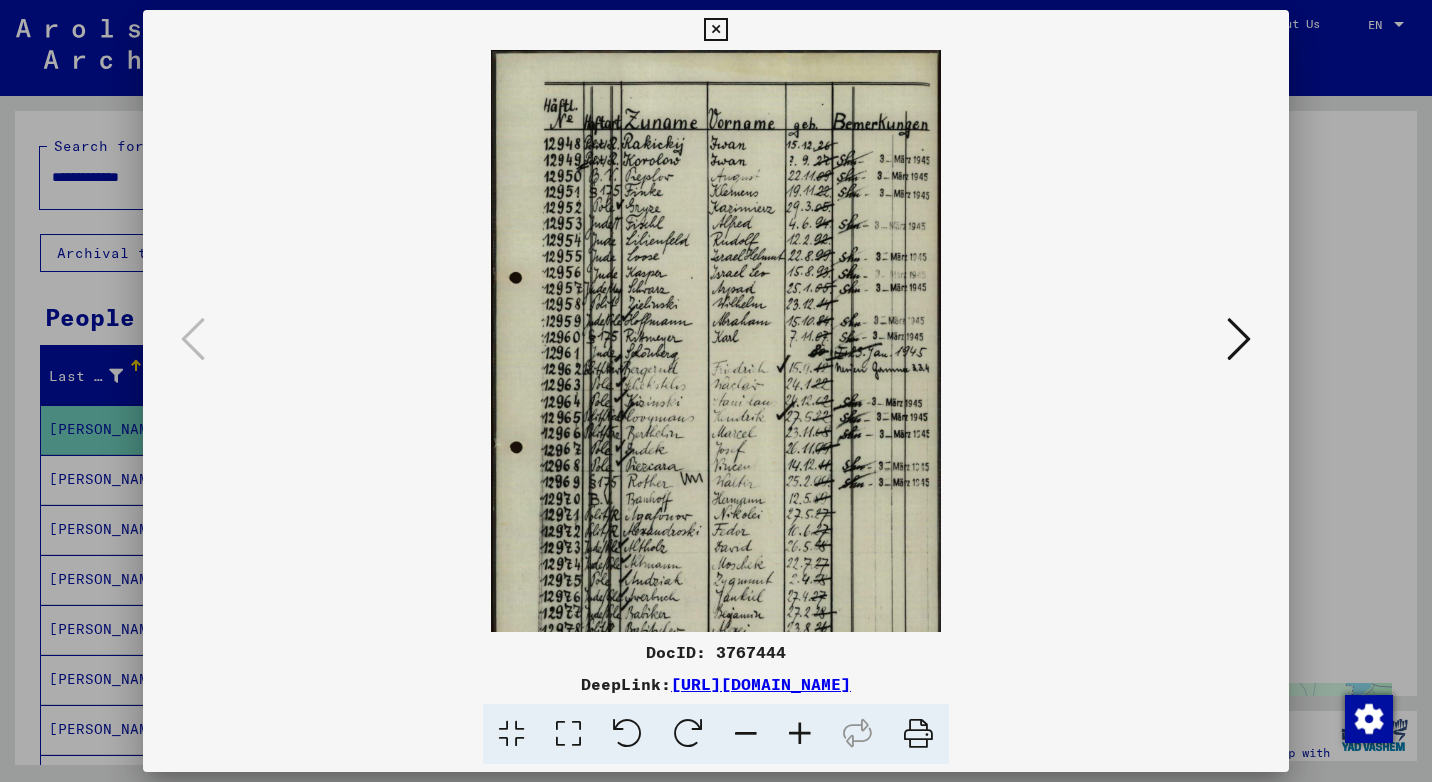 click at bounding box center (800, 734) 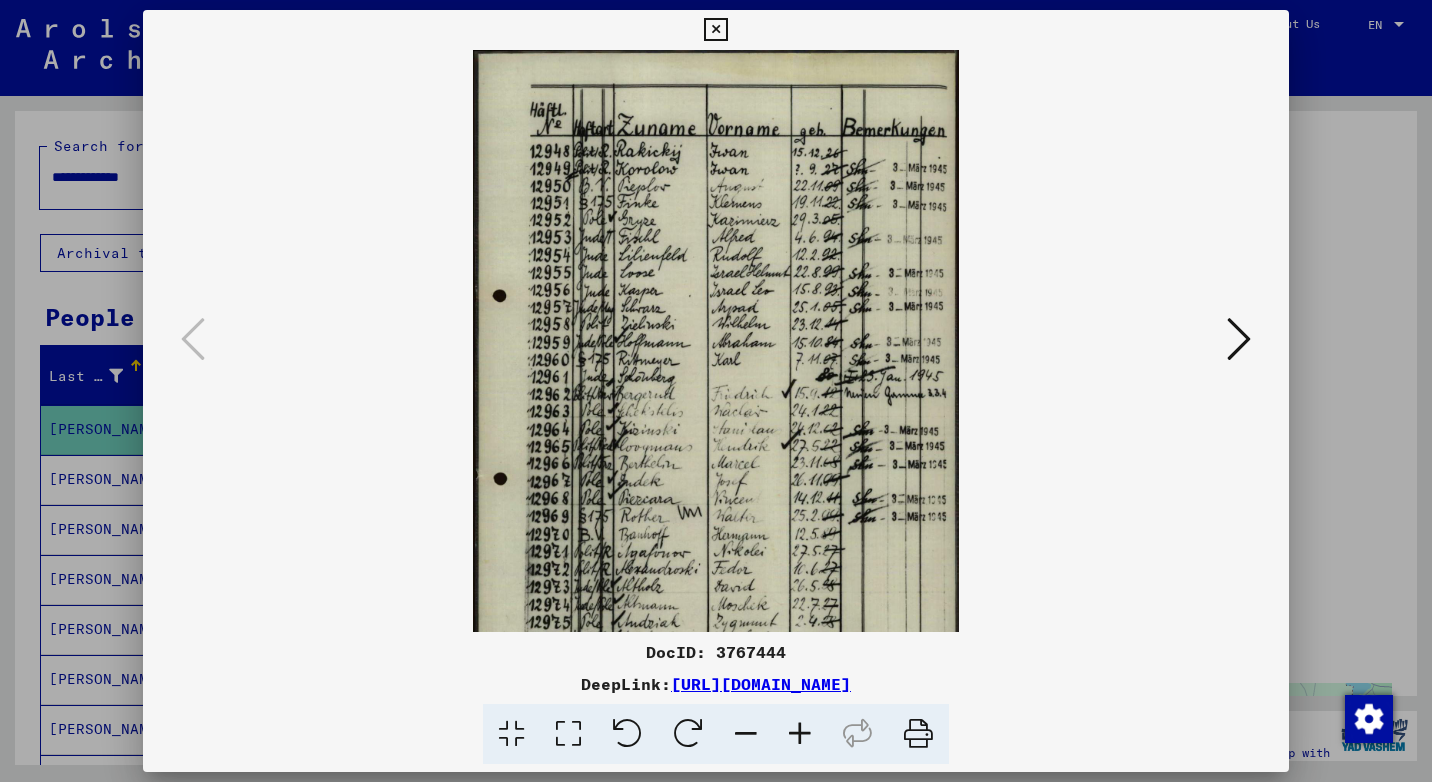click at bounding box center (800, 734) 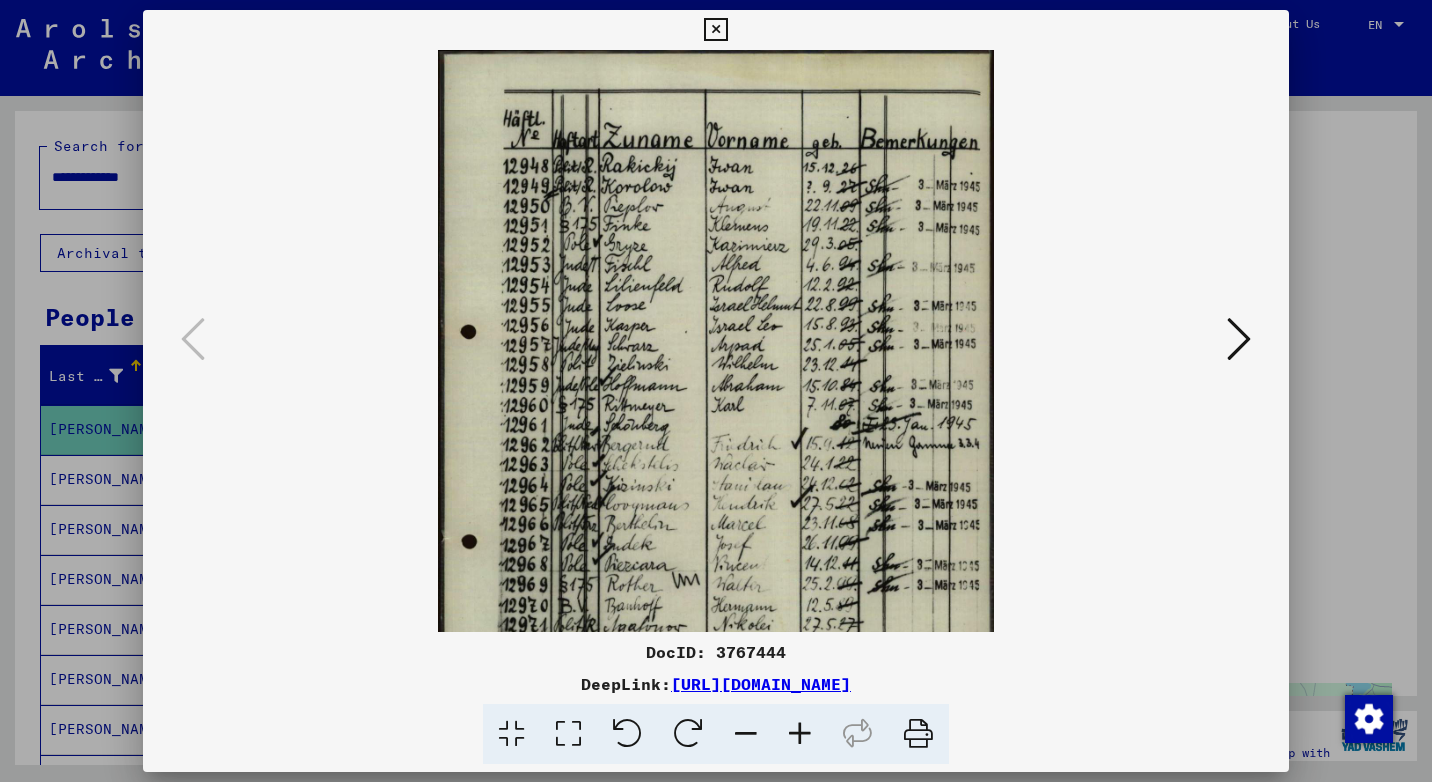 click at bounding box center [800, 734] 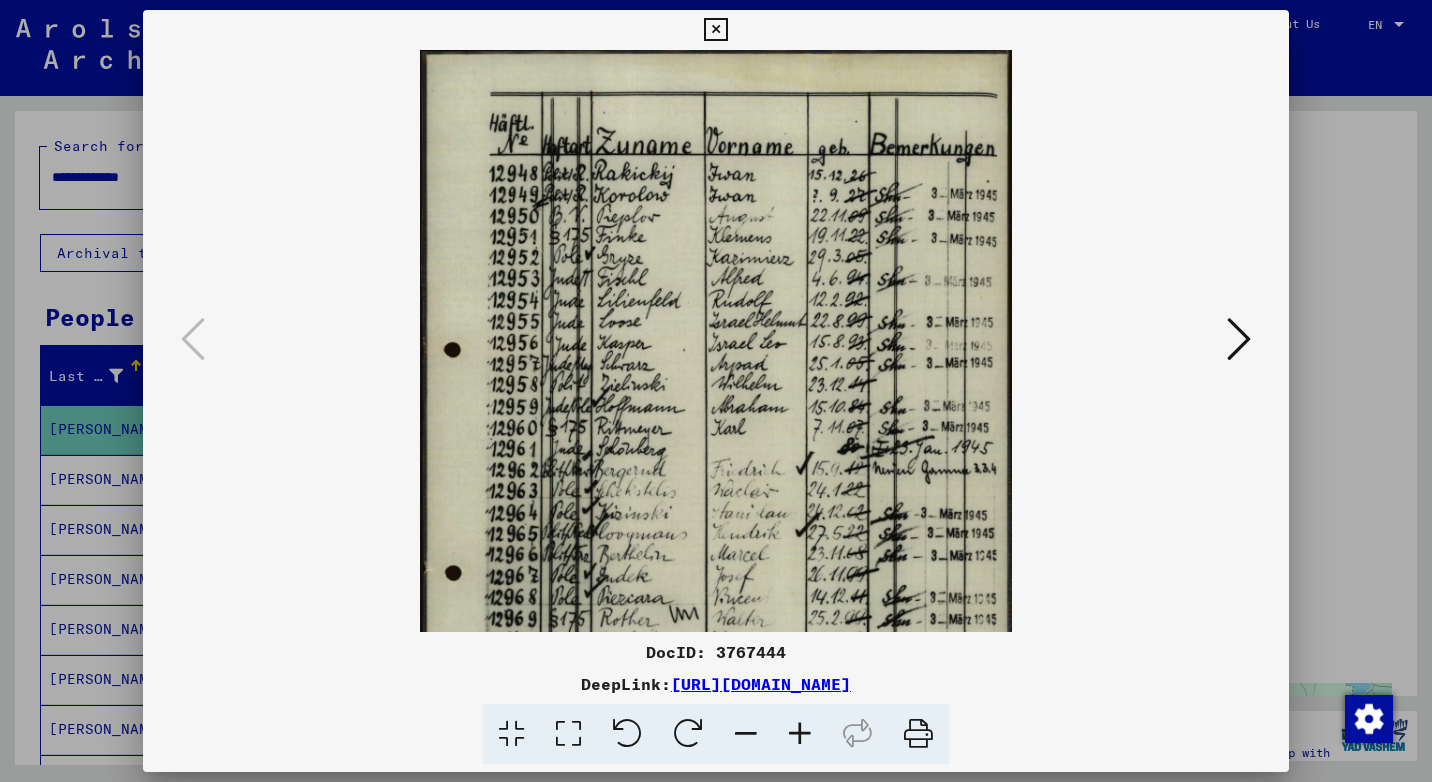 click at bounding box center [800, 734] 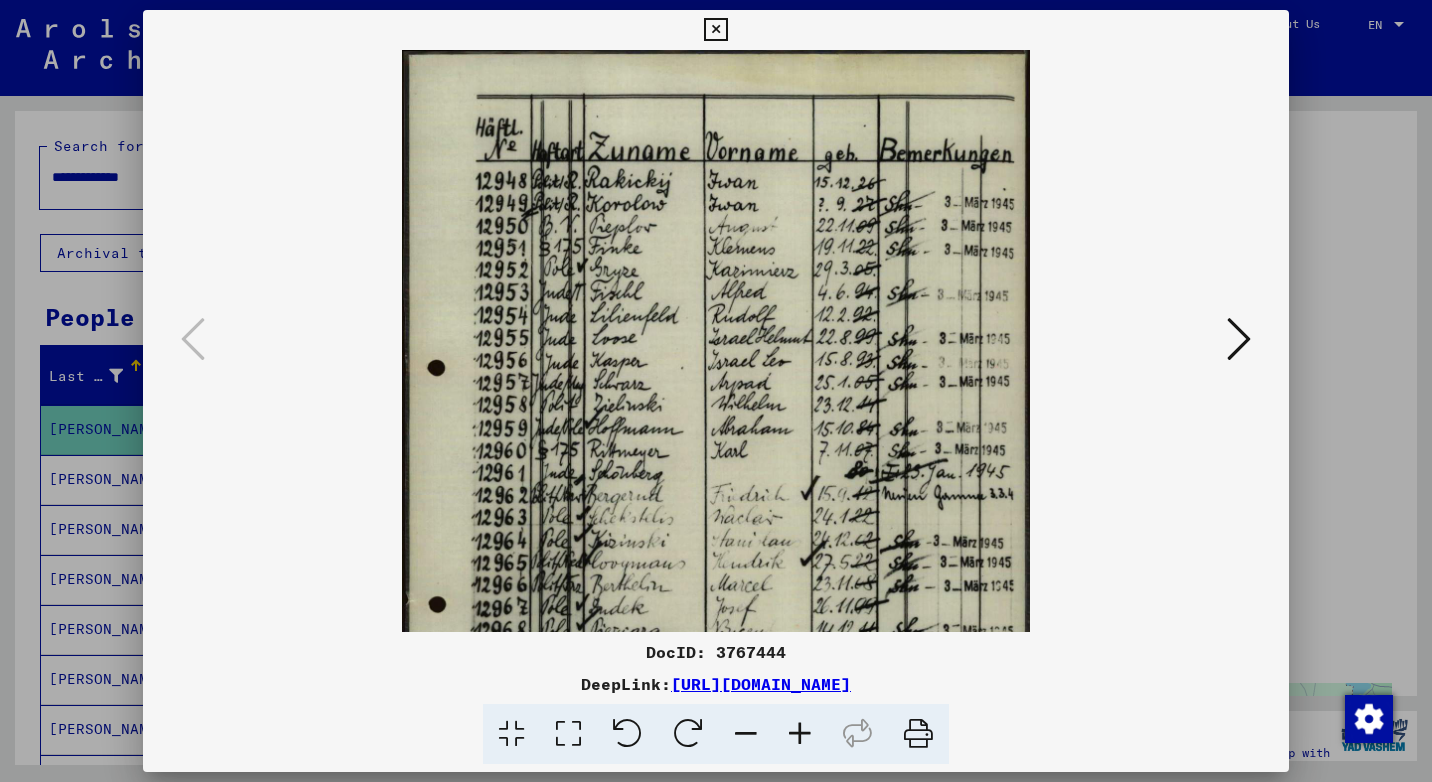 click at bounding box center [800, 734] 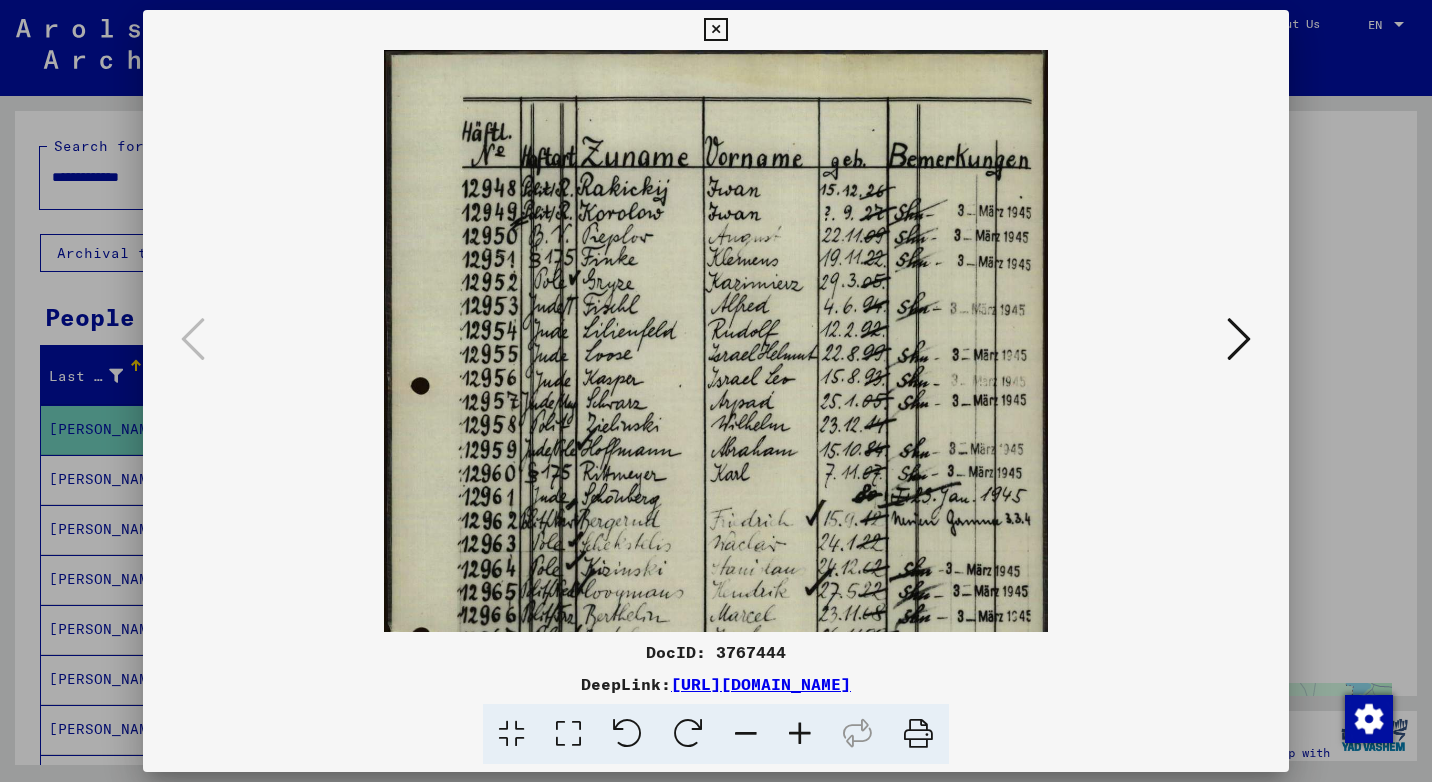 click at bounding box center [800, 734] 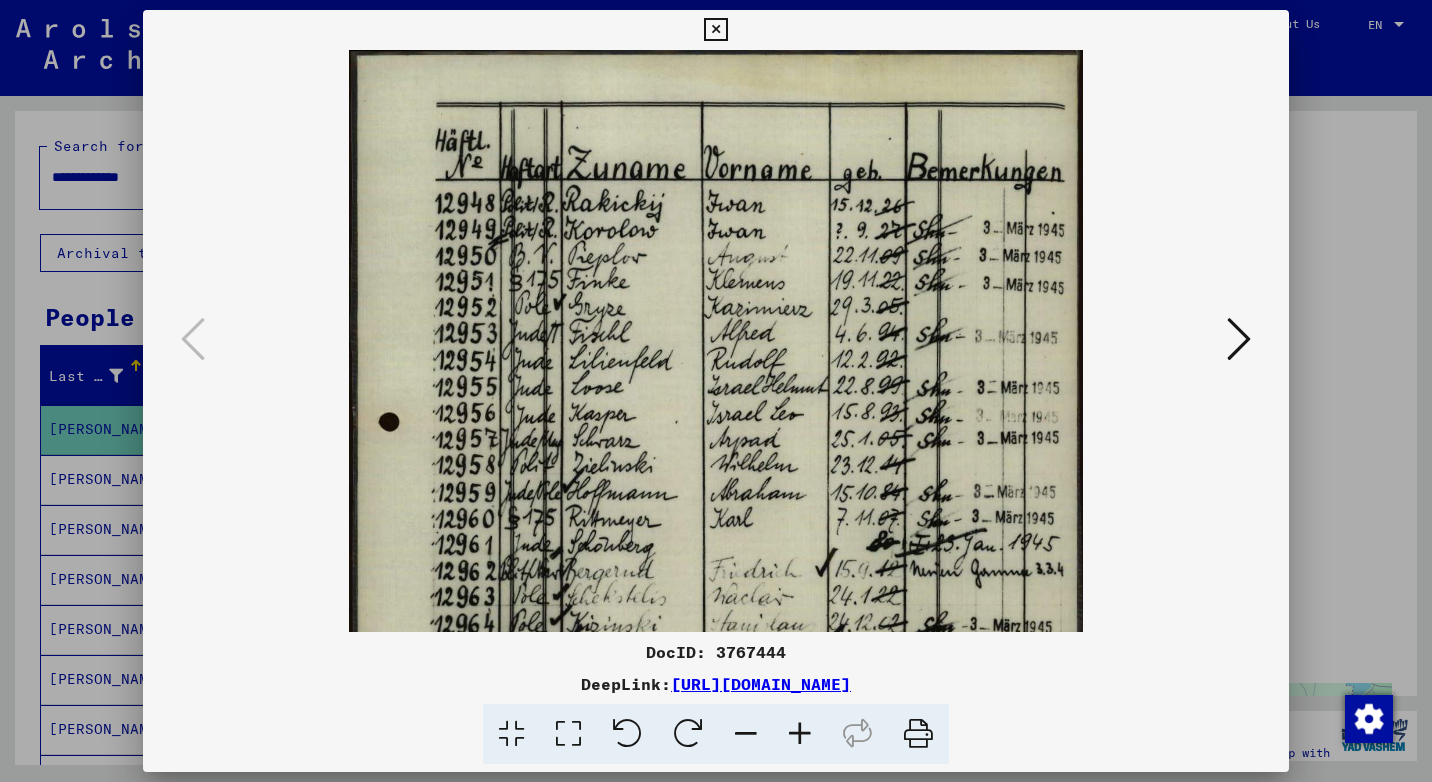 click at bounding box center (800, 734) 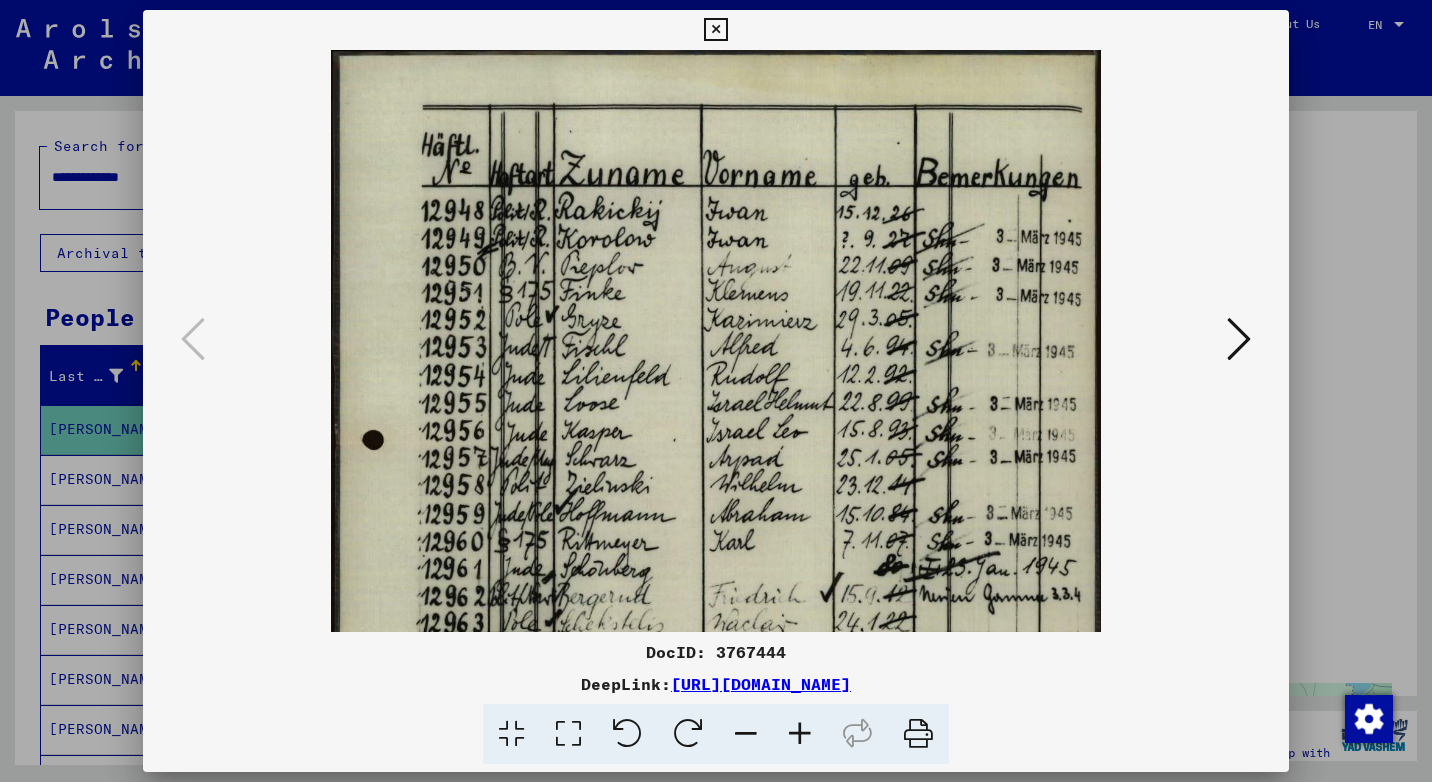 click at bounding box center [800, 734] 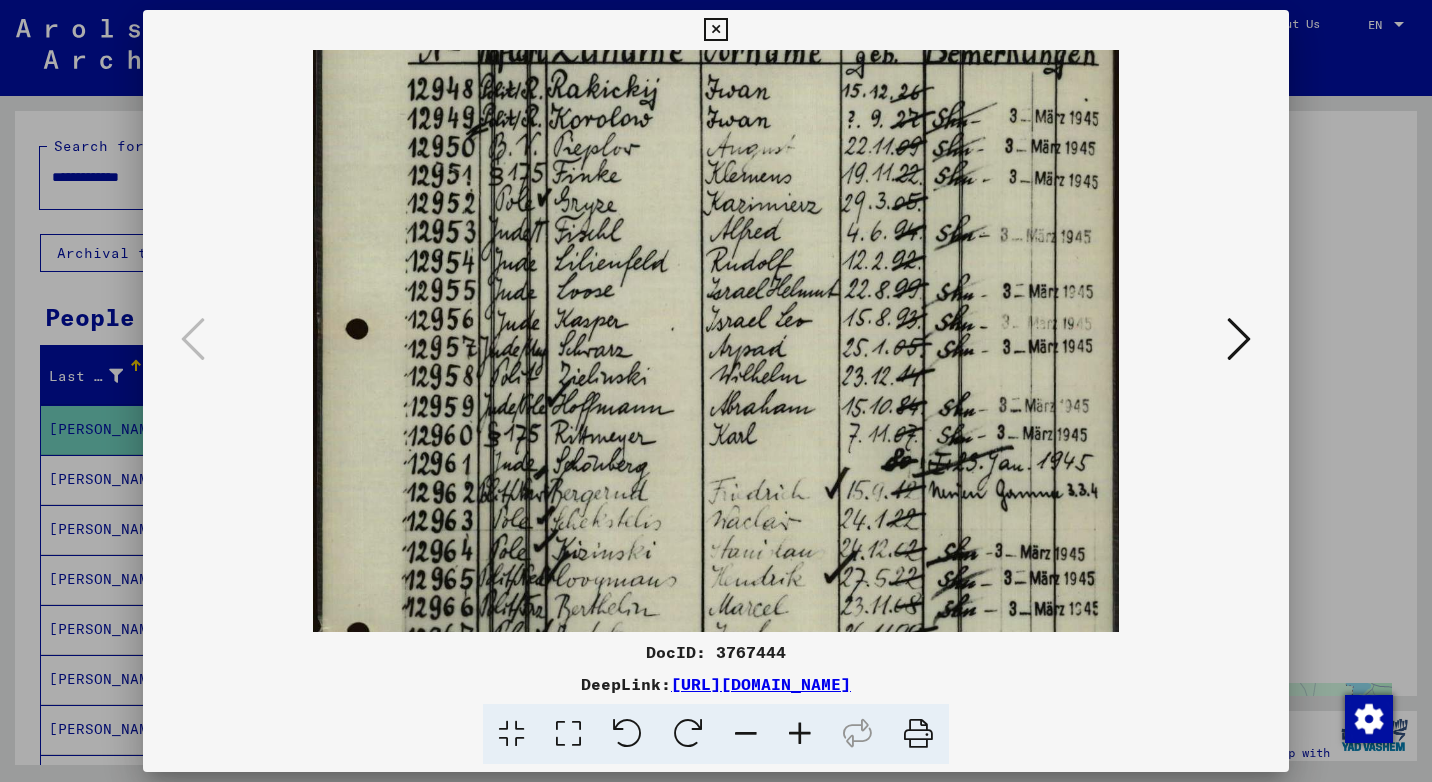 drag, startPoint x: 731, startPoint y: 586, endPoint x: 730, endPoint y: 457, distance: 129.00388 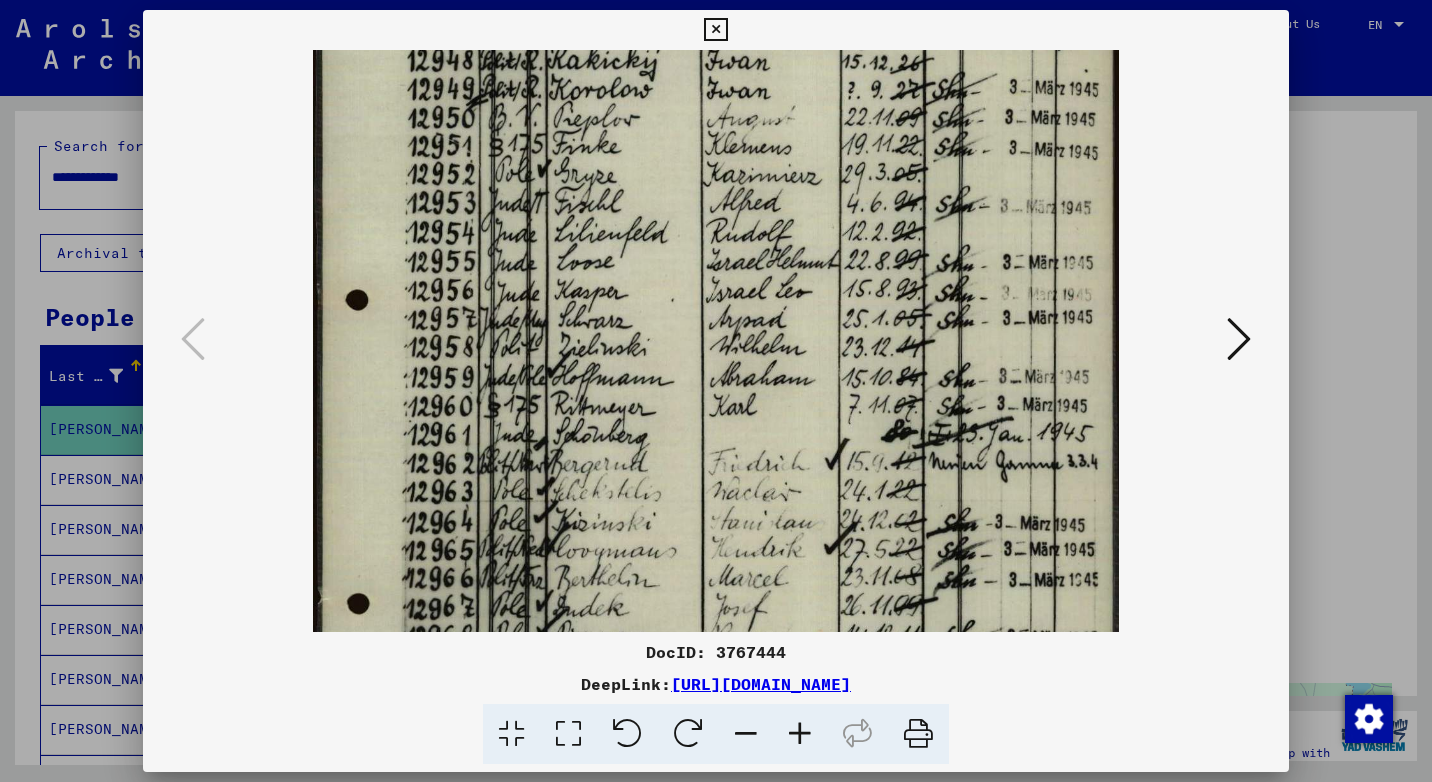 scroll, scrollTop: 194, scrollLeft: 0, axis: vertical 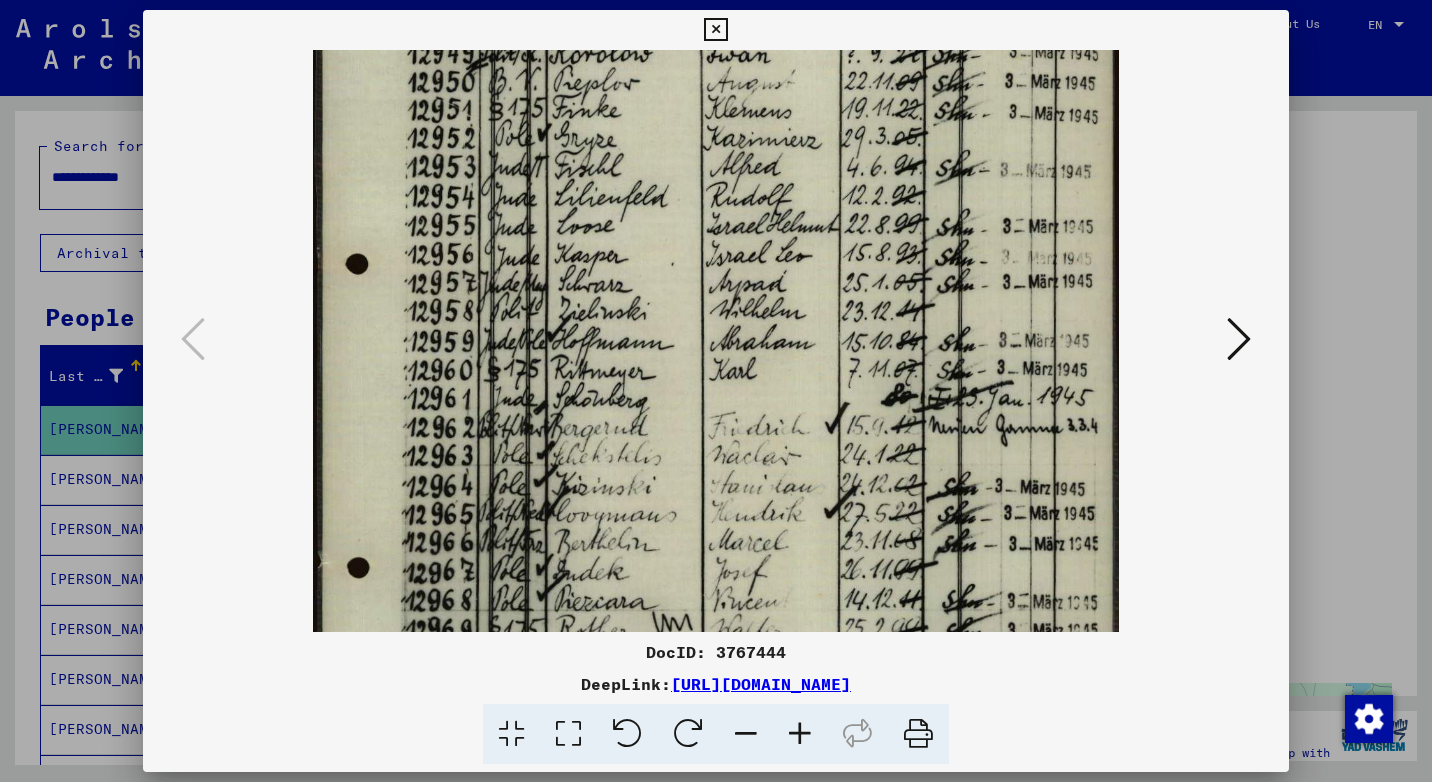 drag, startPoint x: 703, startPoint y: 528, endPoint x: 694, endPoint y: 463, distance: 65.62012 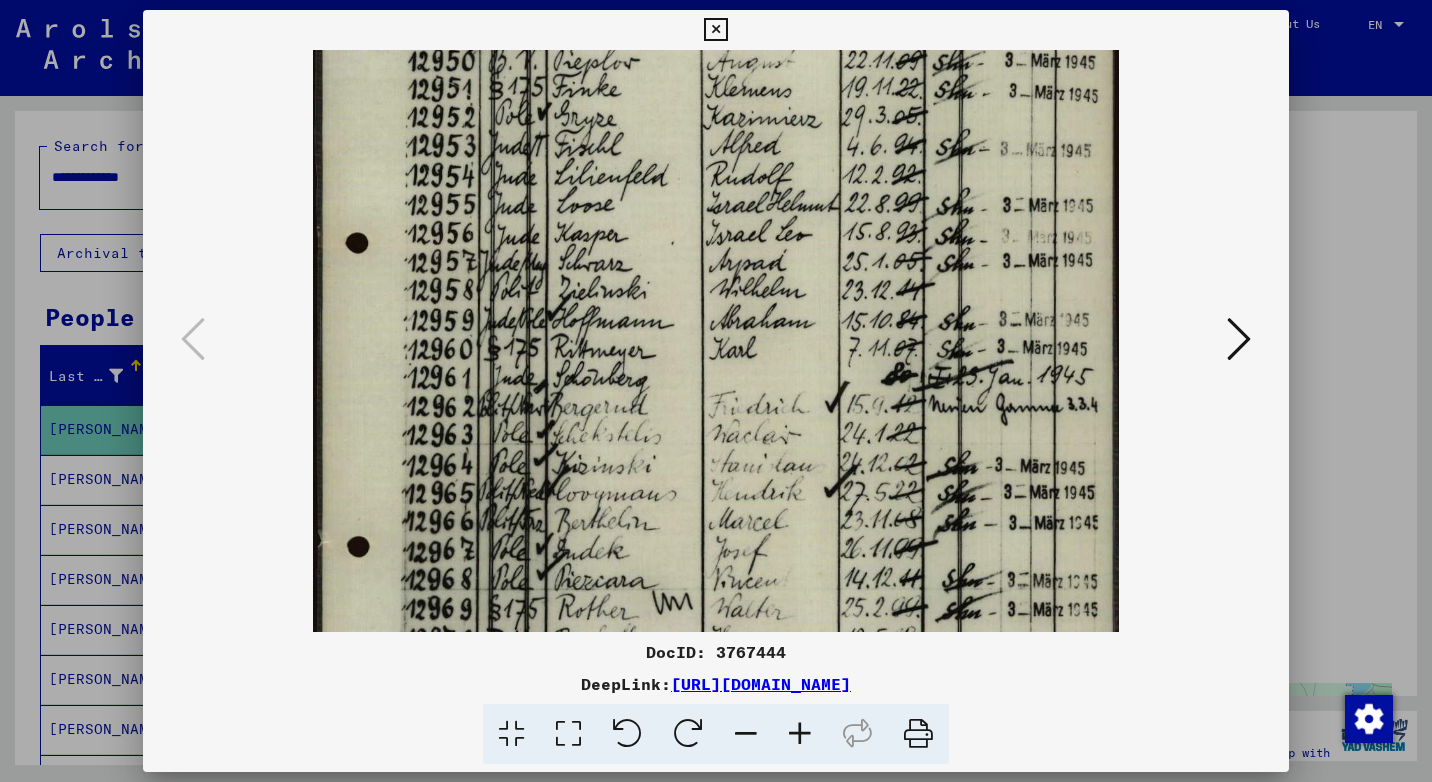 scroll, scrollTop: 220, scrollLeft: 0, axis: vertical 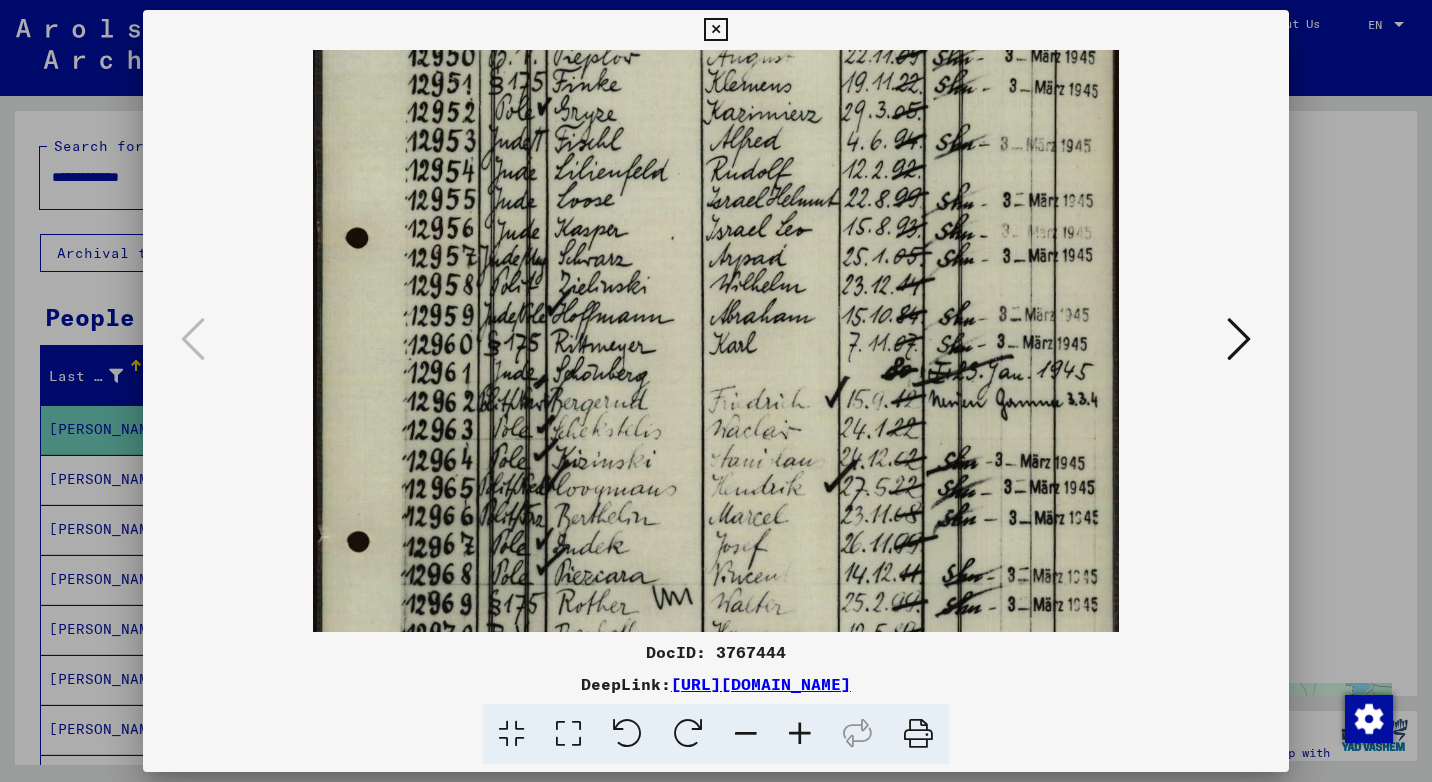 drag, startPoint x: 686, startPoint y: 484, endPoint x: 686, endPoint y: 458, distance: 26 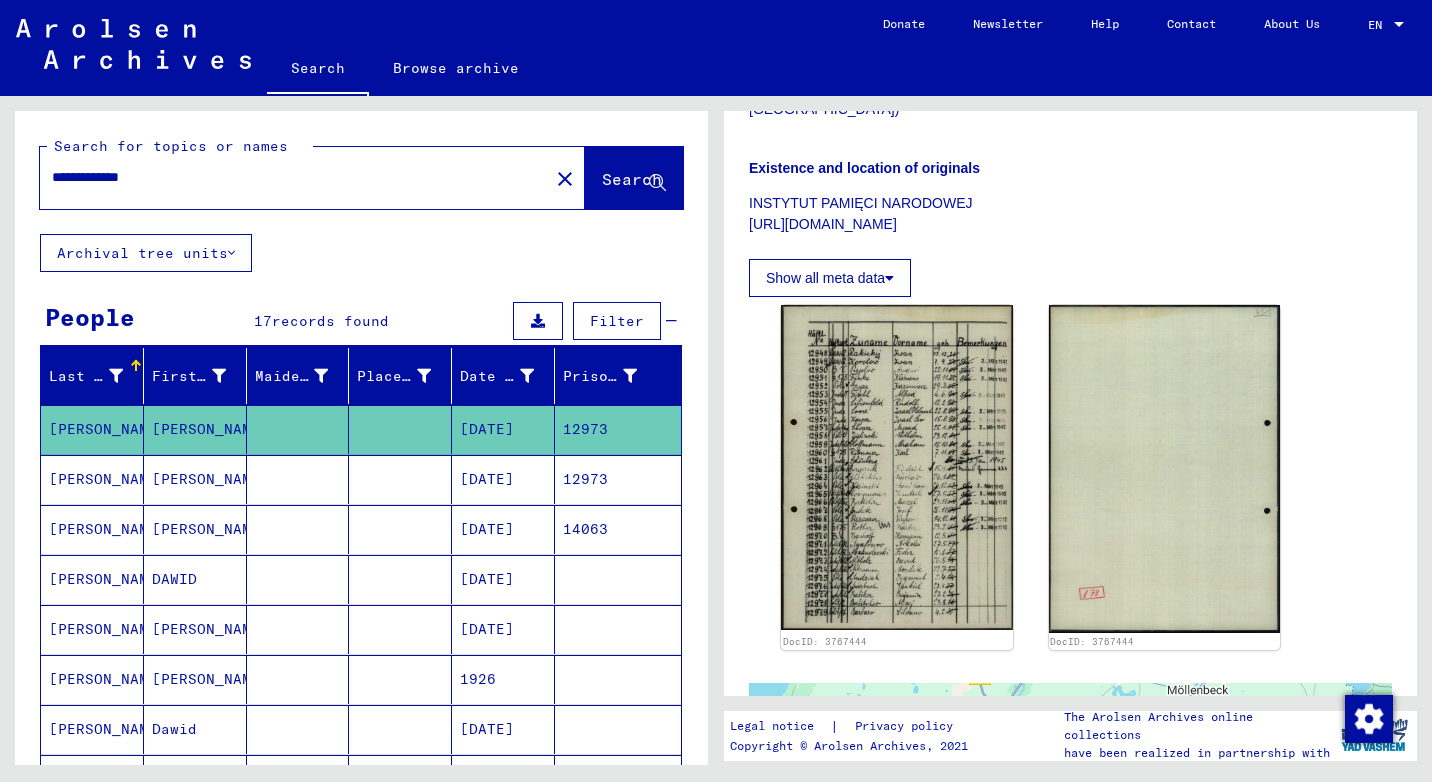 click on "[PERSON_NAME]" at bounding box center [92, 529] 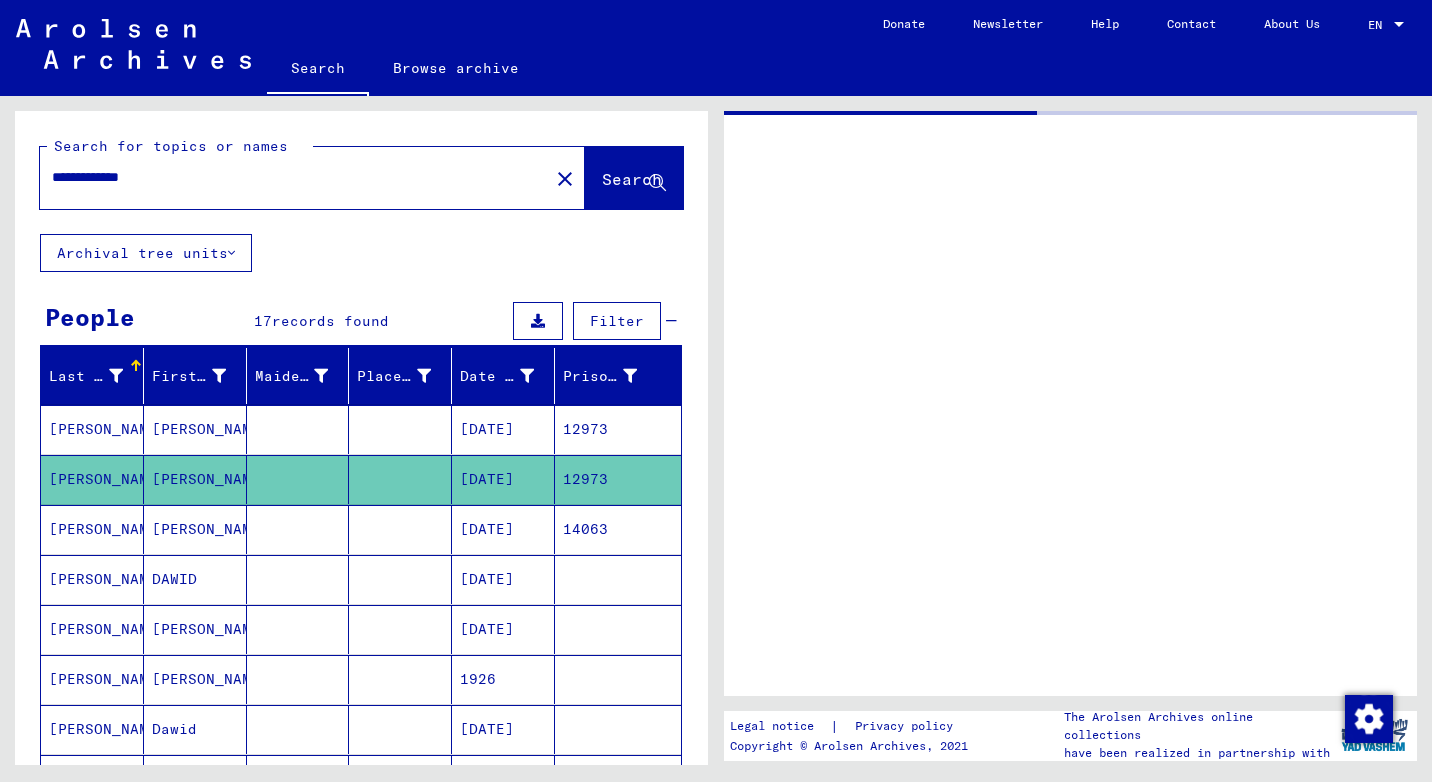 scroll, scrollTop: 0, scrollLeft: 0, axis: both 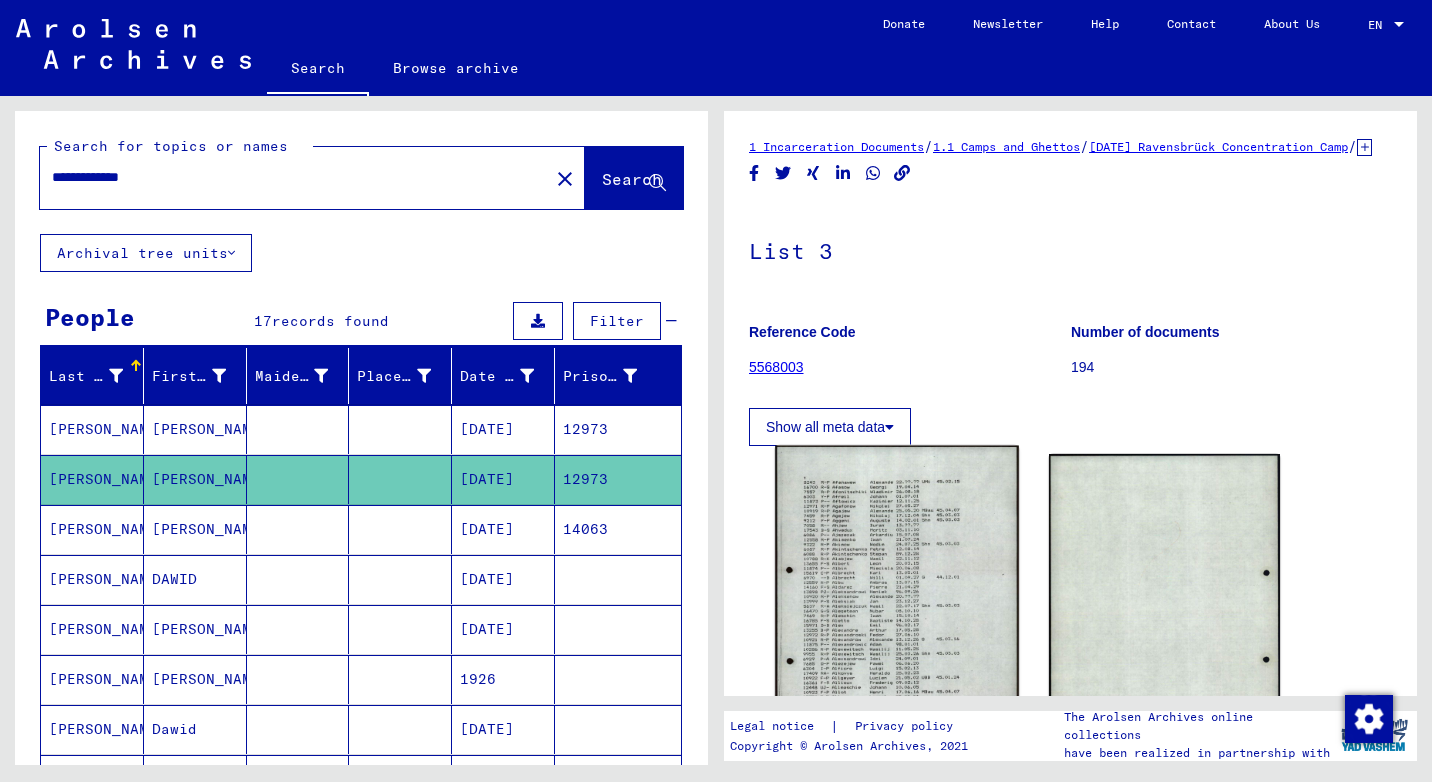 click 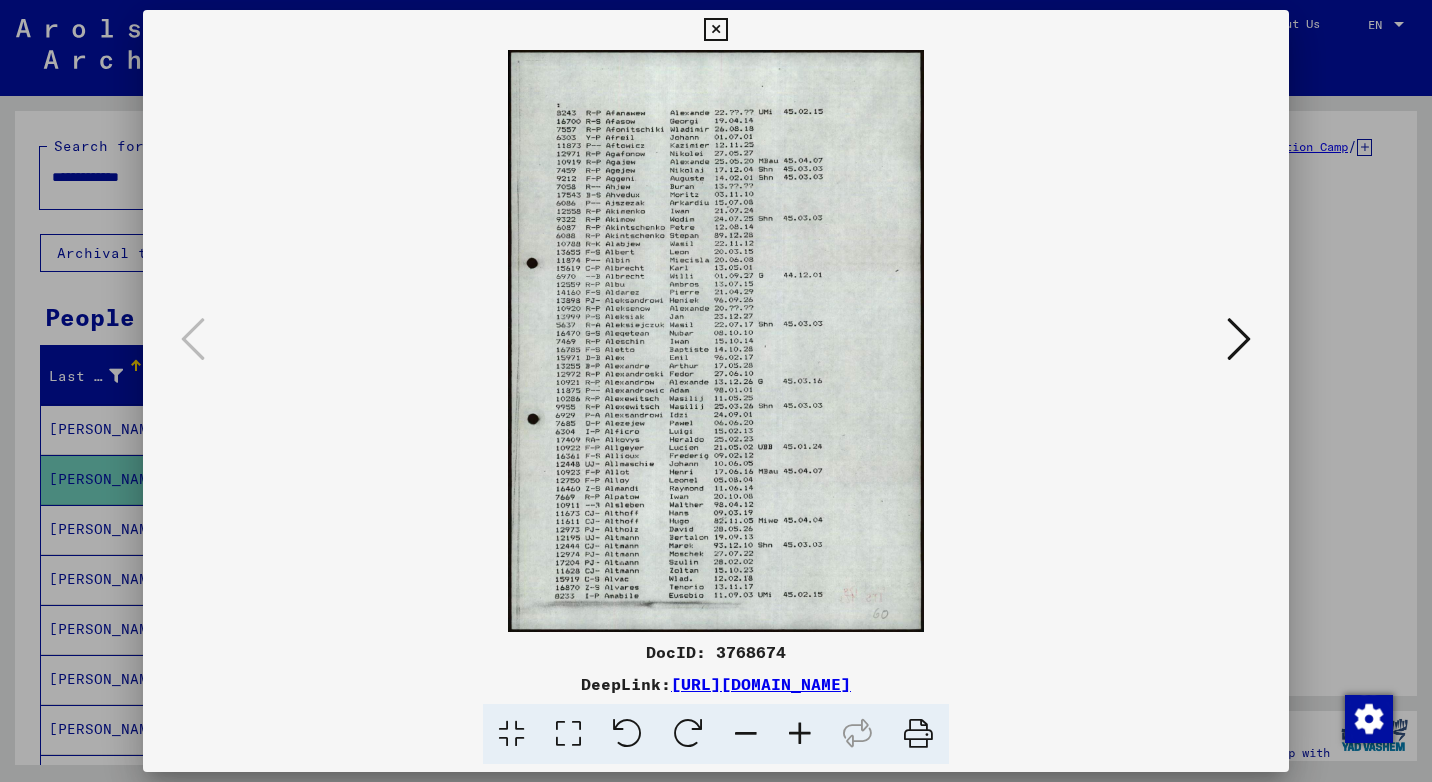 click at bounding box center [800, 734] 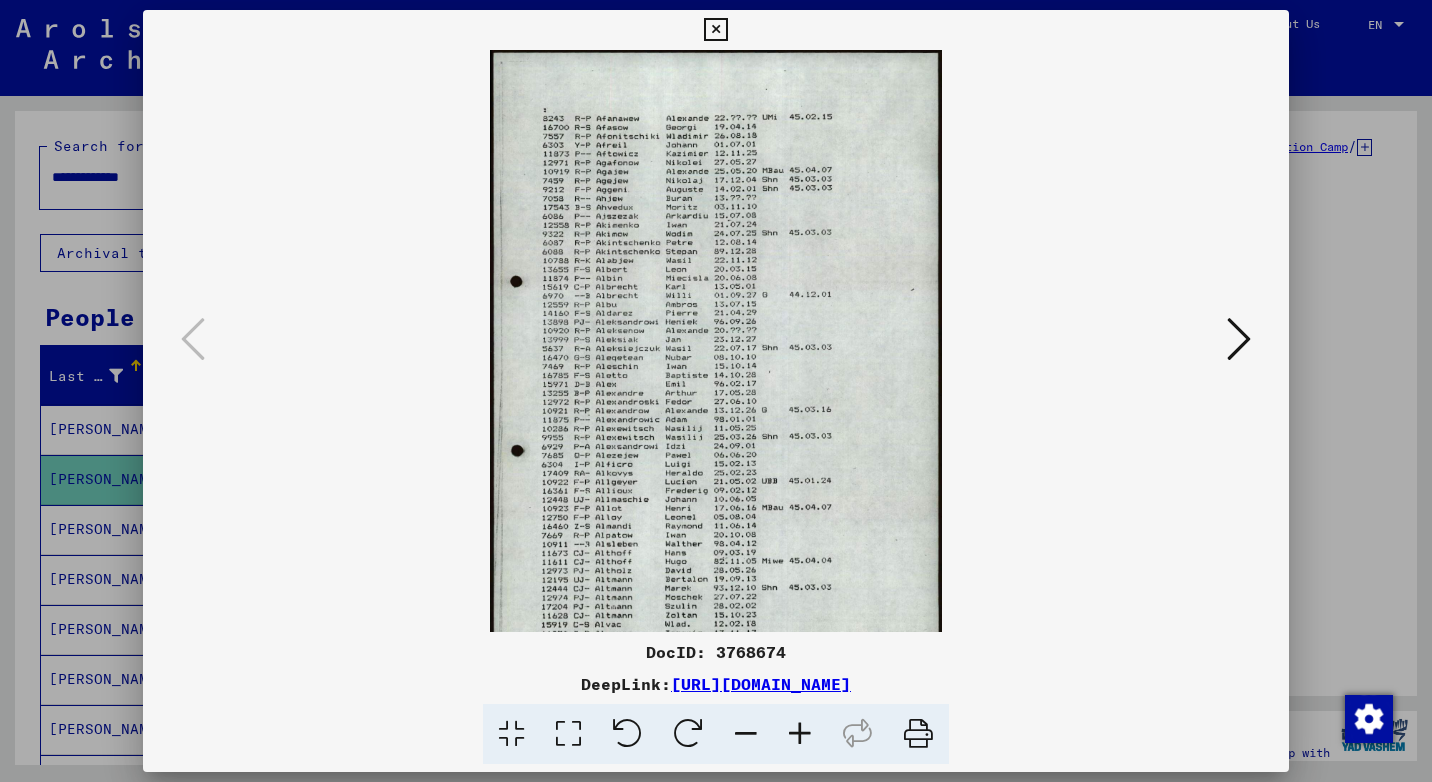 click at bounding box center (800, 734) 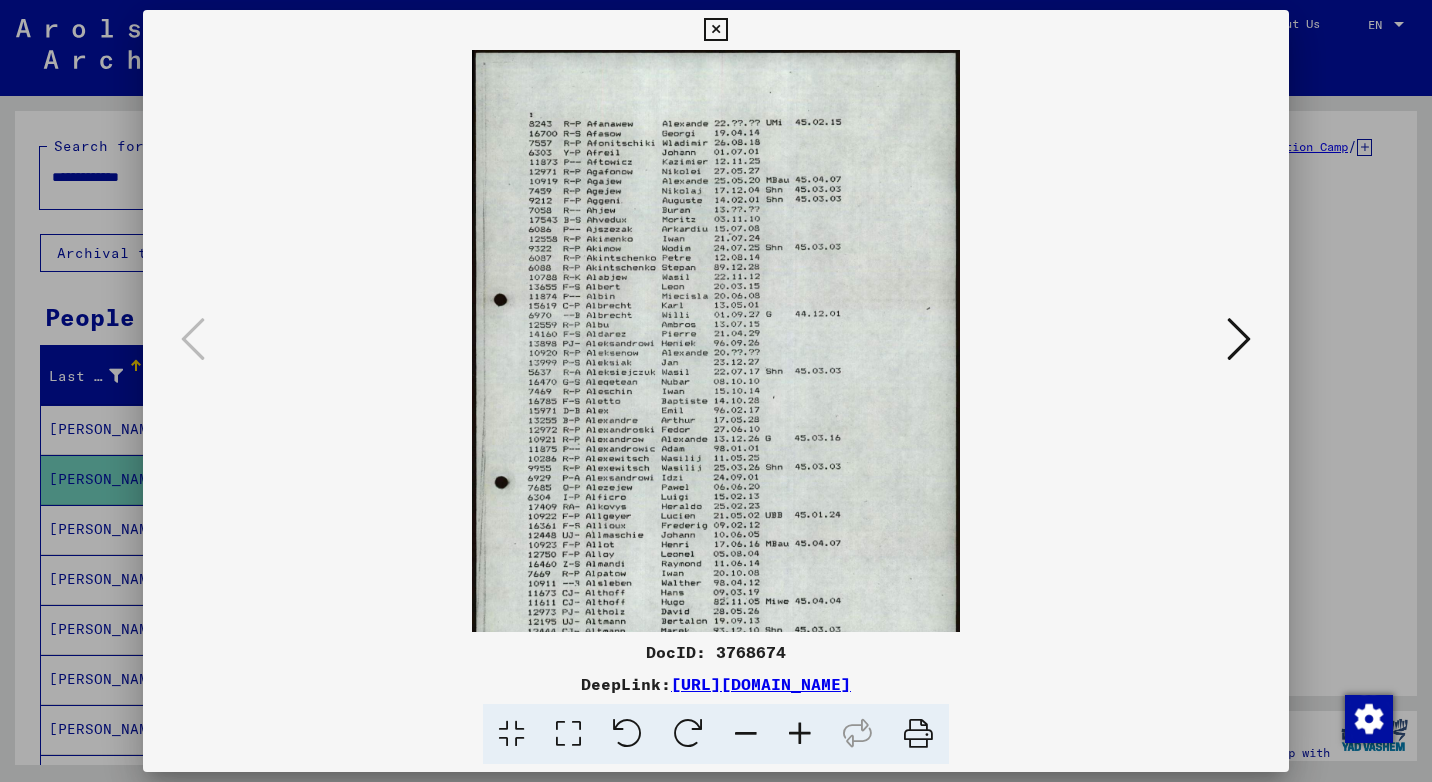 click at bounding box center [800, 734] 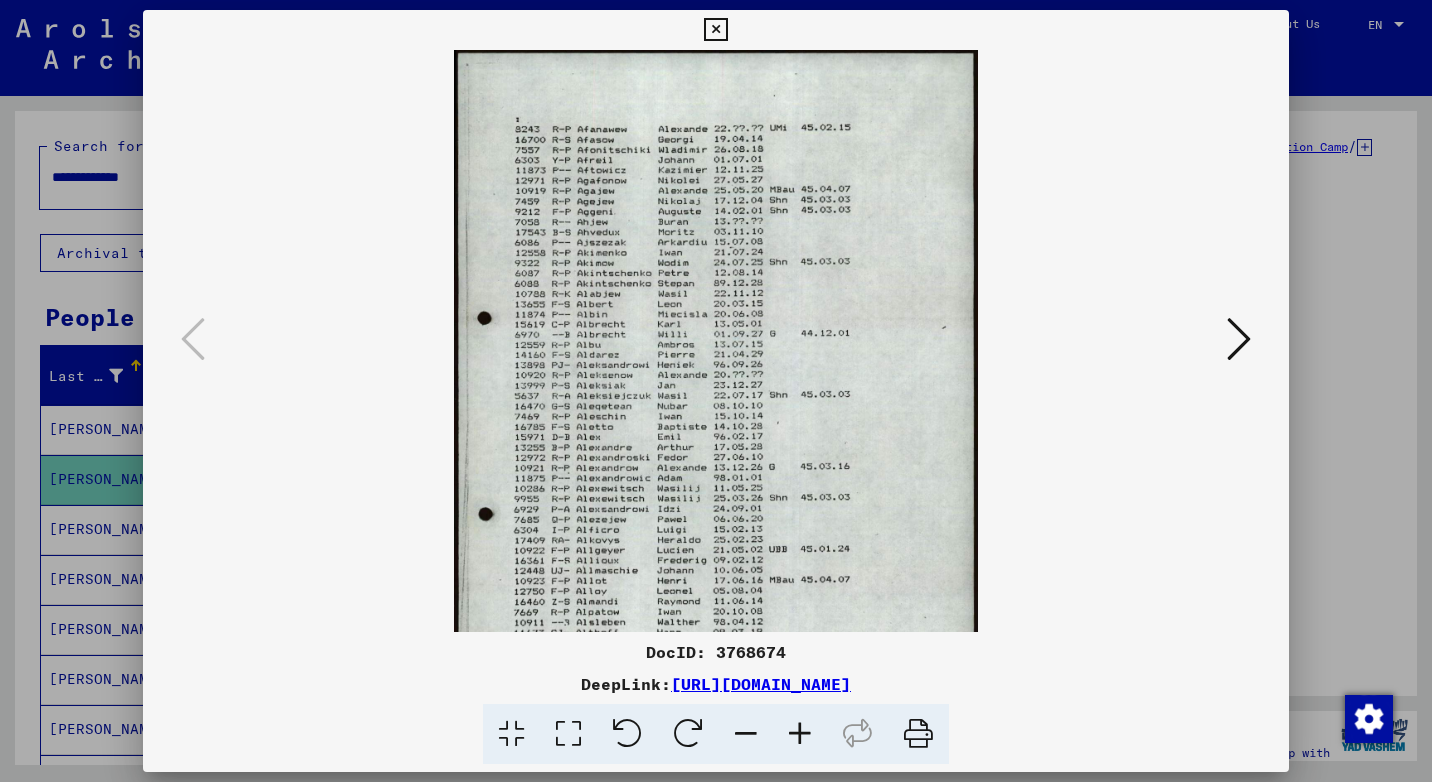 click at bounding box center [800, 734] 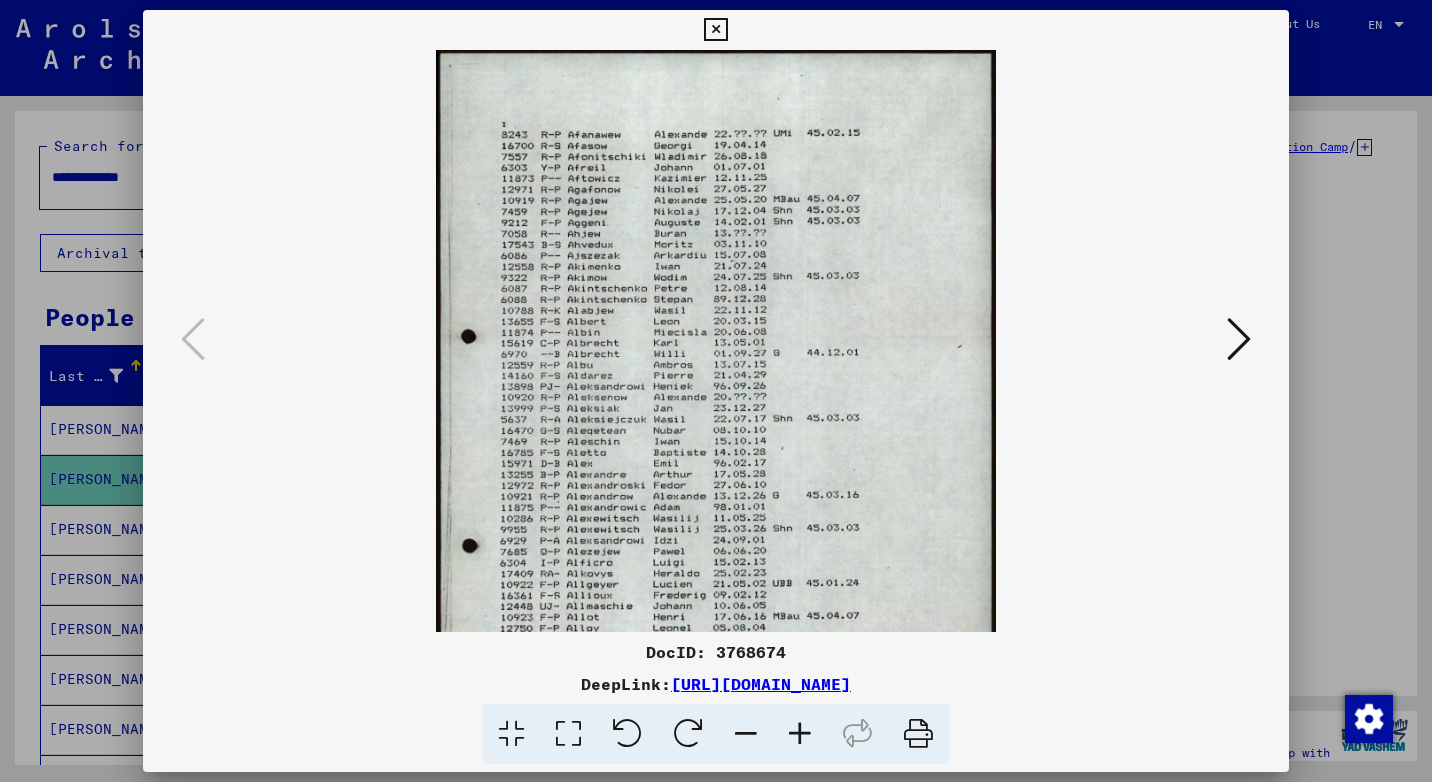 click at bounding box center [800, 734] 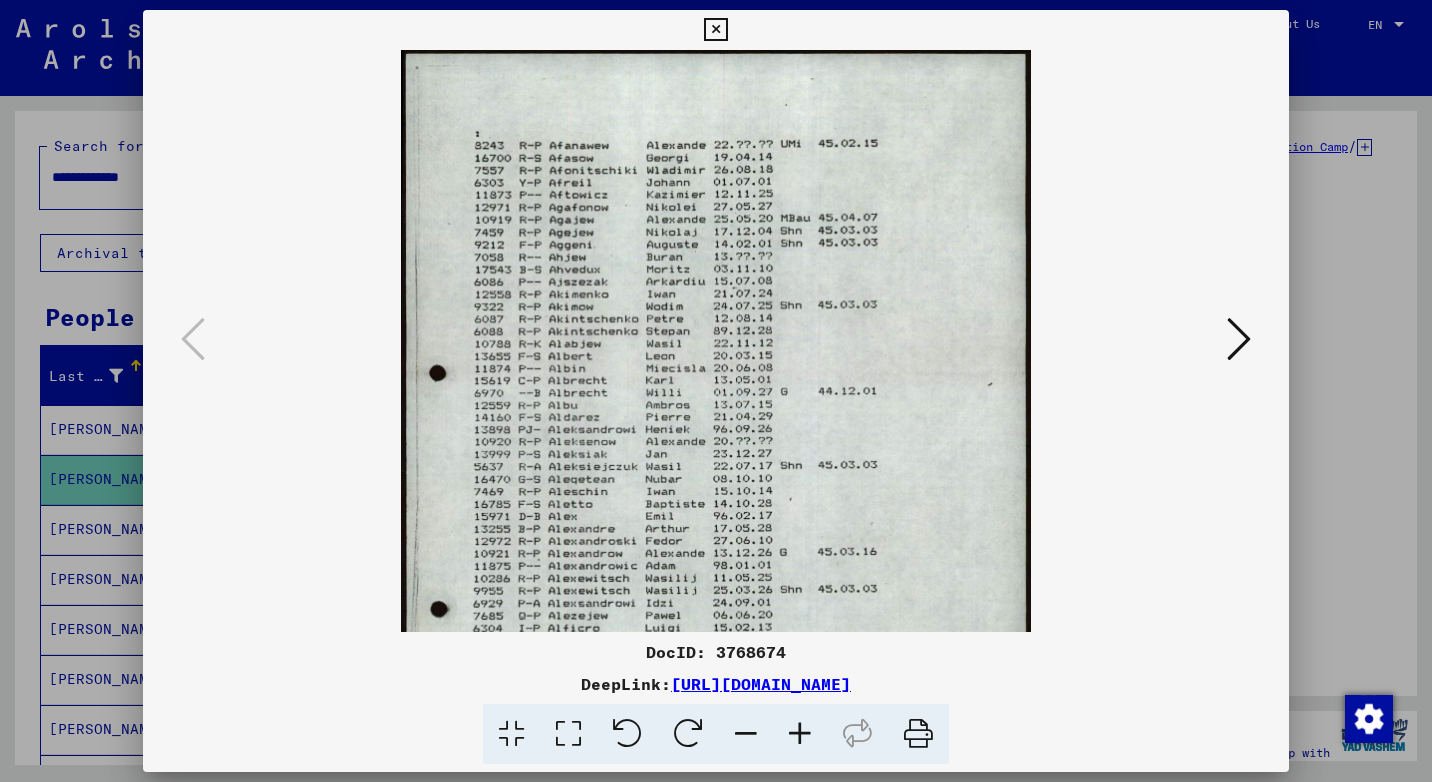 click at bounding box center [800, 734] 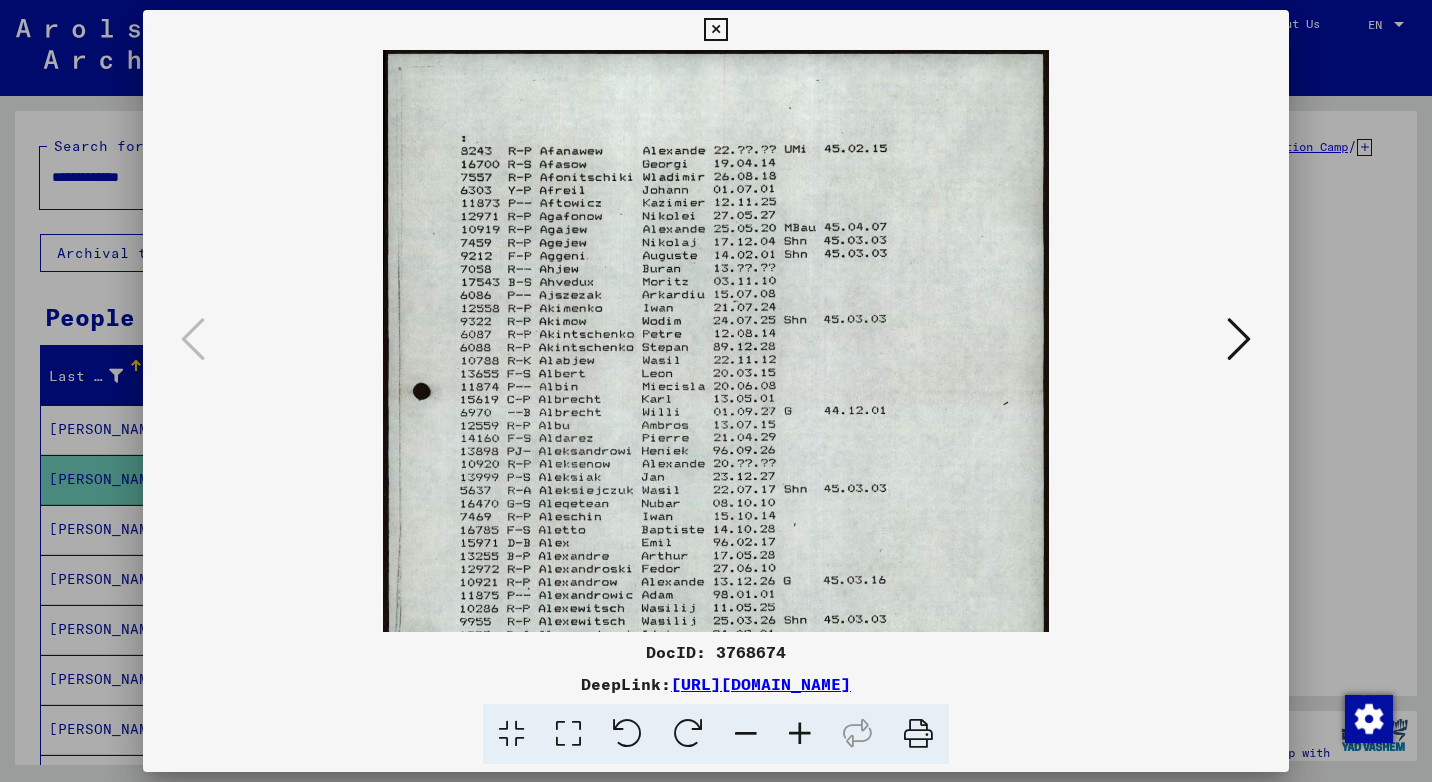 click at bounding box center [800, 734] 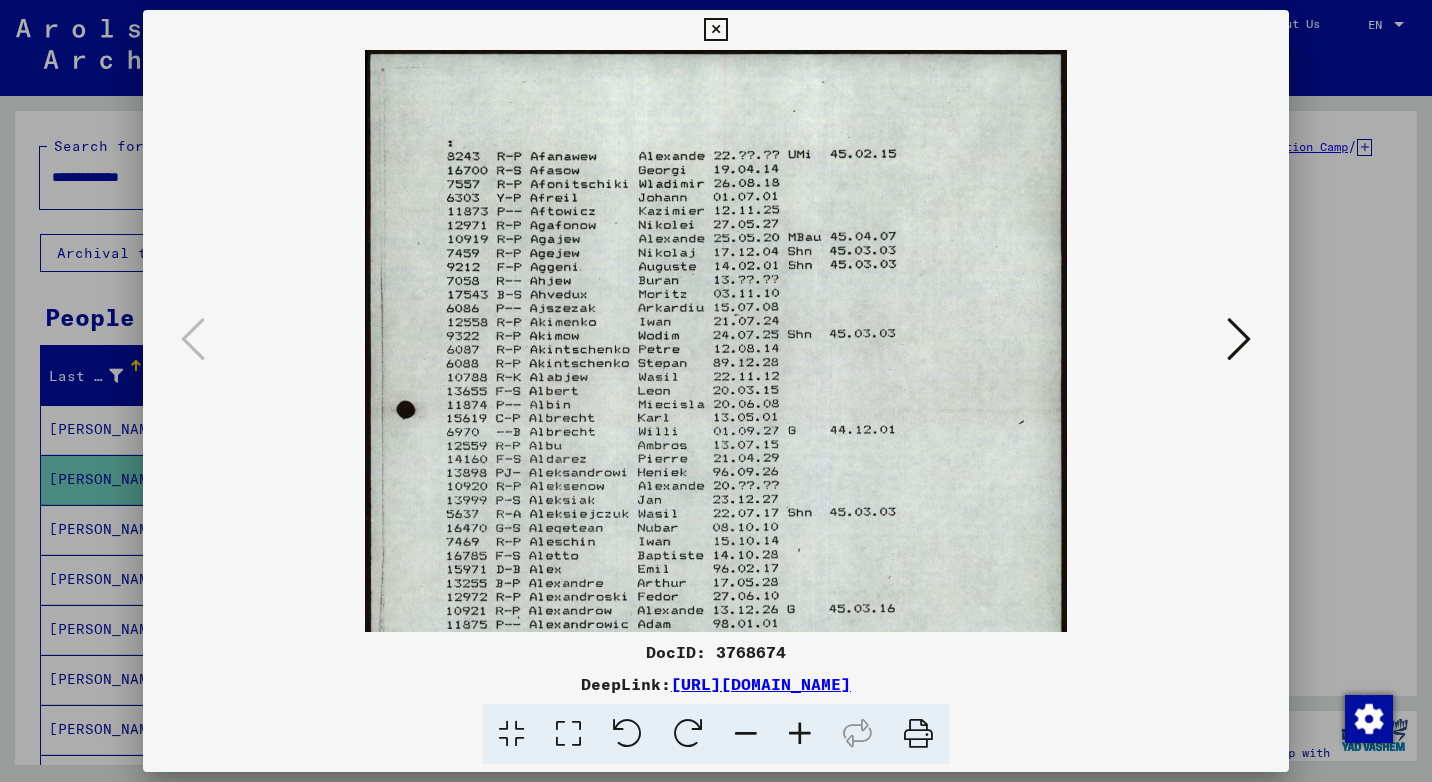 click at bounding box center (800, 734) 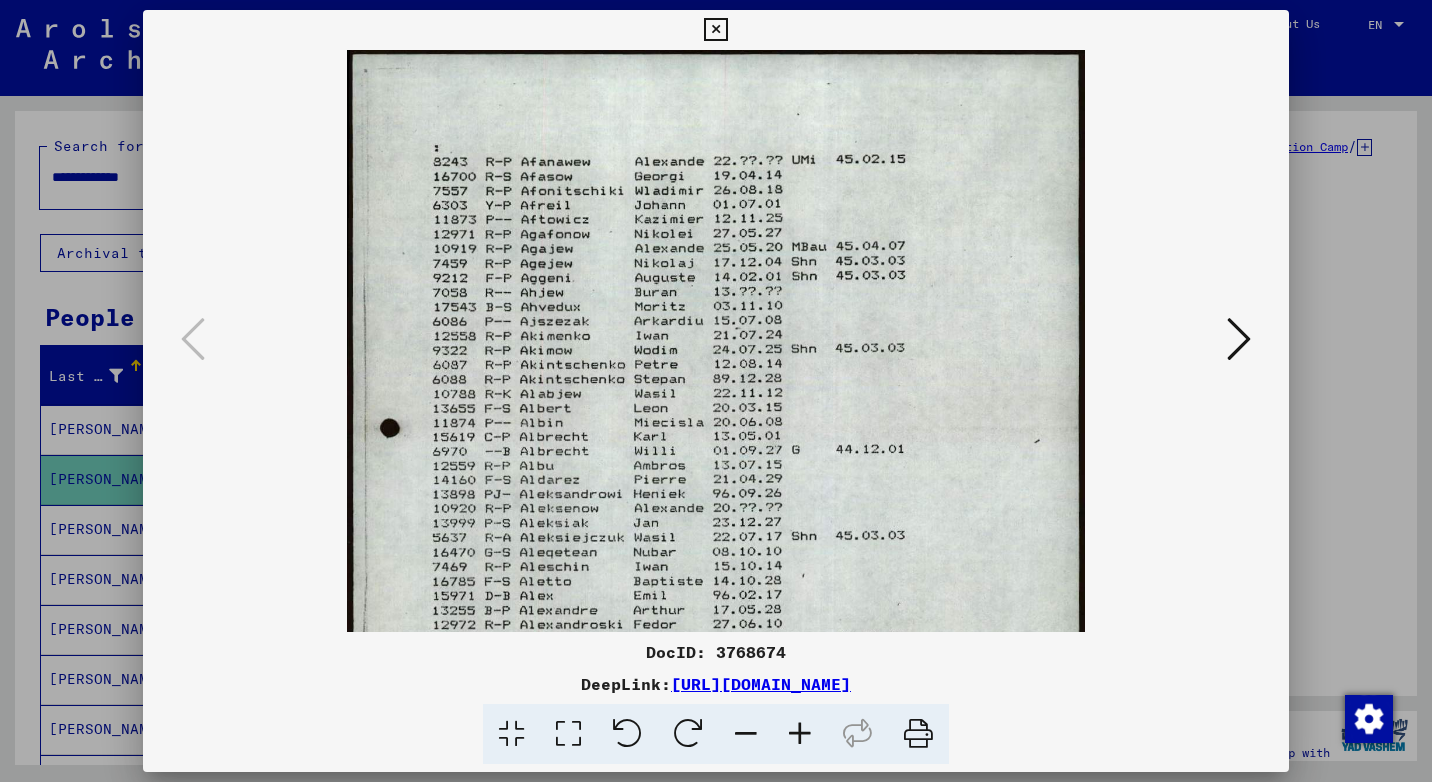 click at bounding box center [800, 734] 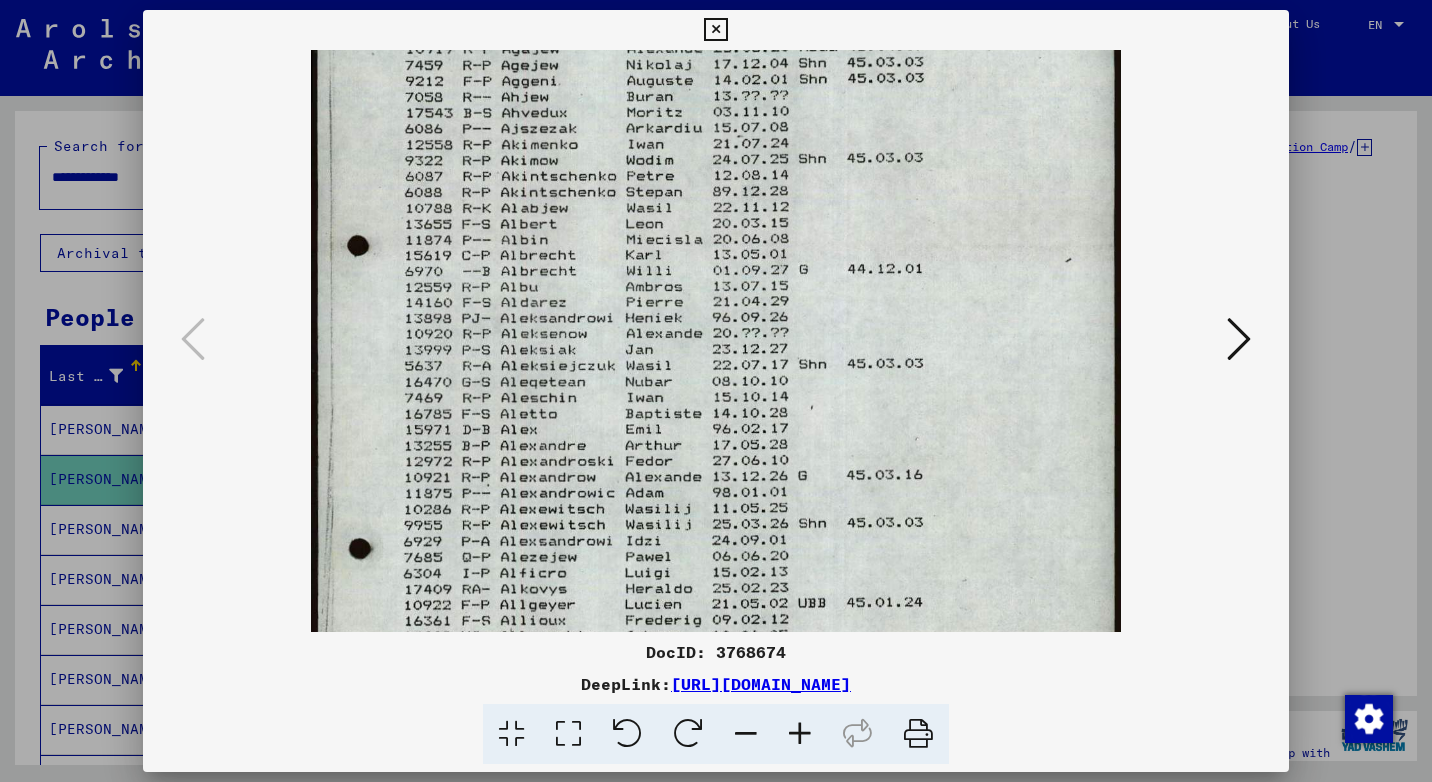 drag, startPoint x: 713, startPoint y: 590, endPoint x: 688, endPoint y: 353, distance: 238.31491 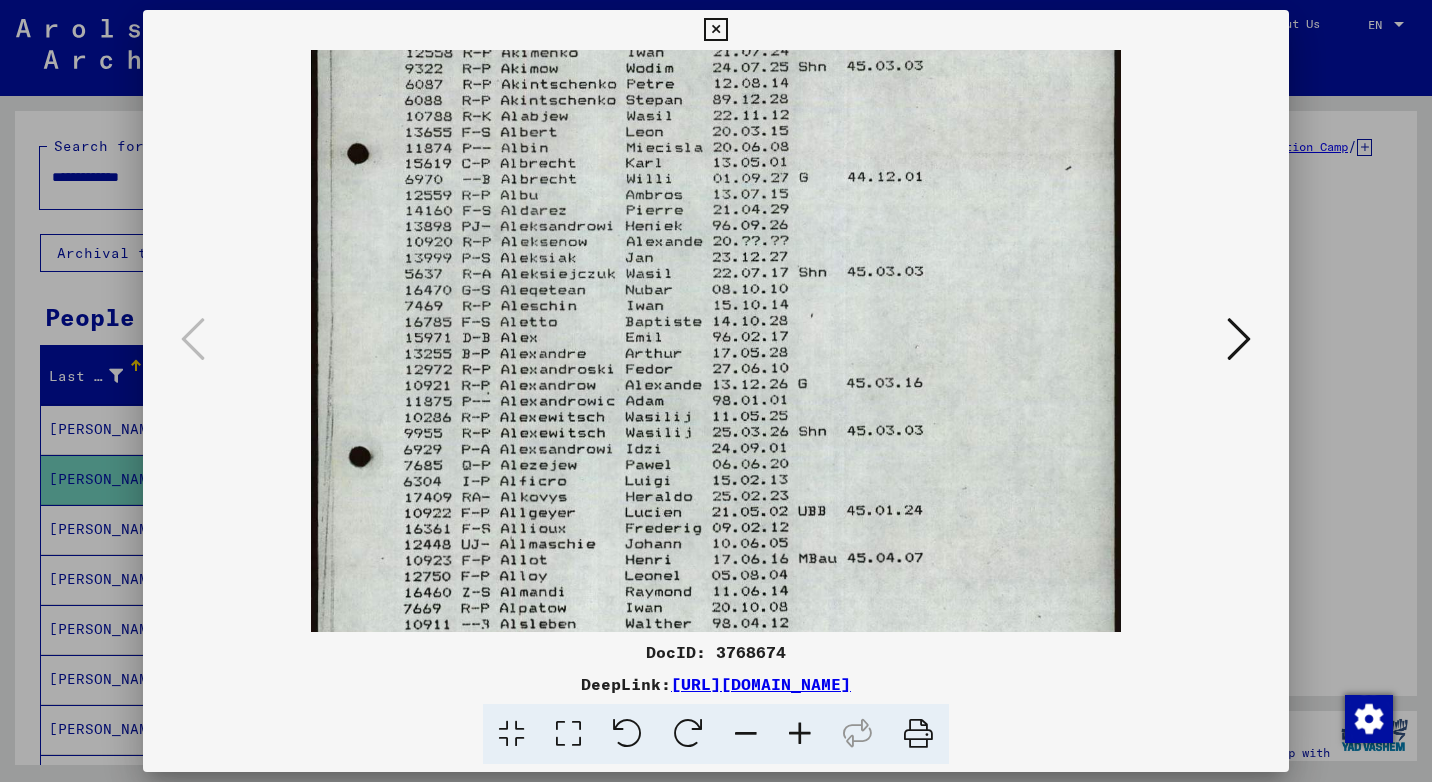 scroll, scrollTop: 366, scrollLeft: 0, axis: vertical 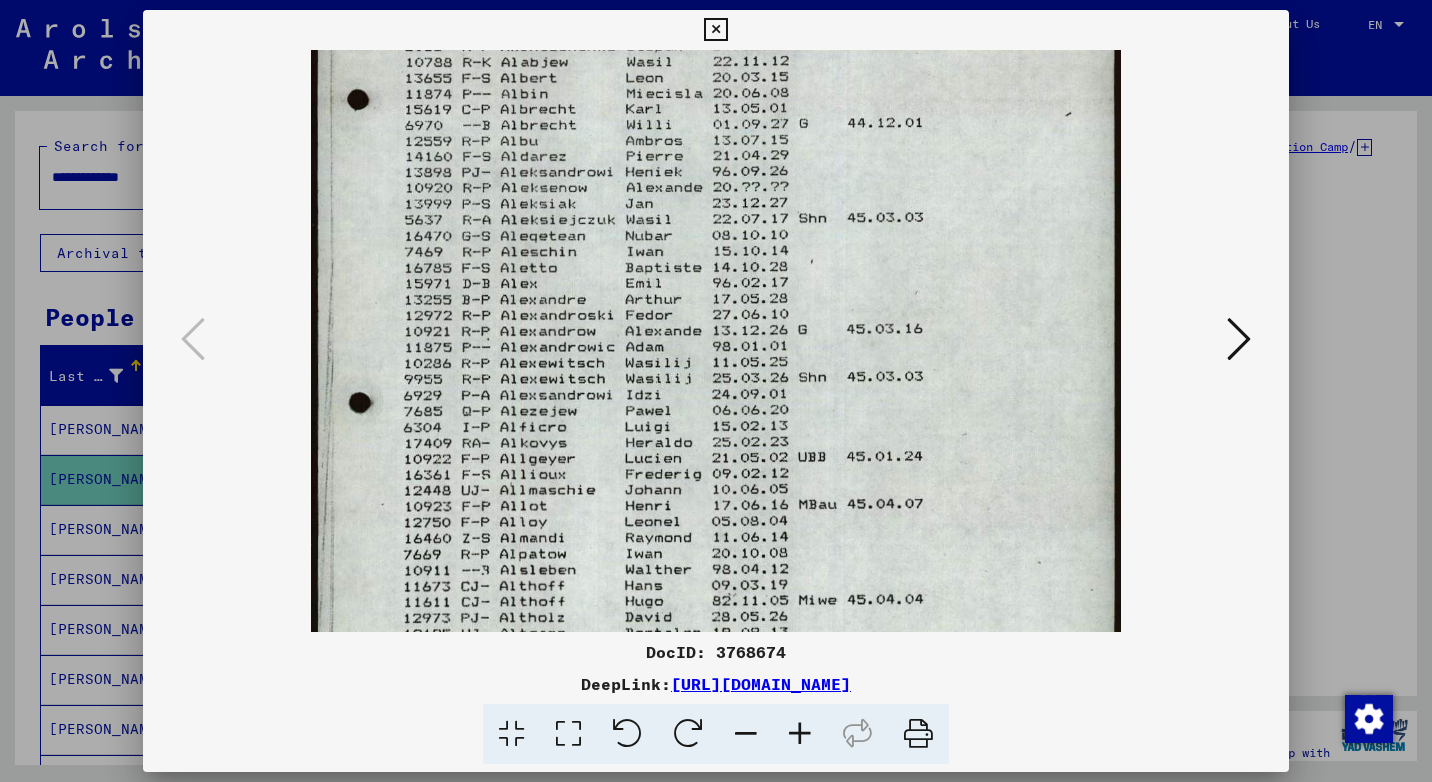 drag, startPoint x: 663, startPoint y: 467, endPoint x: 663, endPoint y: 330, distance: 137 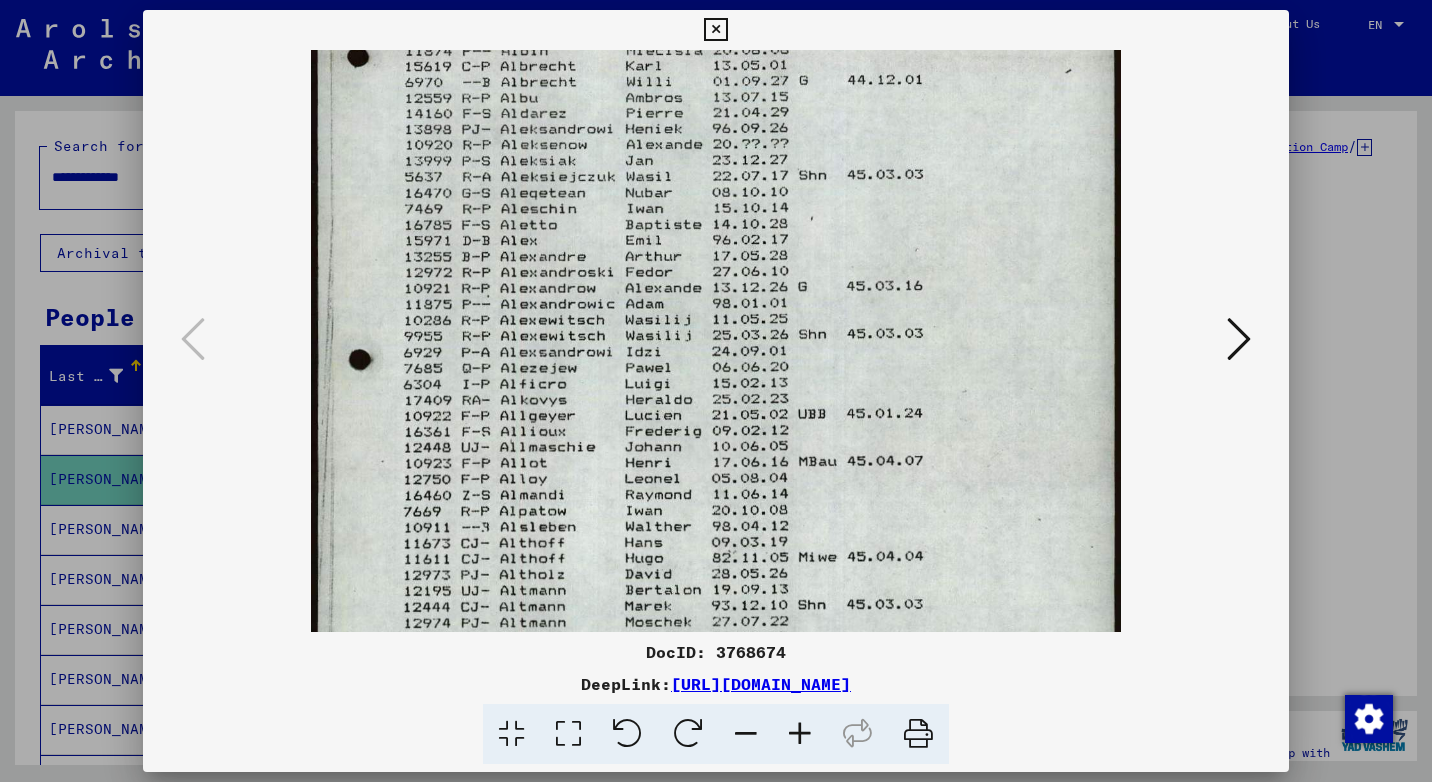 scroll, scrollTop: 410, scrollLeft: 0, axis: vertical 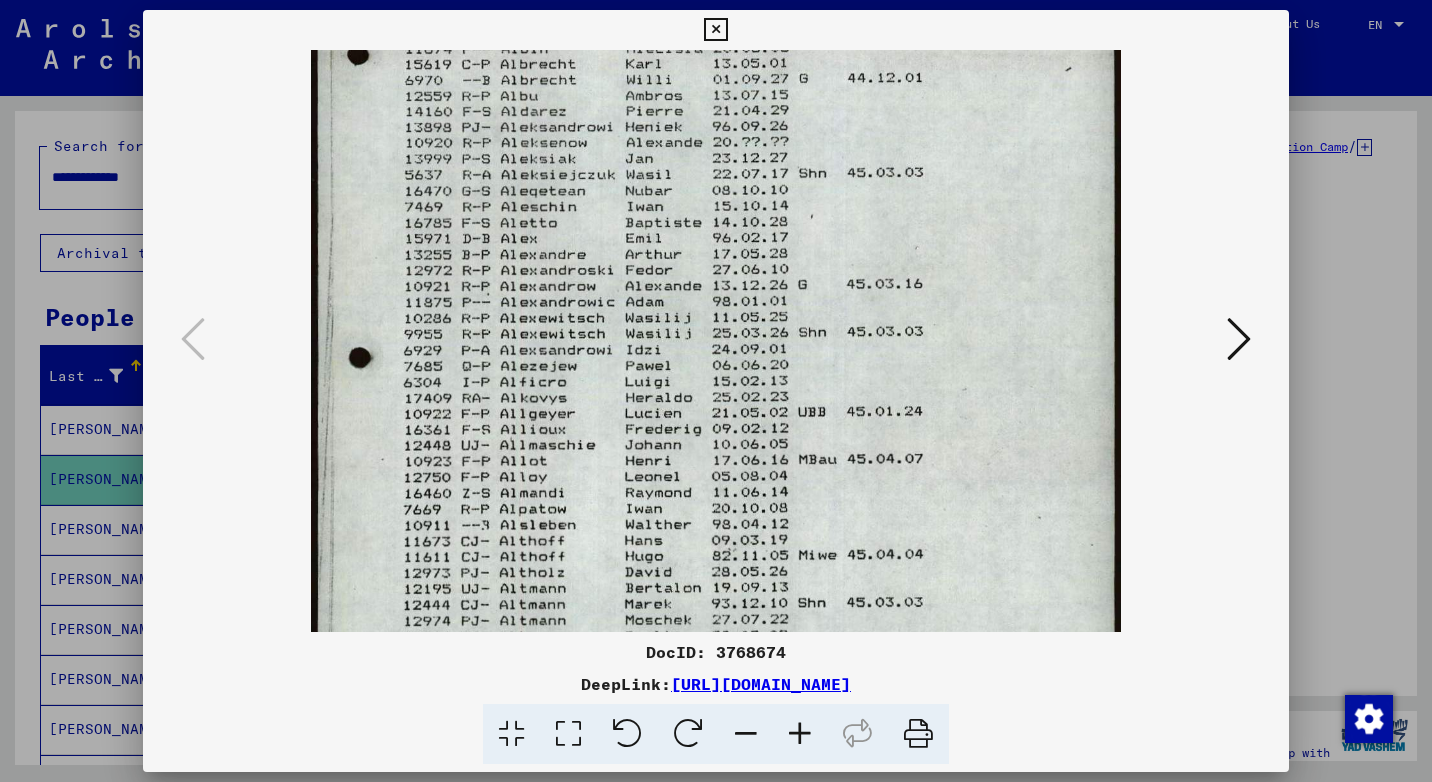 drag, startPoint x: 607, startPoint y: 520, endPoint x: 612, endPoint y: 476, distance: 44.28318 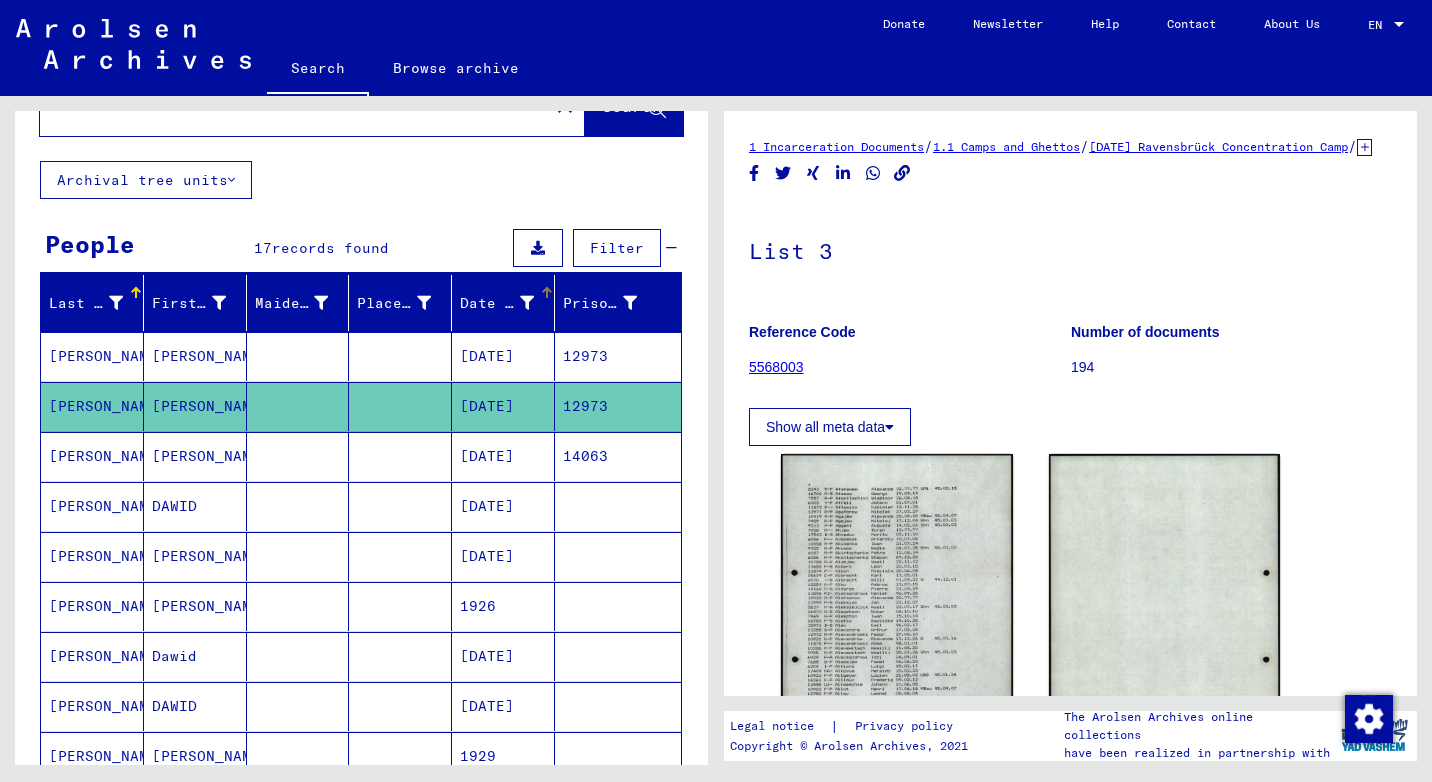 scroll, scrollTop: 133, scrollLeft: 0, axis: vertical 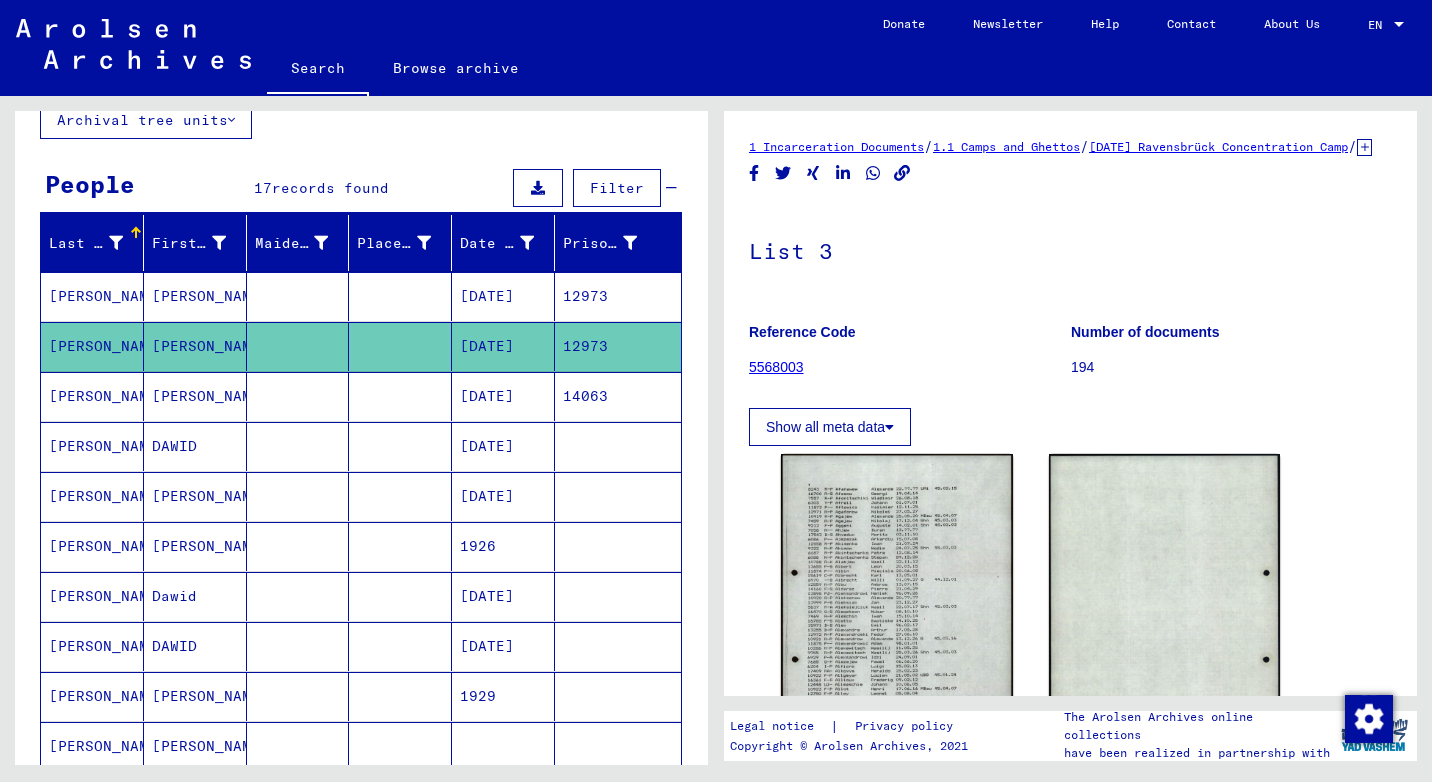 click on "[PERSON_NAME]" at bounding box center [92, 546] 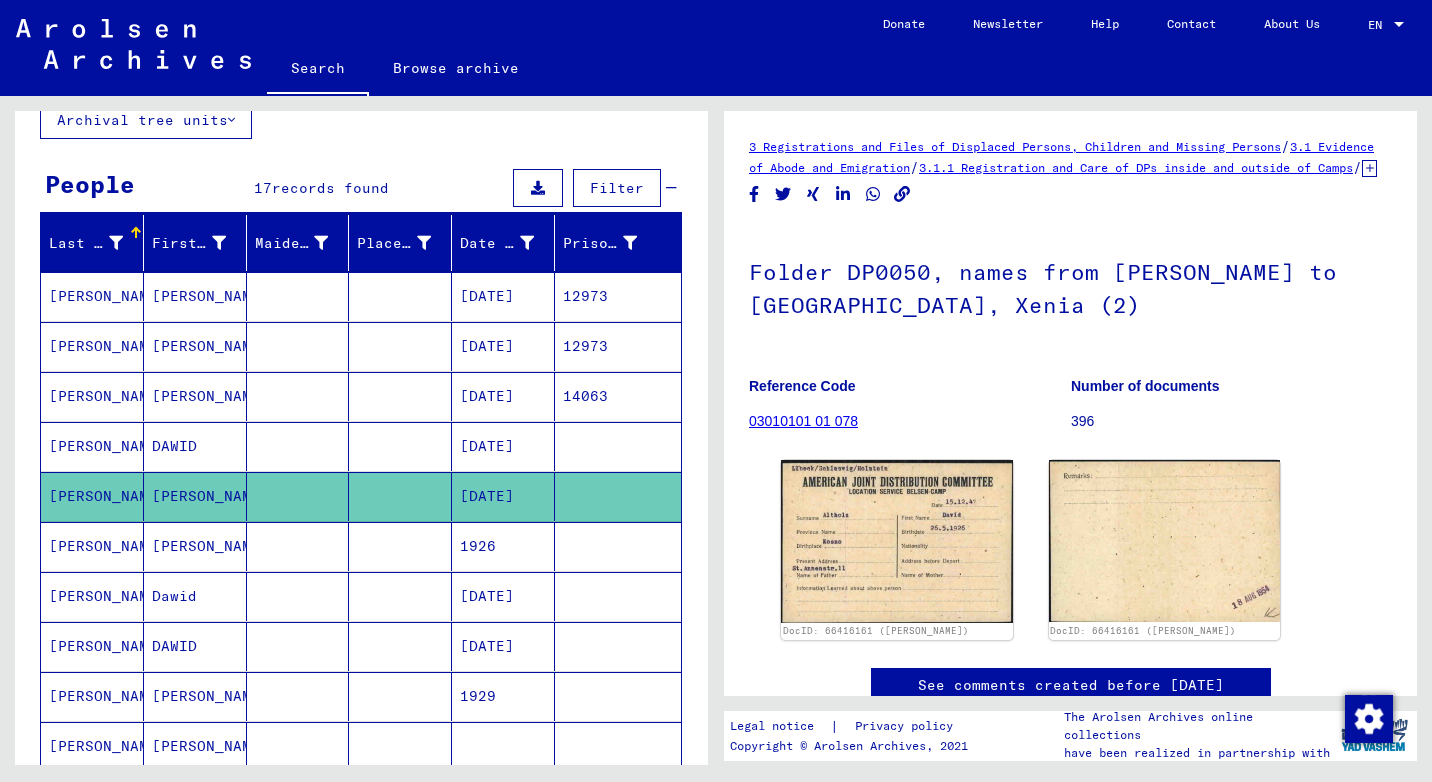 scroll, scrollTop: 0, scrollLeft: 0, axis: both 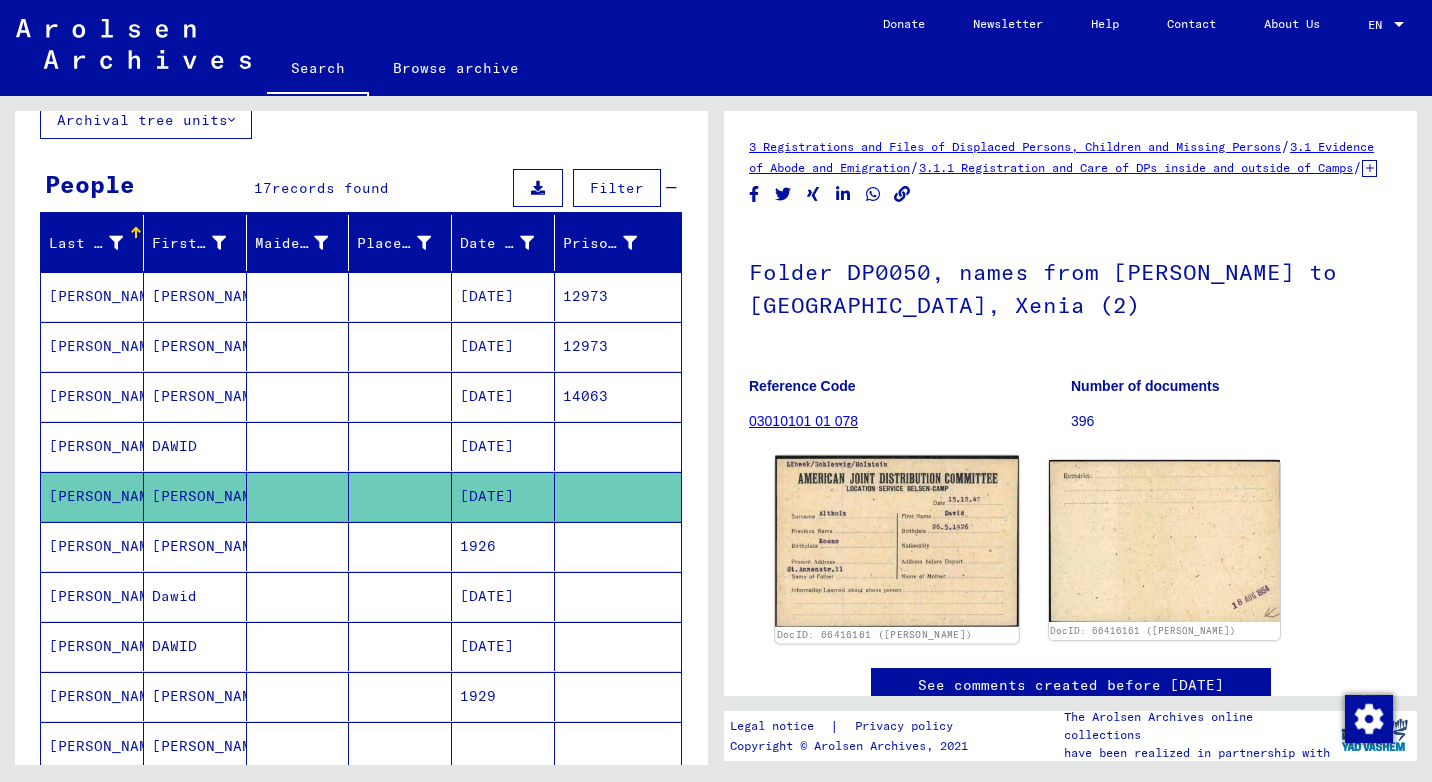 click 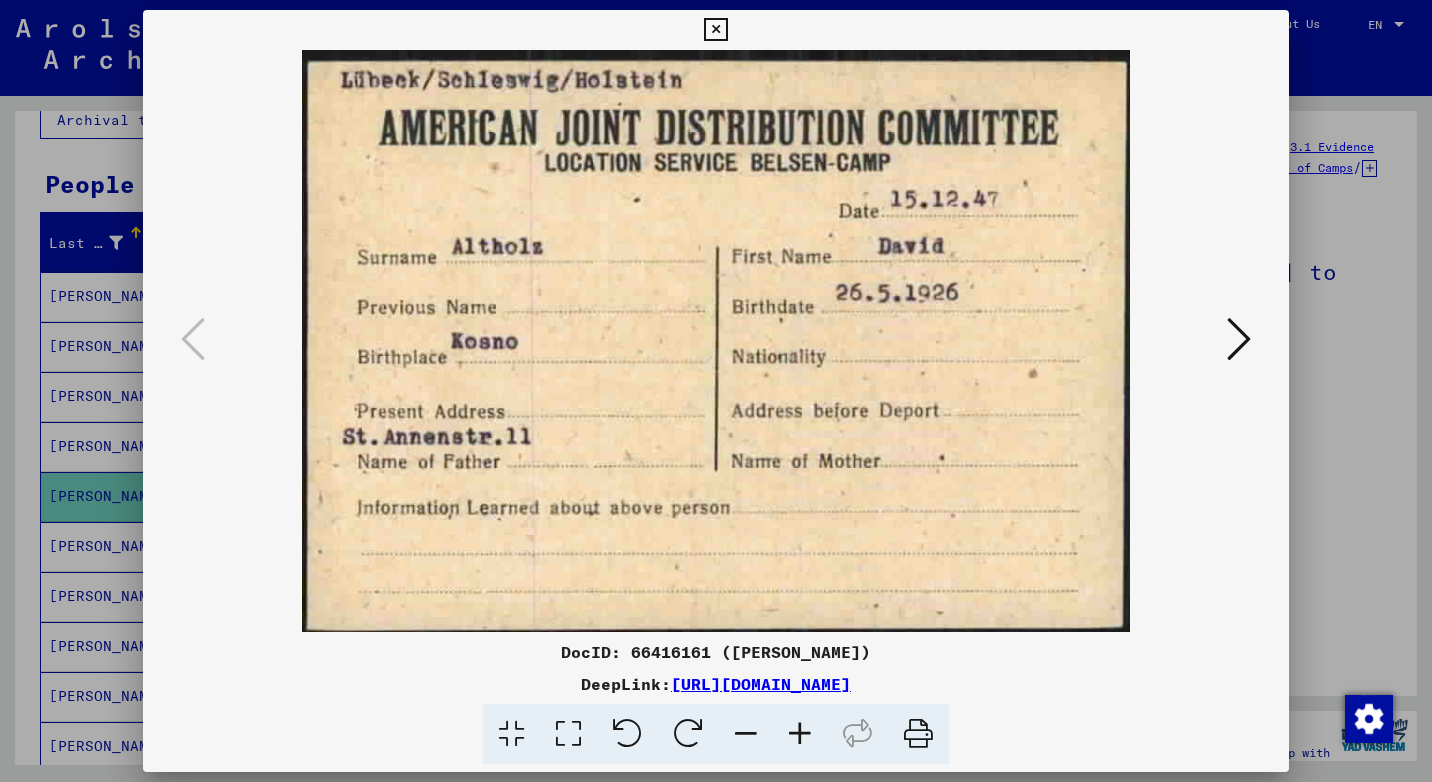 click at bounding box center (715, 30) 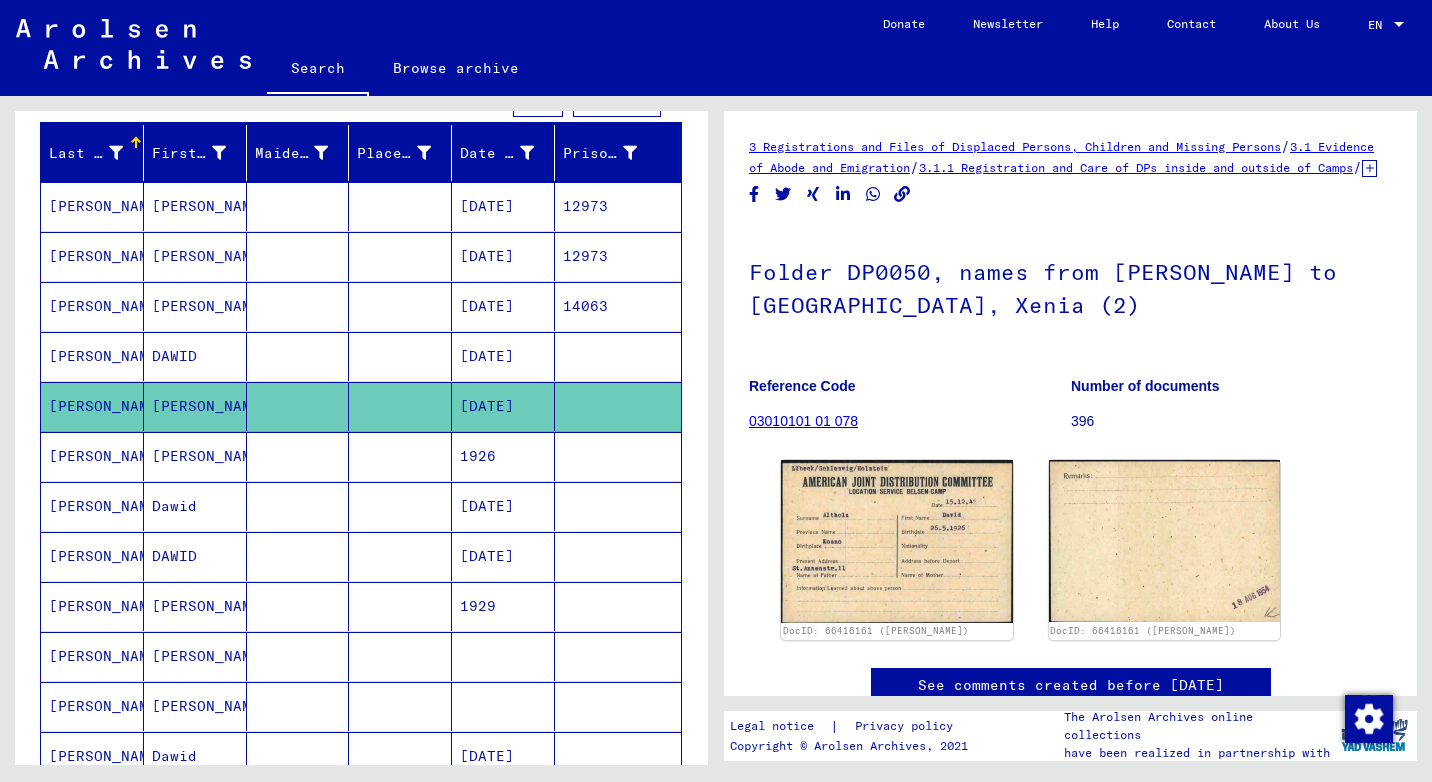 scroll, scrollTop: 233, scrollLeft: 0, axis: vertical 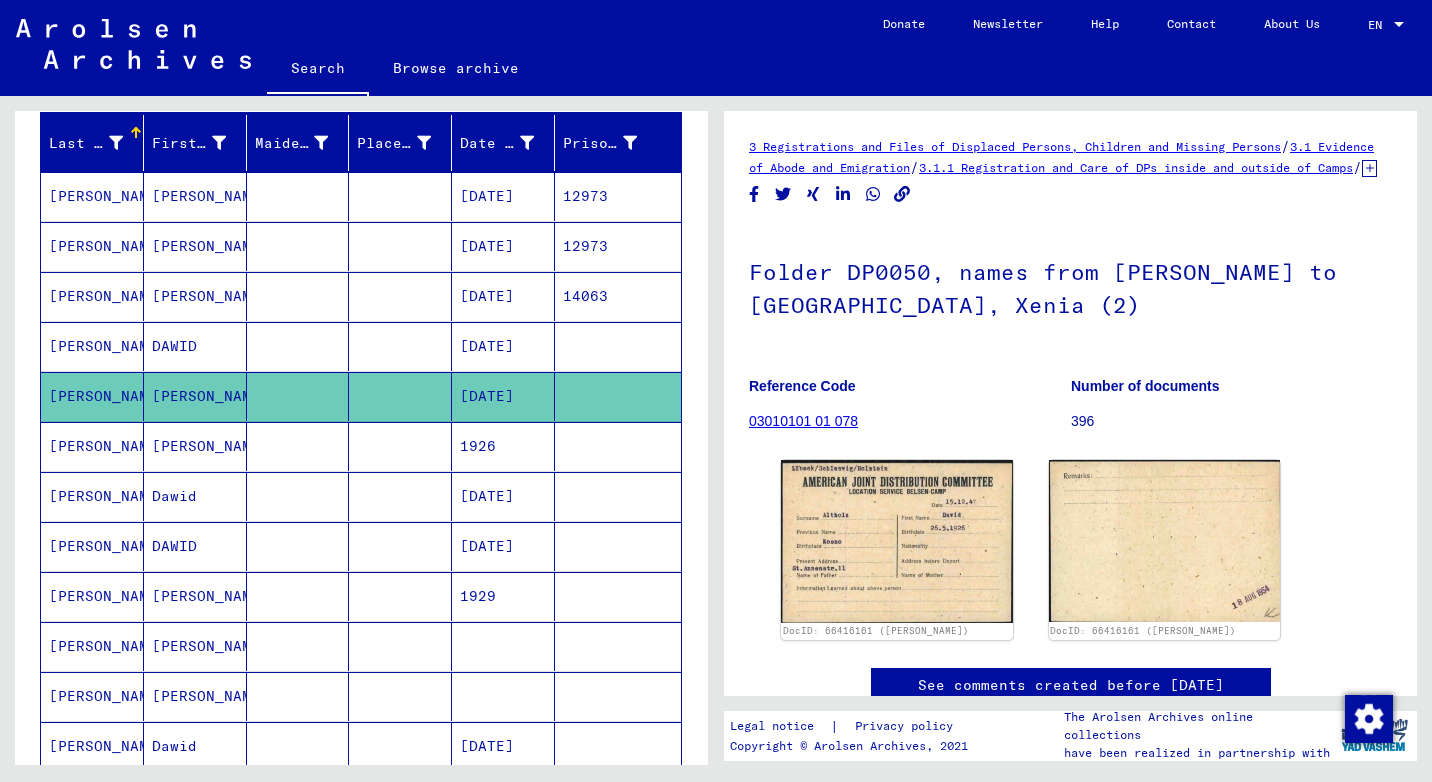 click on "[PERSON_NAME]" at bounding box center [92, 496] 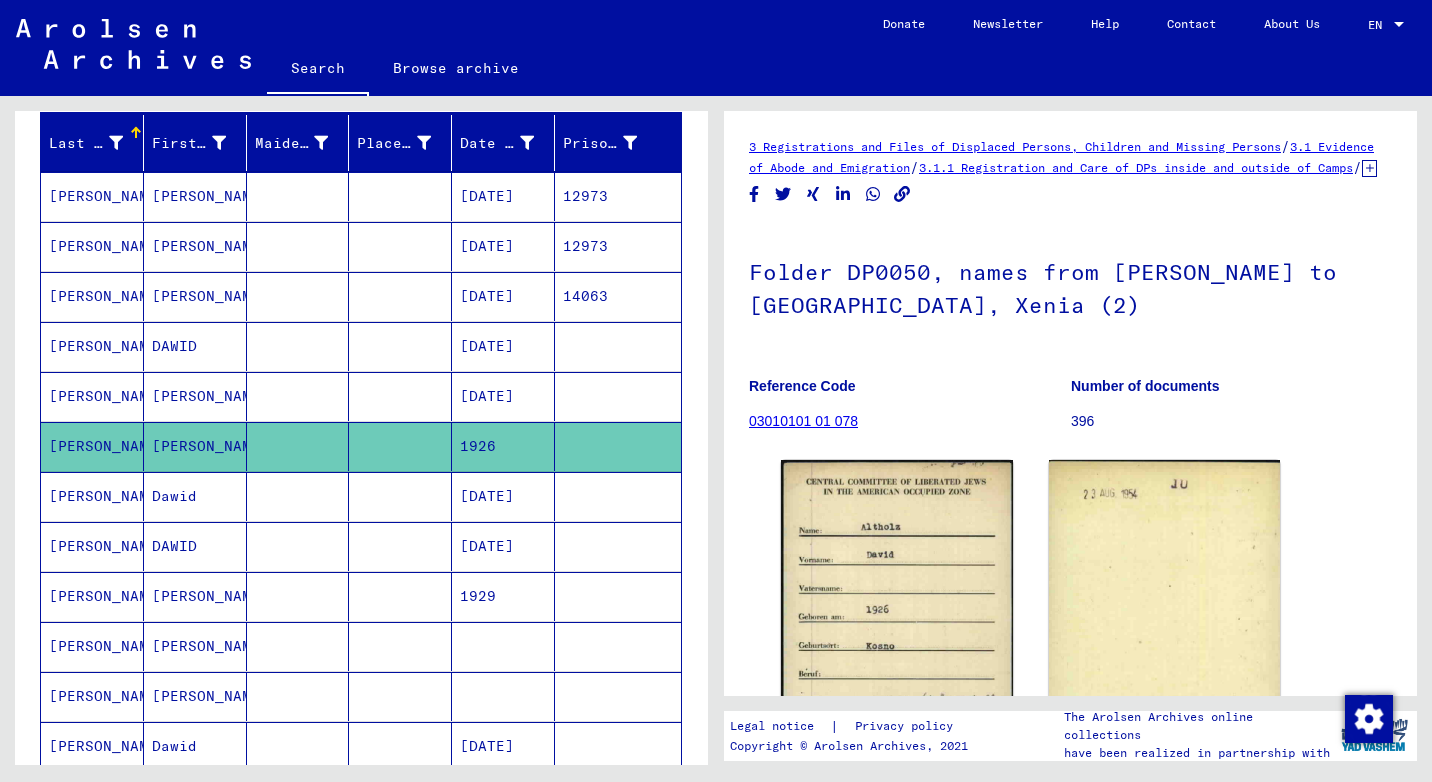 scroll, scrollTop: 0, scrollLeft: 0, axis: both 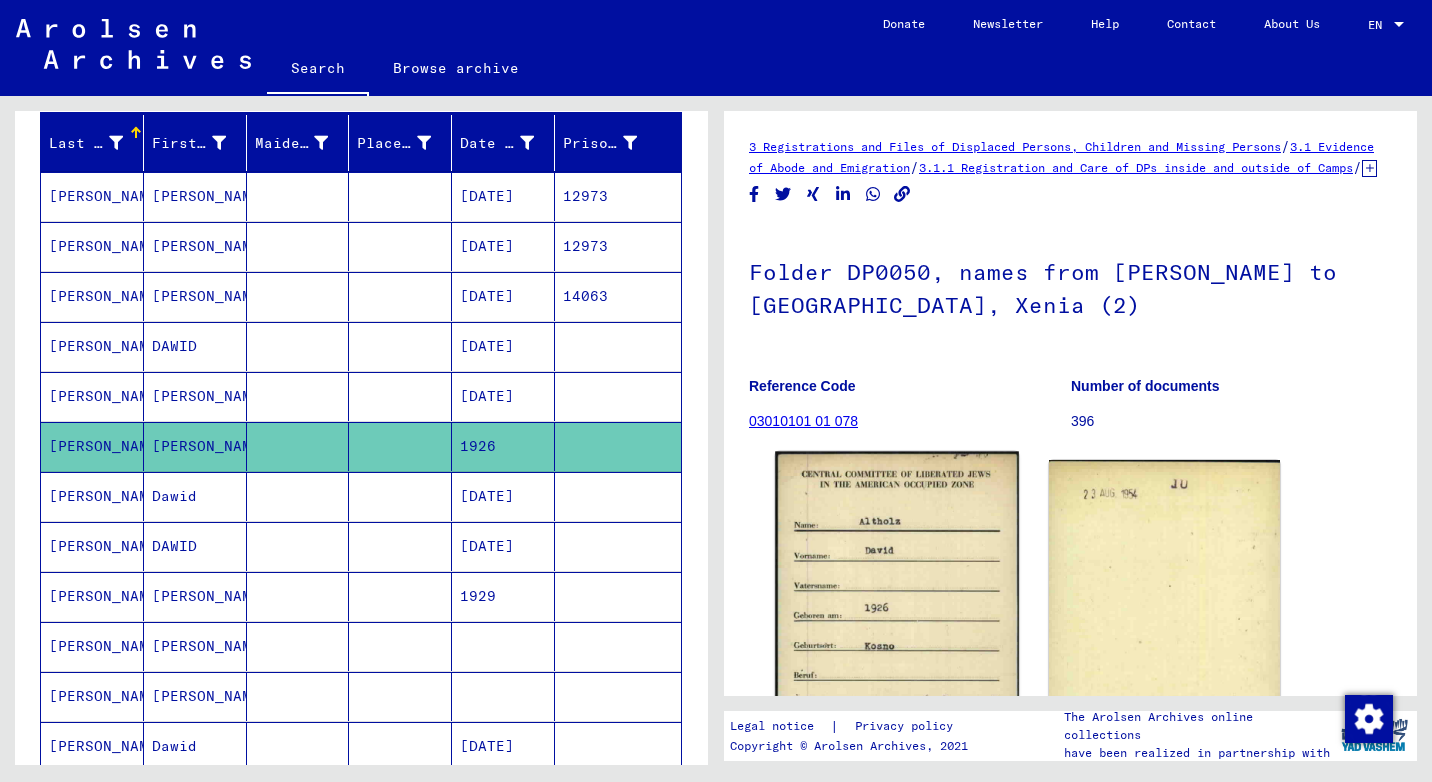 click 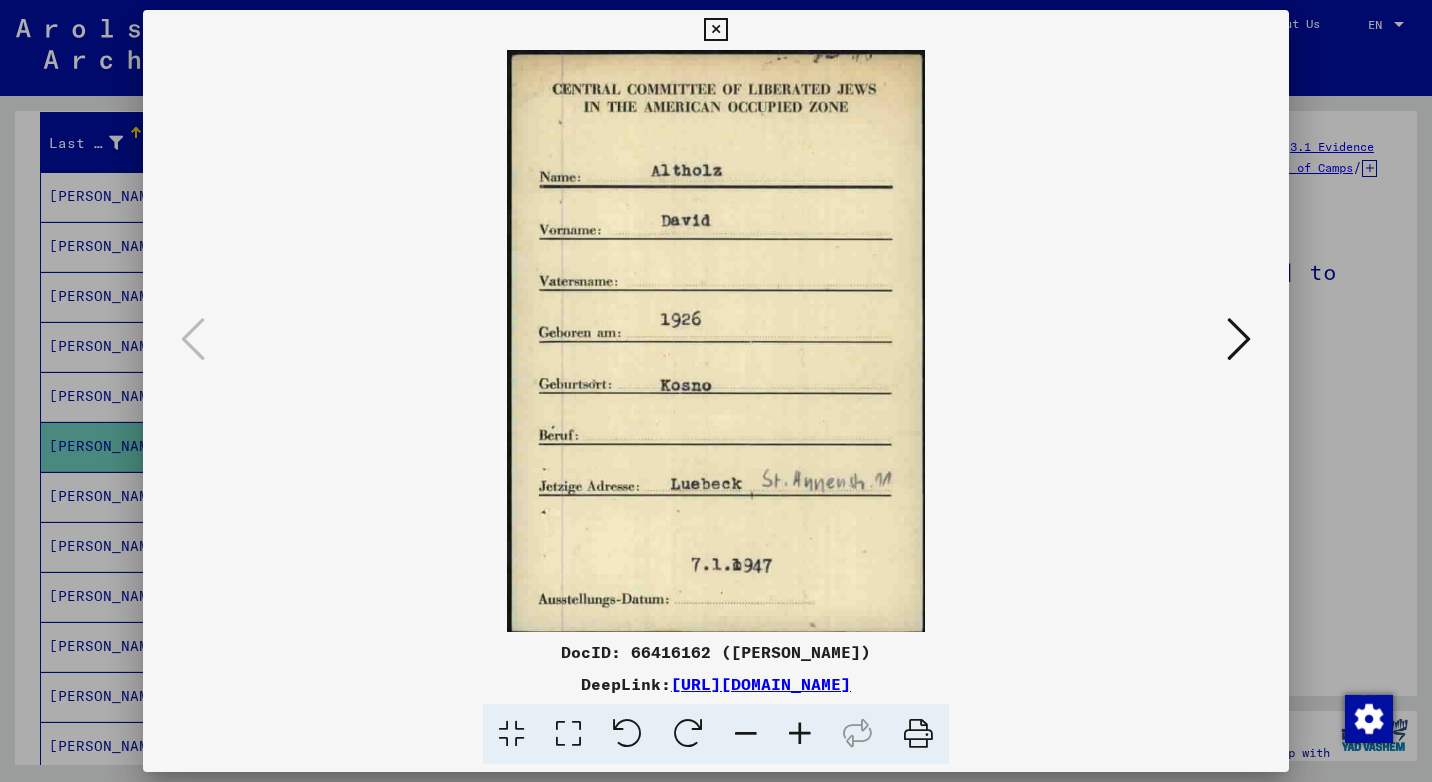 click at bounding box center [715, 30] 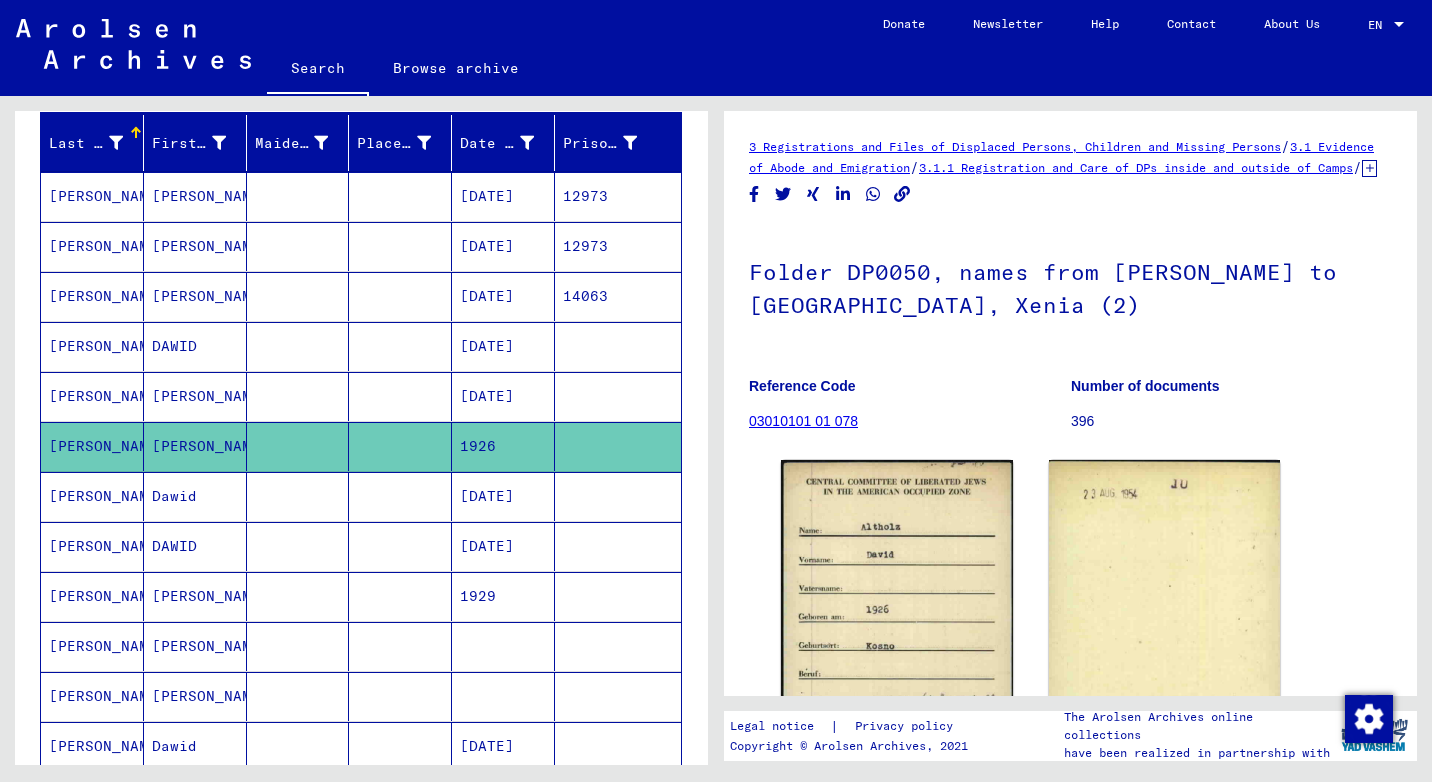 click on "[PERSON_NAME]" at bounding box center (92, 546) 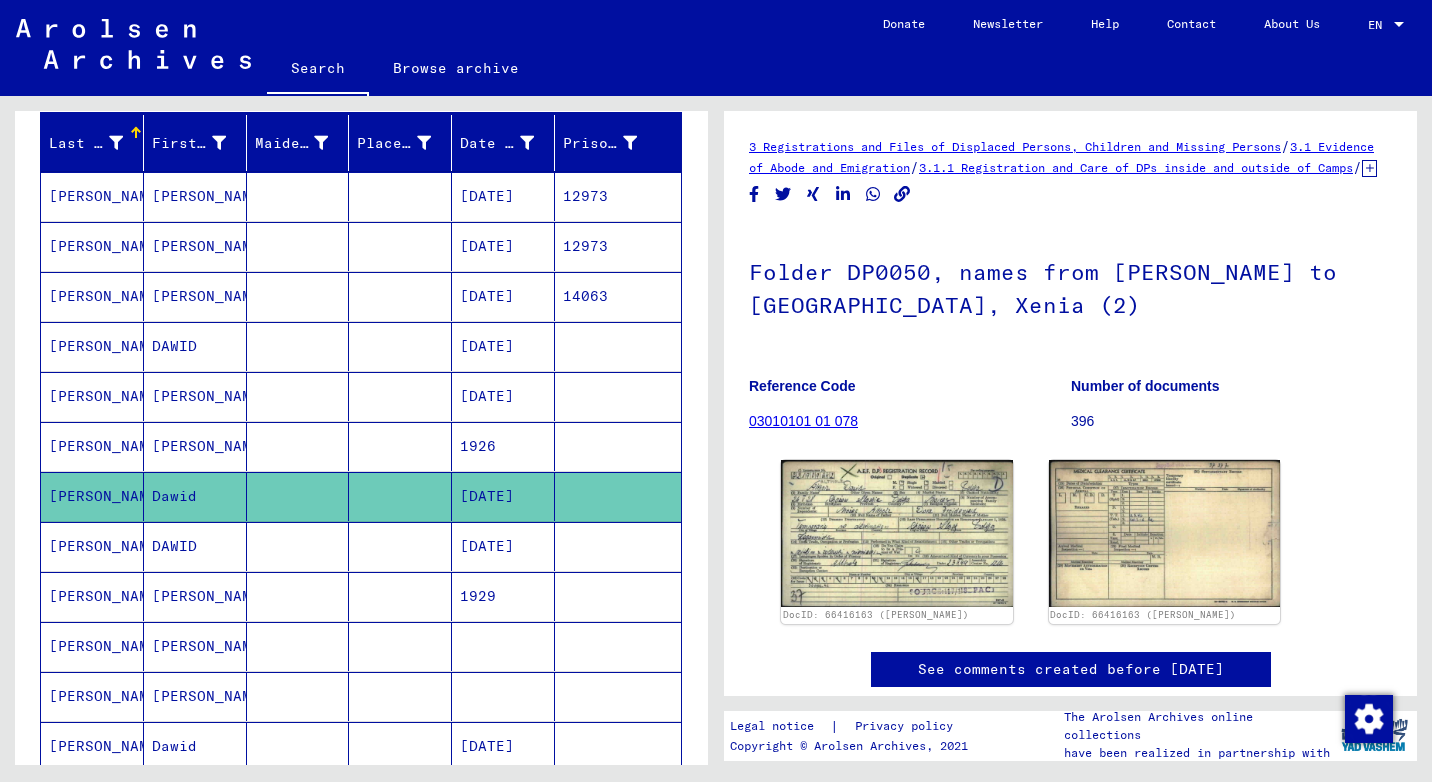 scroll, scrollTop: 0, scrollLeft: 0, axis: both 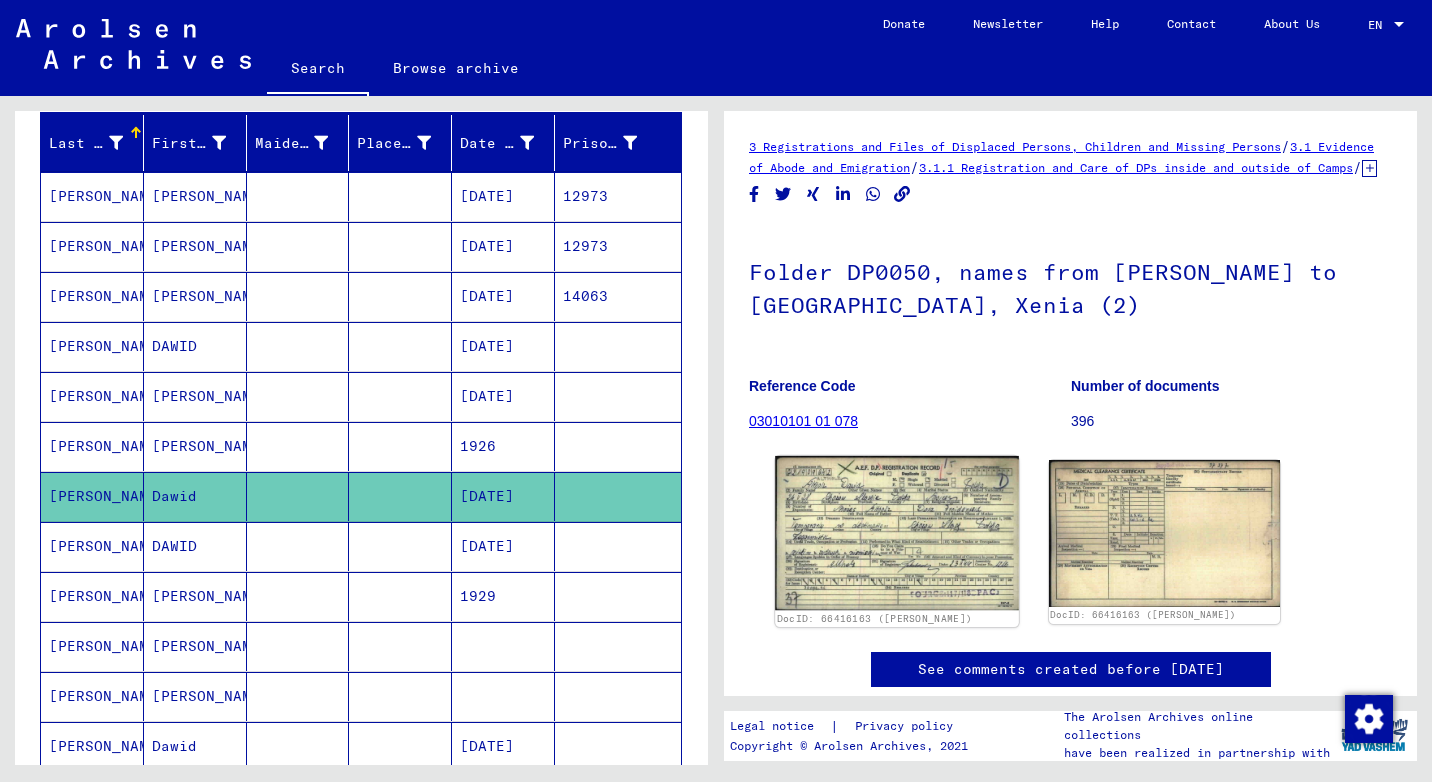 click 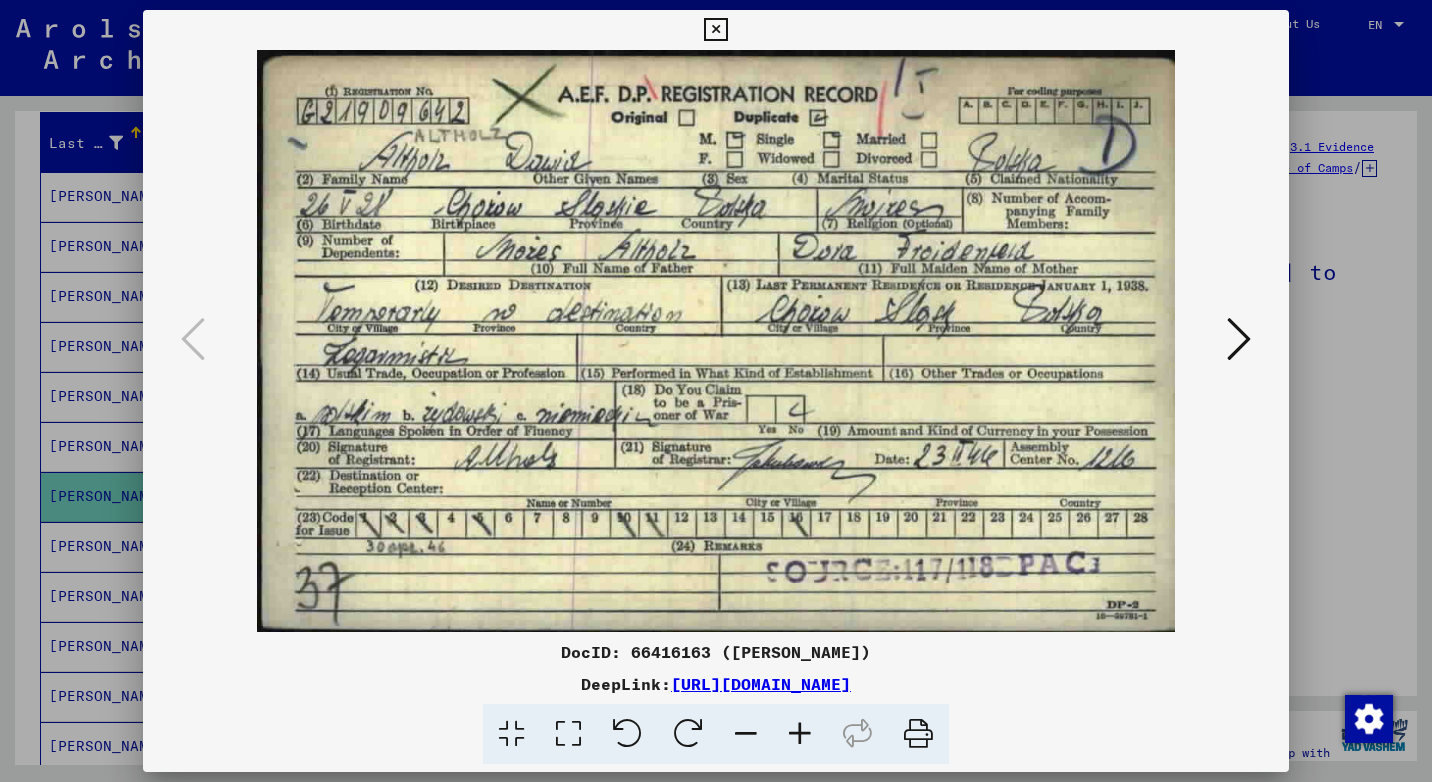 type 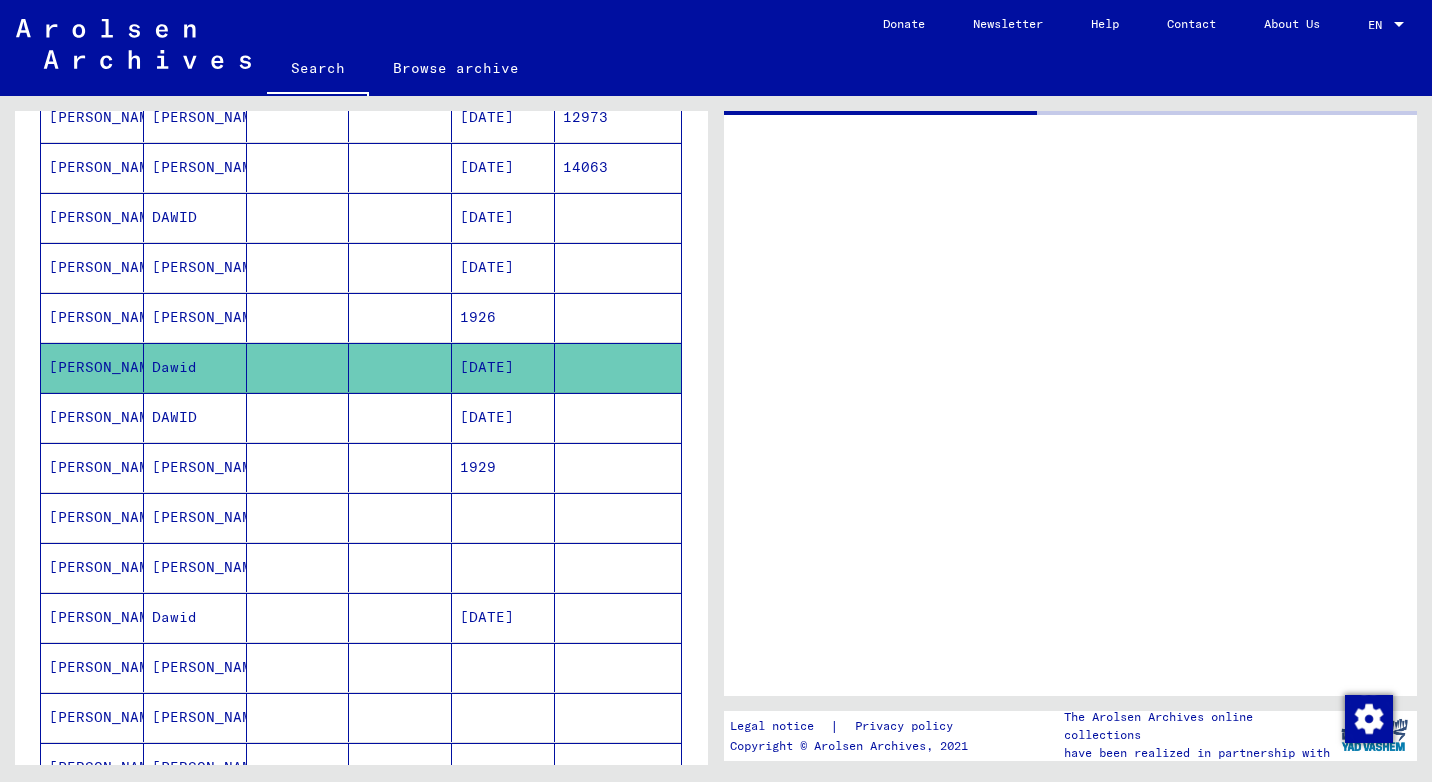 scroll, scrollTop: 433, scrollLeft: 0, axis: vertical 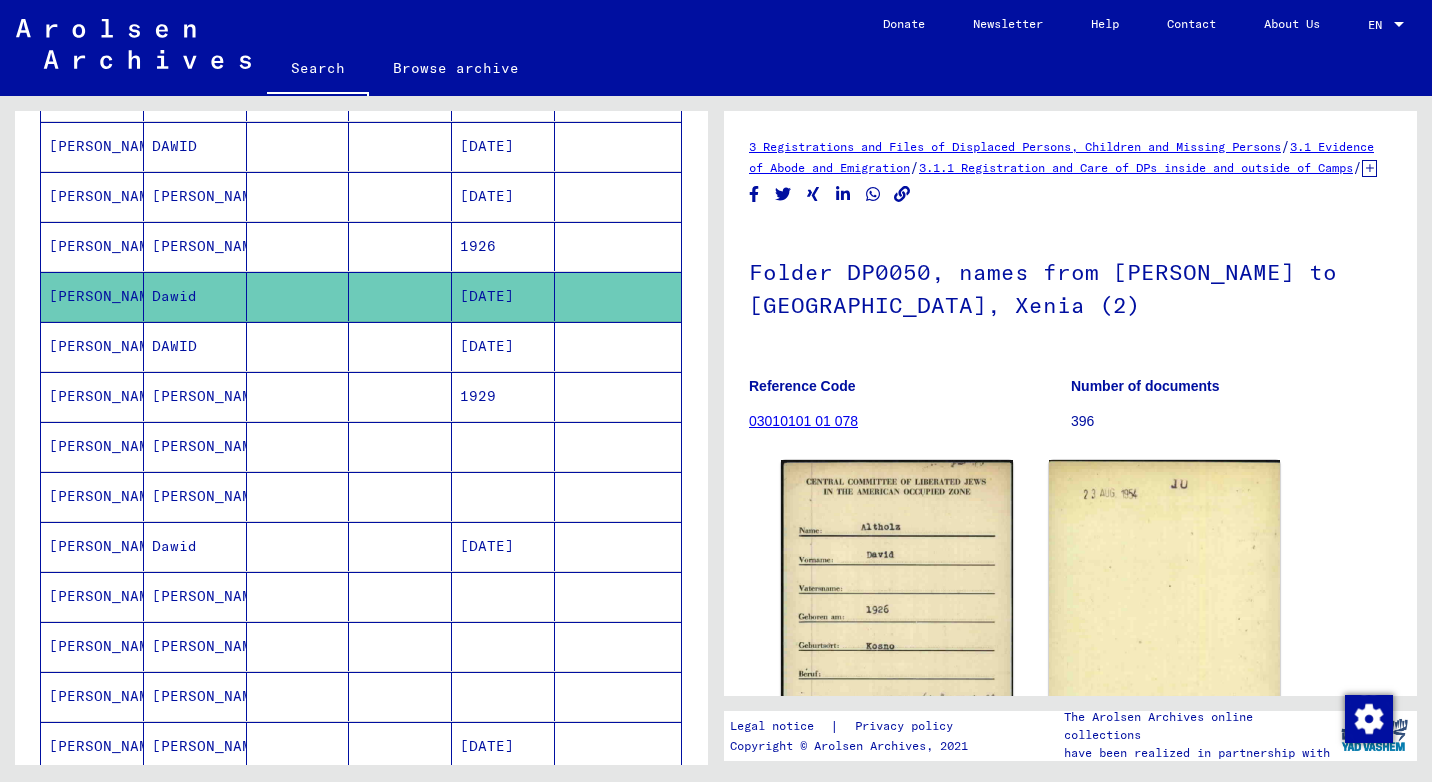 click on "[PERSON_NAME]" at bounding box center (92, 396) 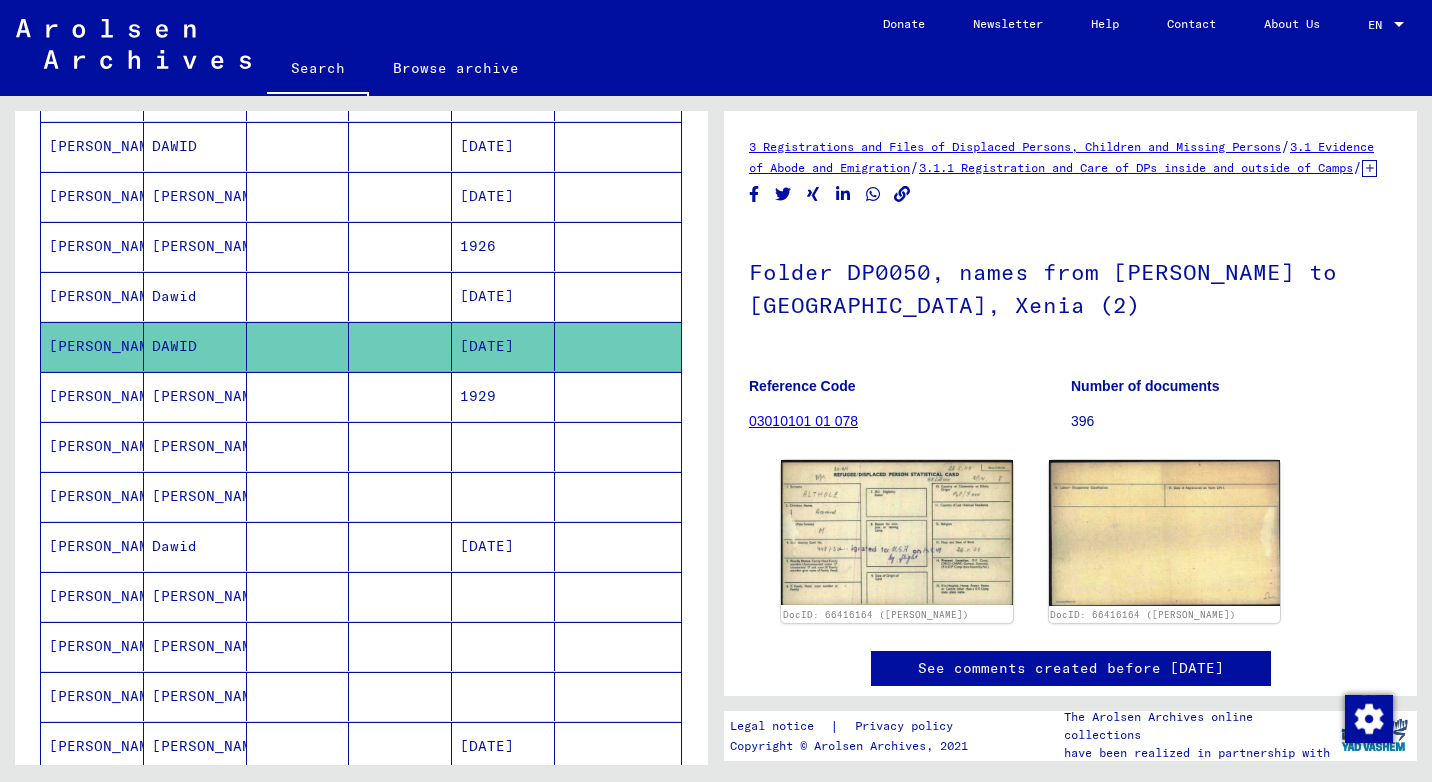 scroll, scrollTop: 0, scrollLeft: 0, axis: both 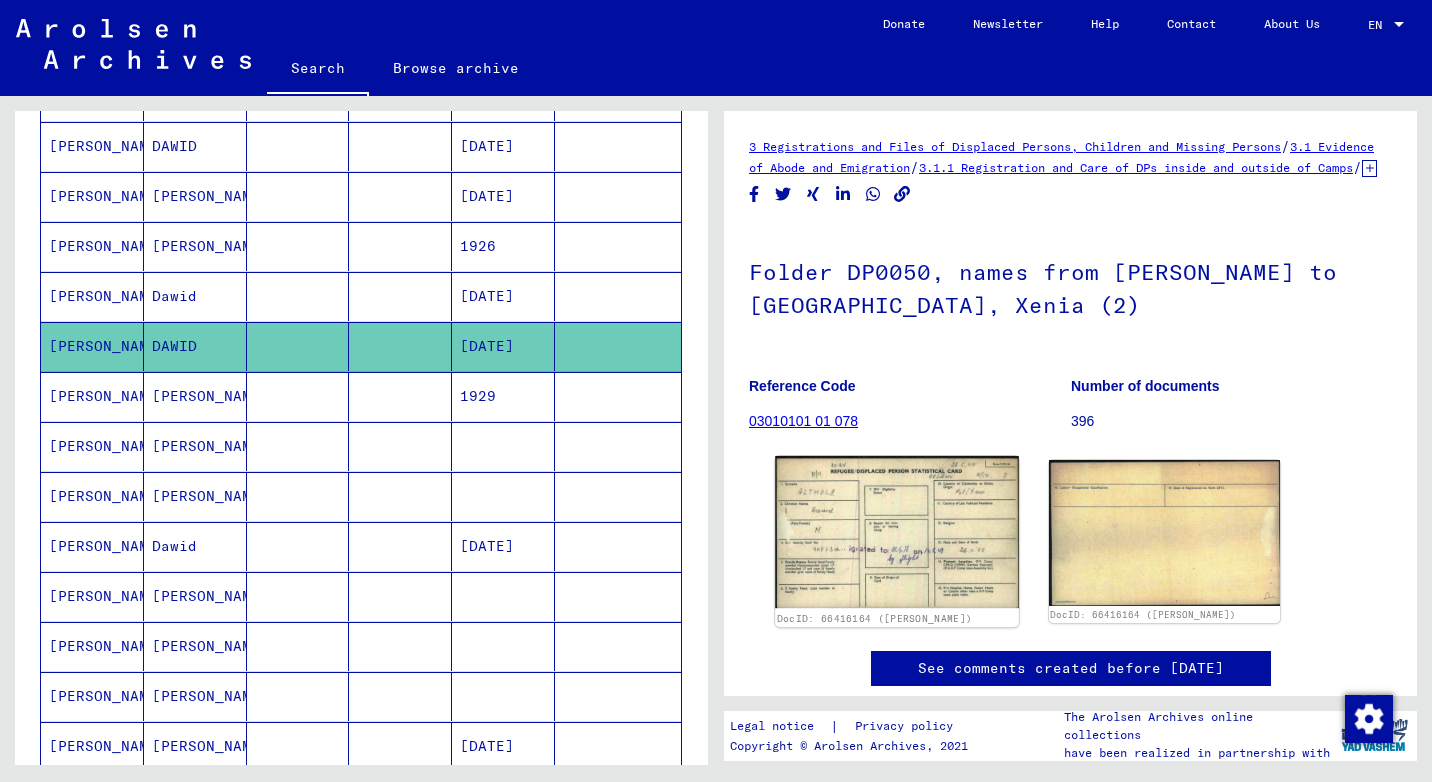 click 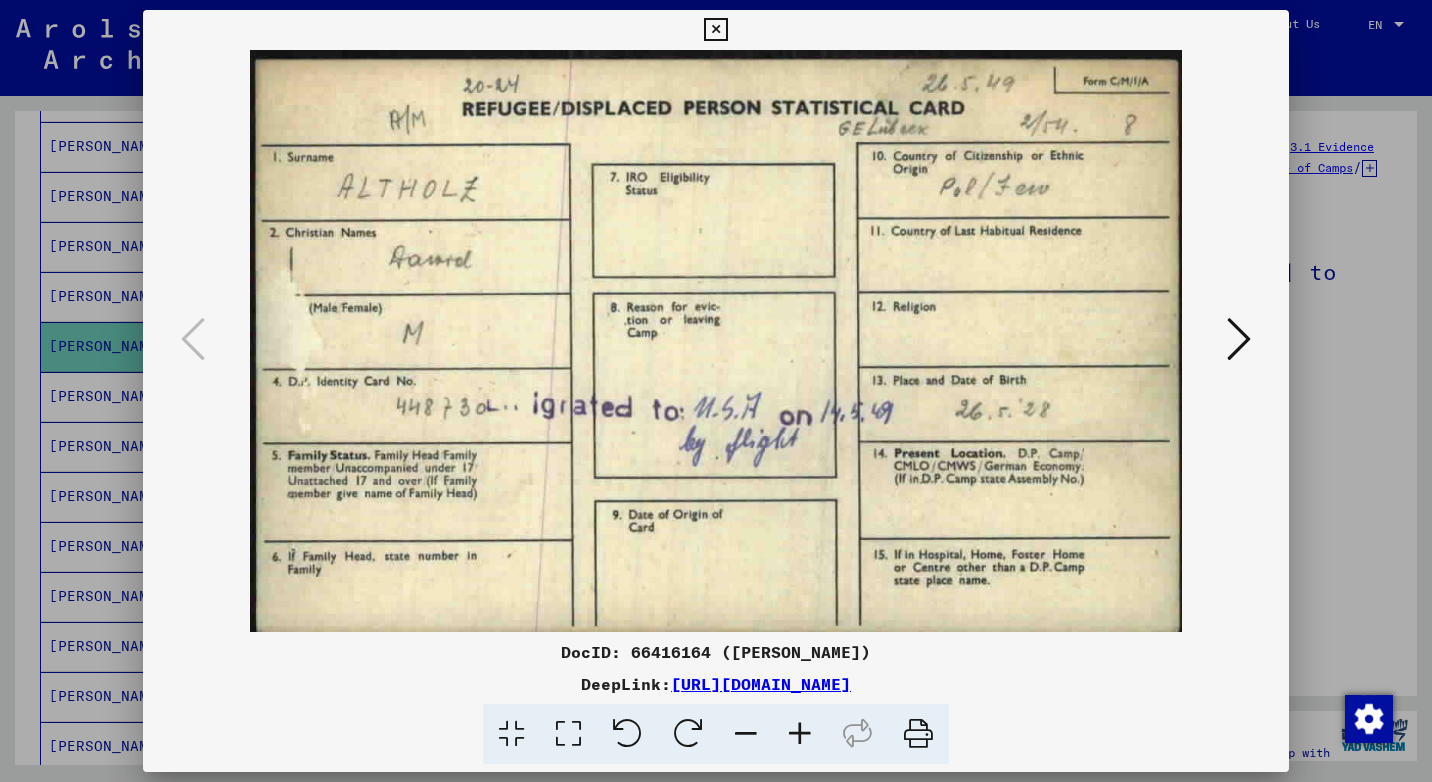 type 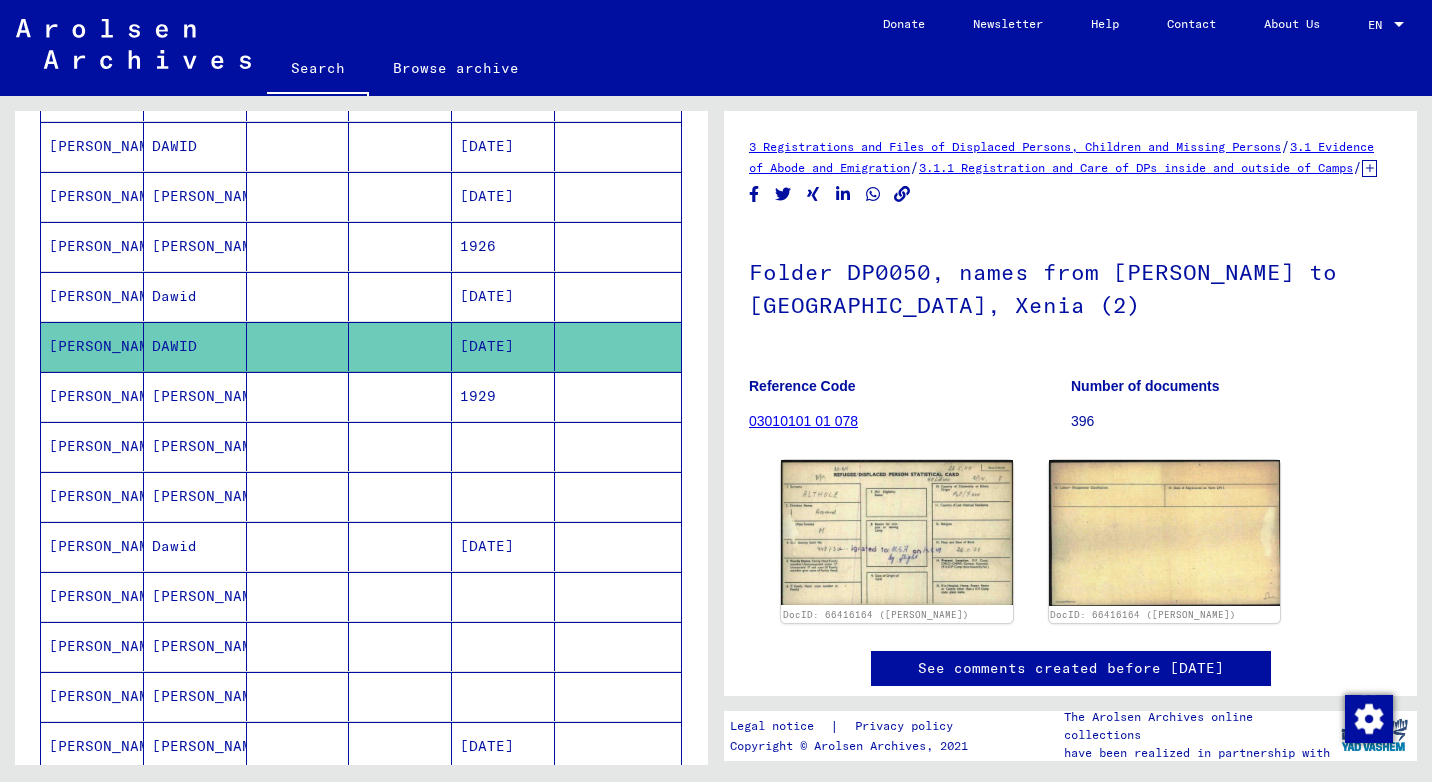 click on "[PERSON_NAME]" at bounding box center [92, 446] 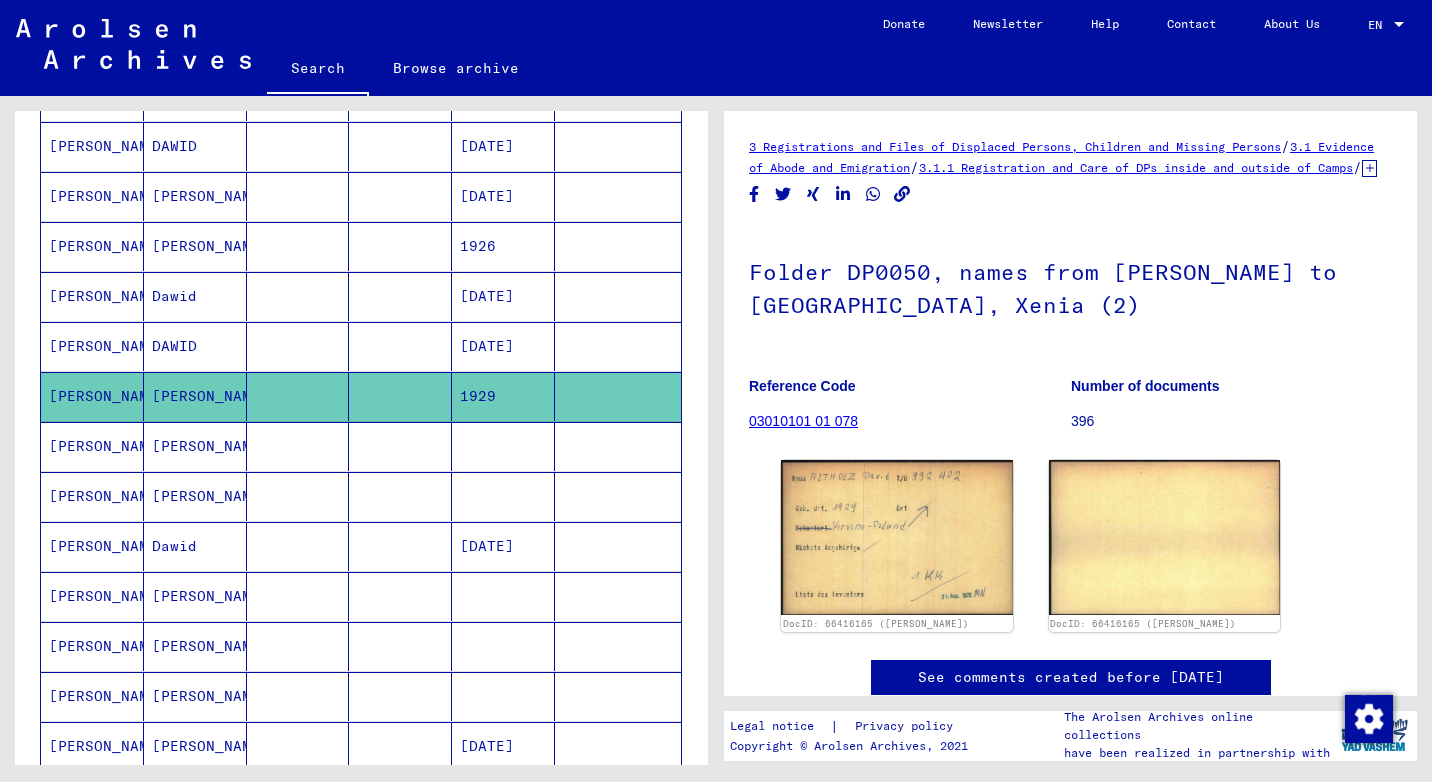 scroll, scrollTop: 0, scrollLeft: 0, axis: both 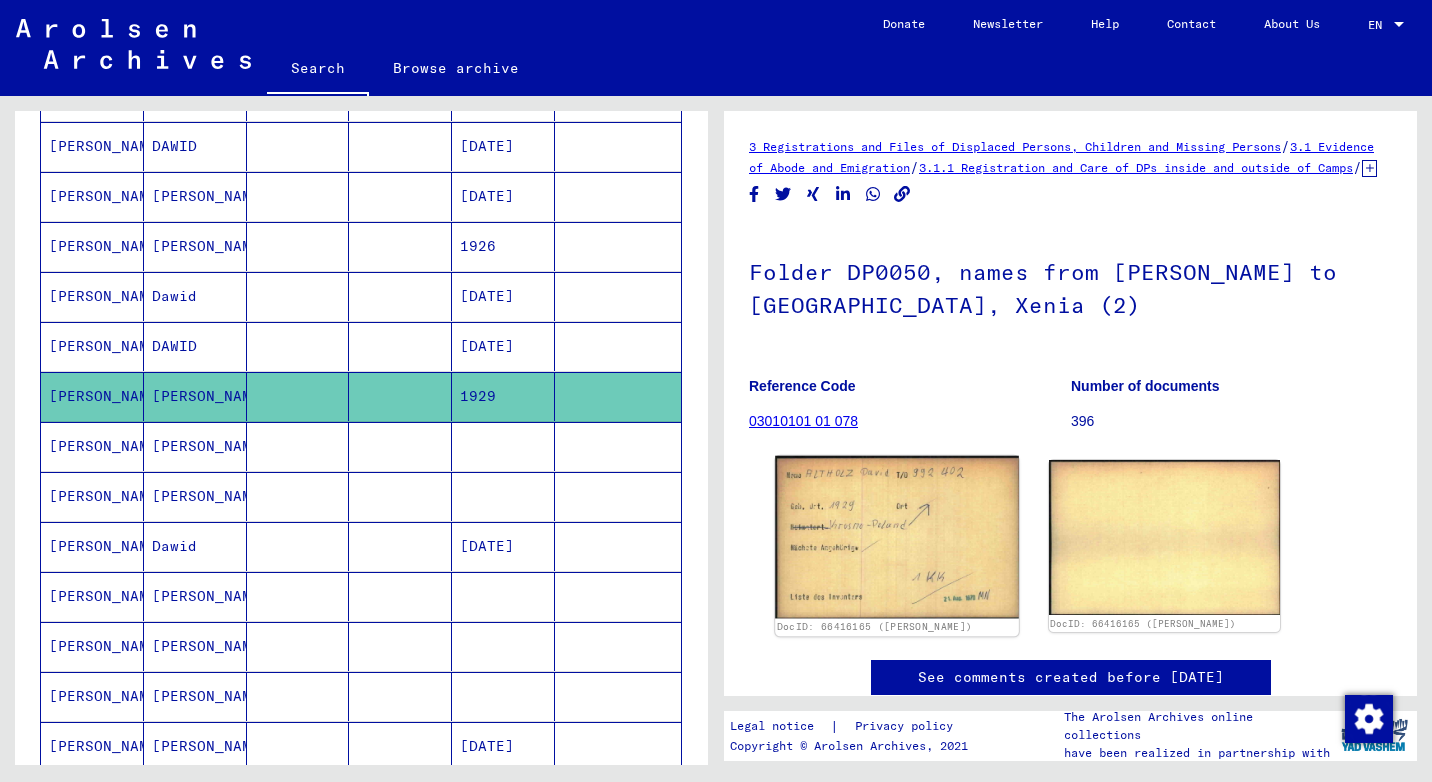 click 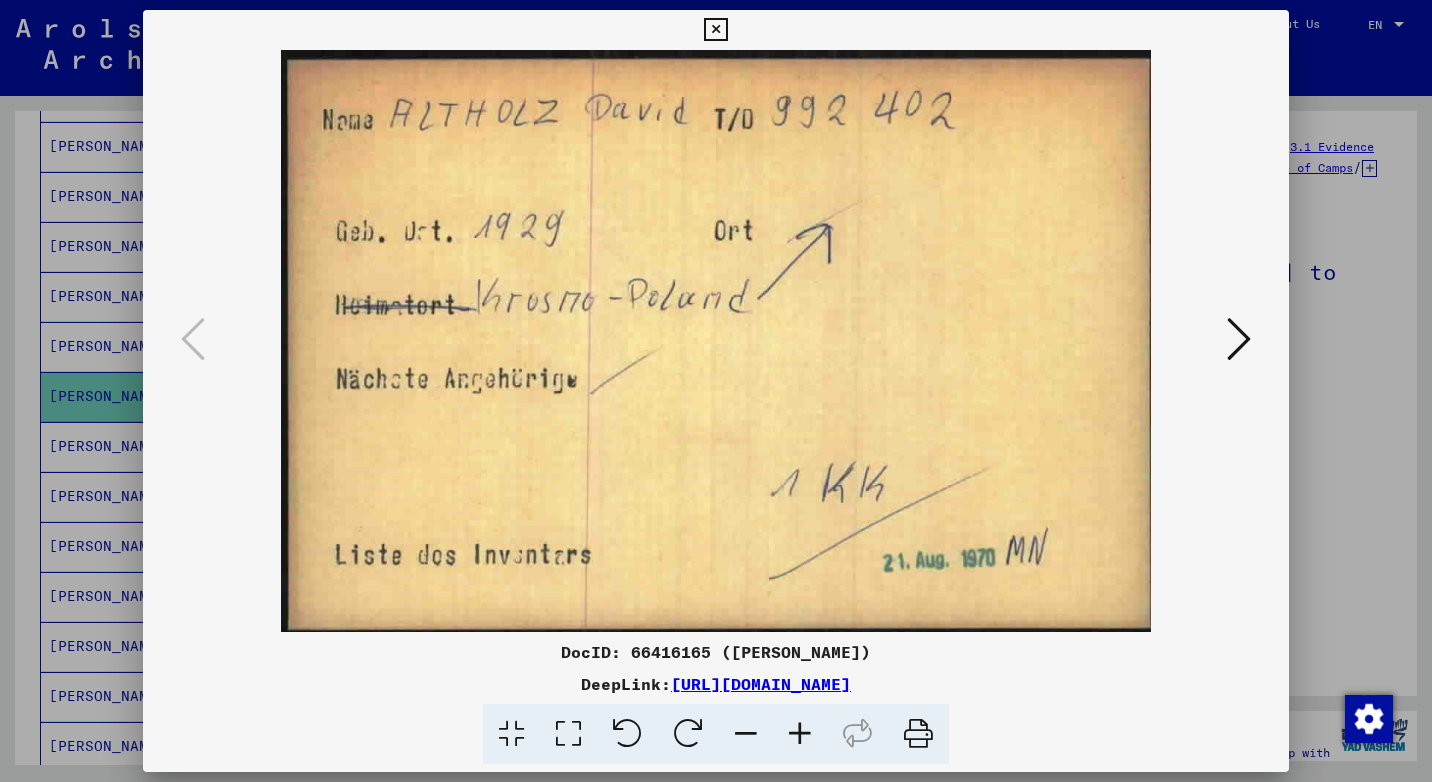 click at bounding box center [715, 30] 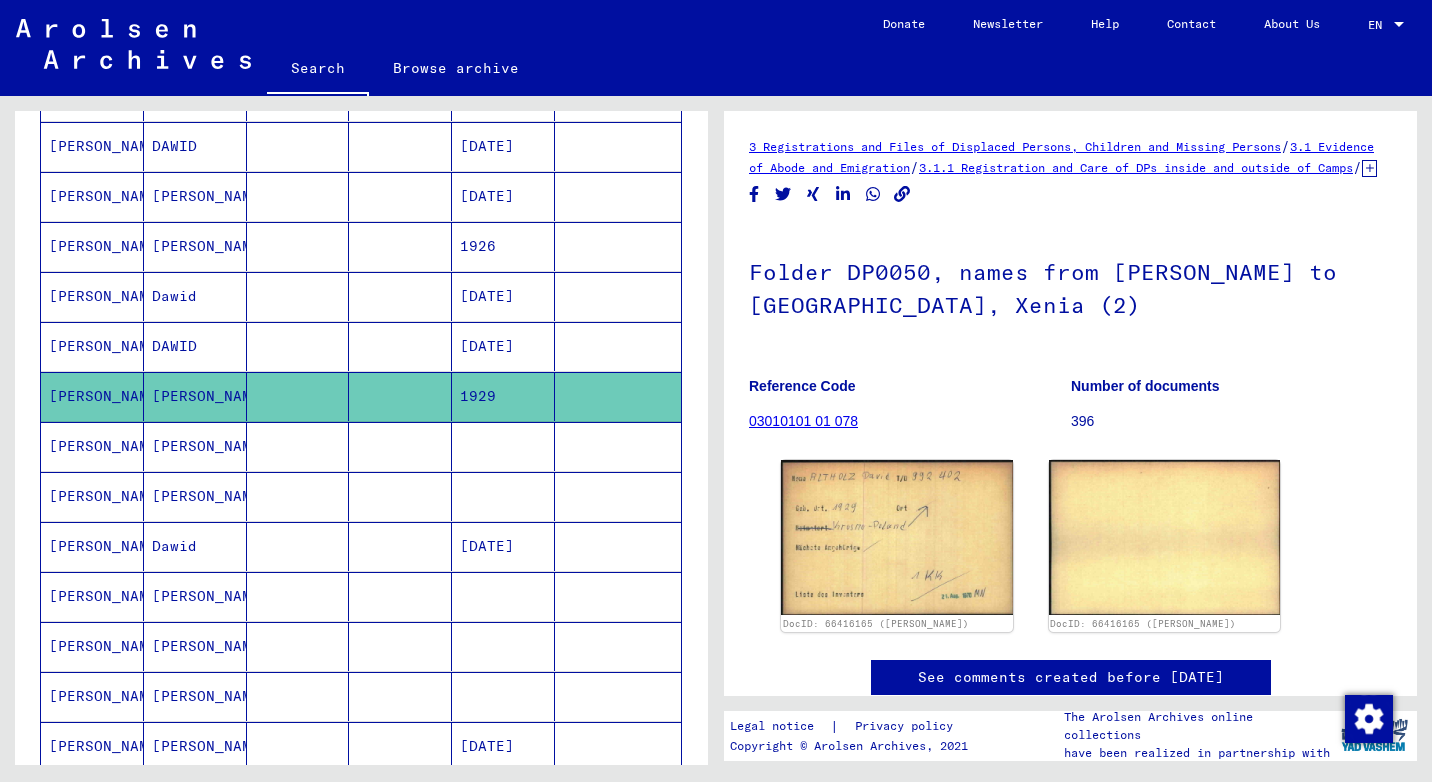 click on "[PERSON_NAME]" at bounding box center (92, 496) 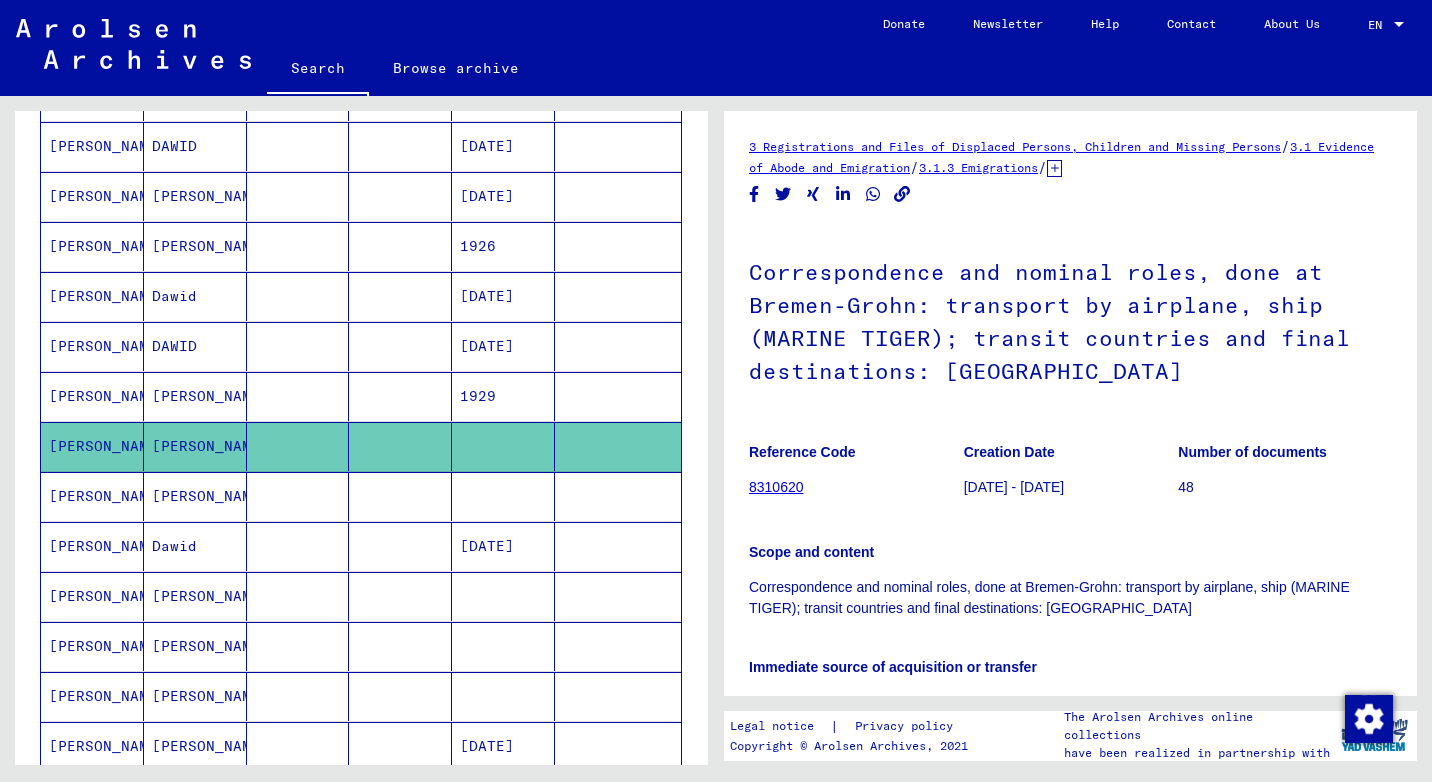 scroll, scrollTop: 0, scrollLeft: 0, axis: both 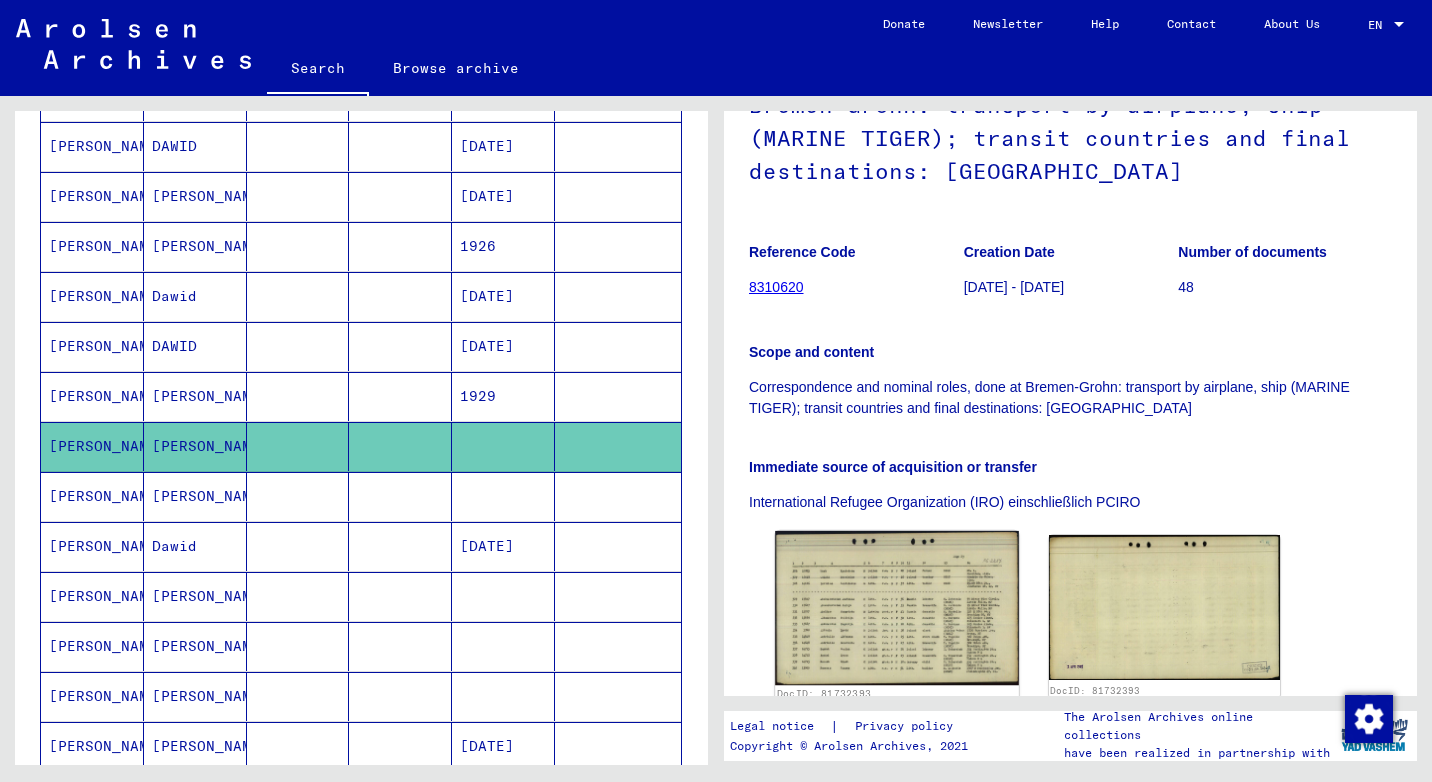 click 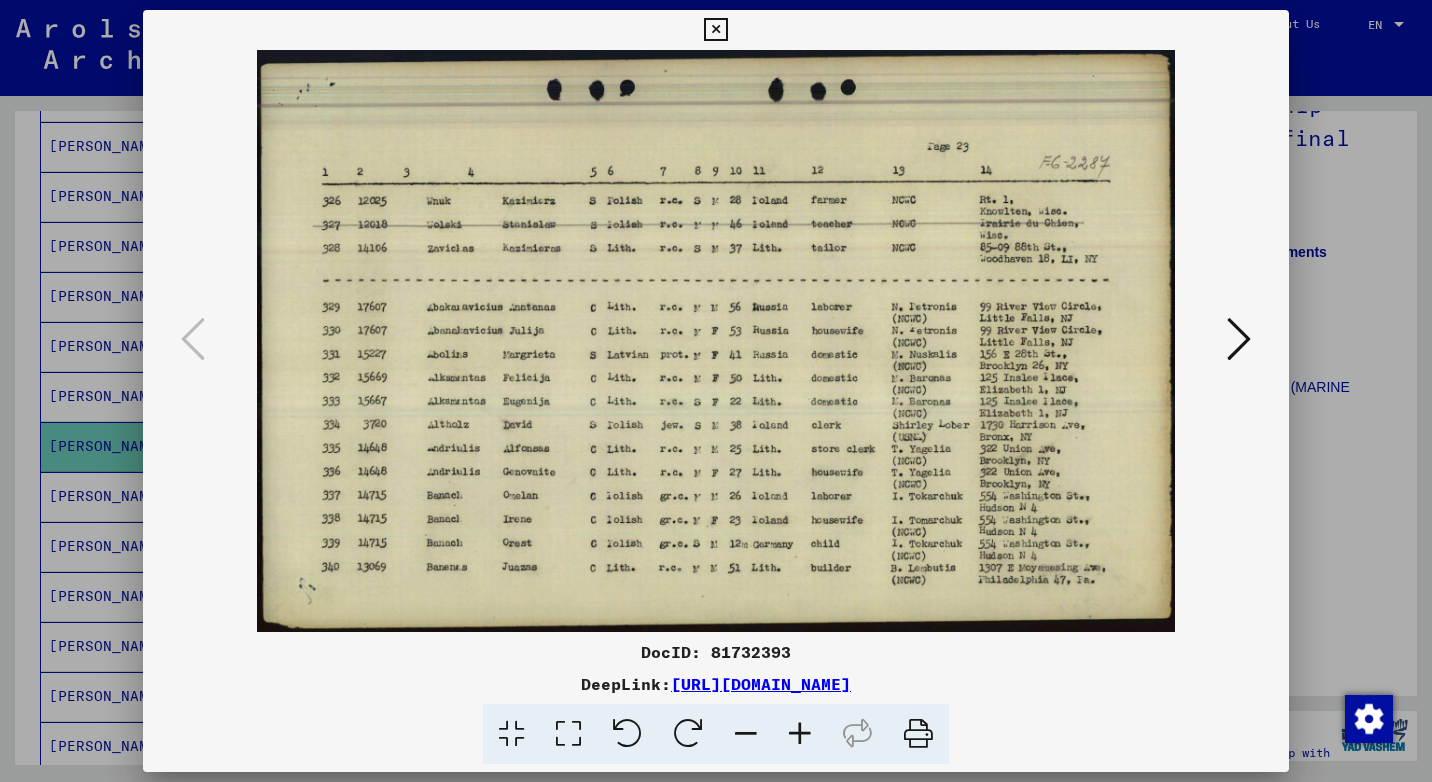 click at bounding box center [715, 30] 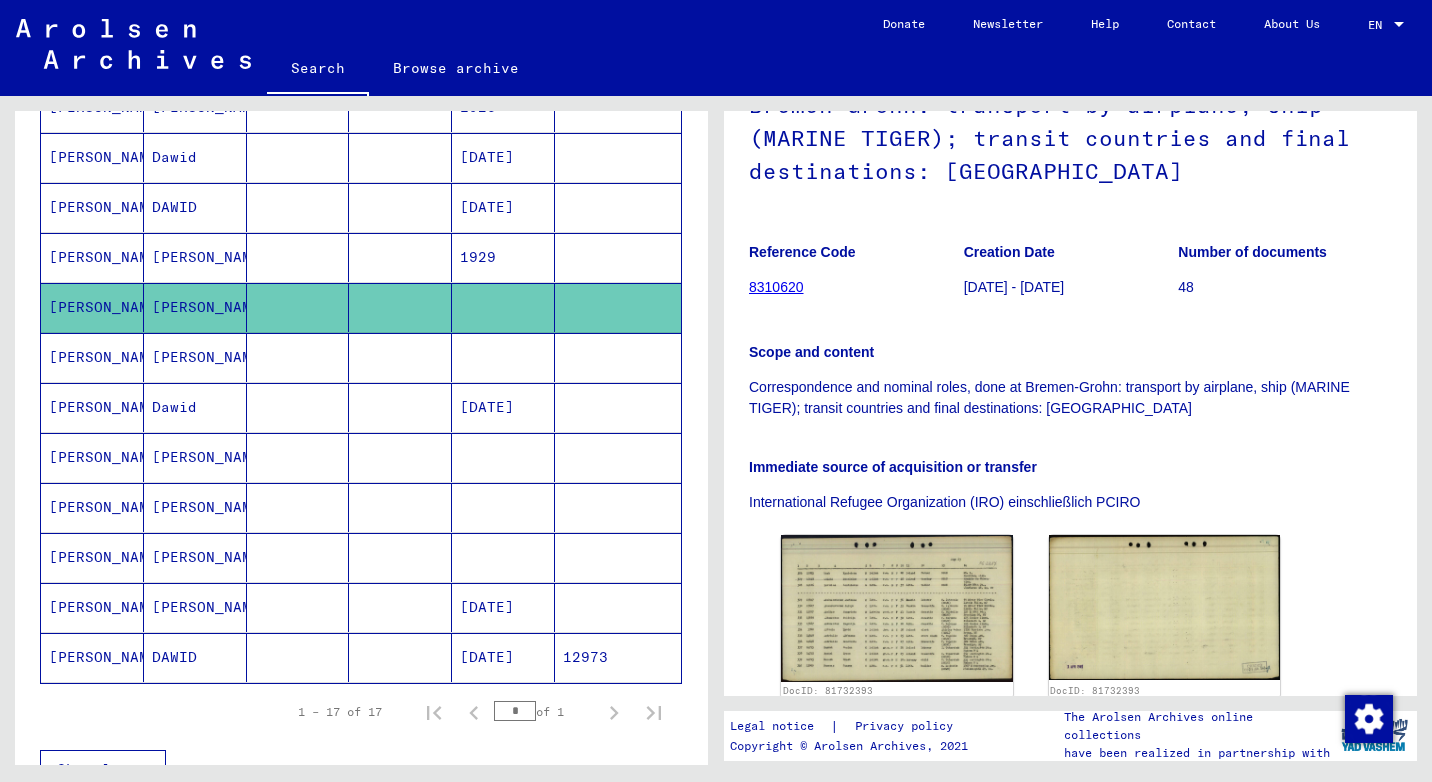 scroll, scrollTop: 600, scrollLeft: 0, axis: vertical 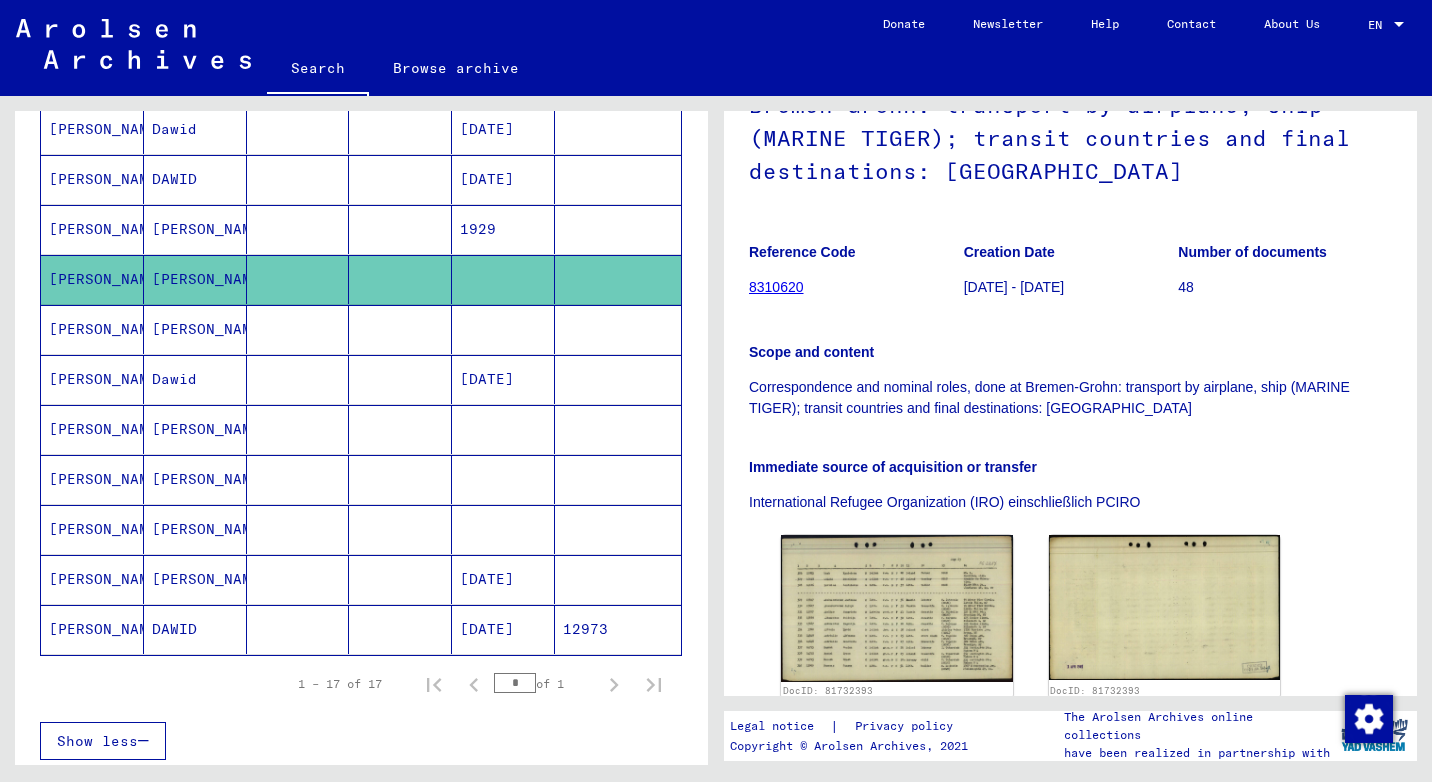 click on "[PERSON_NAME]" 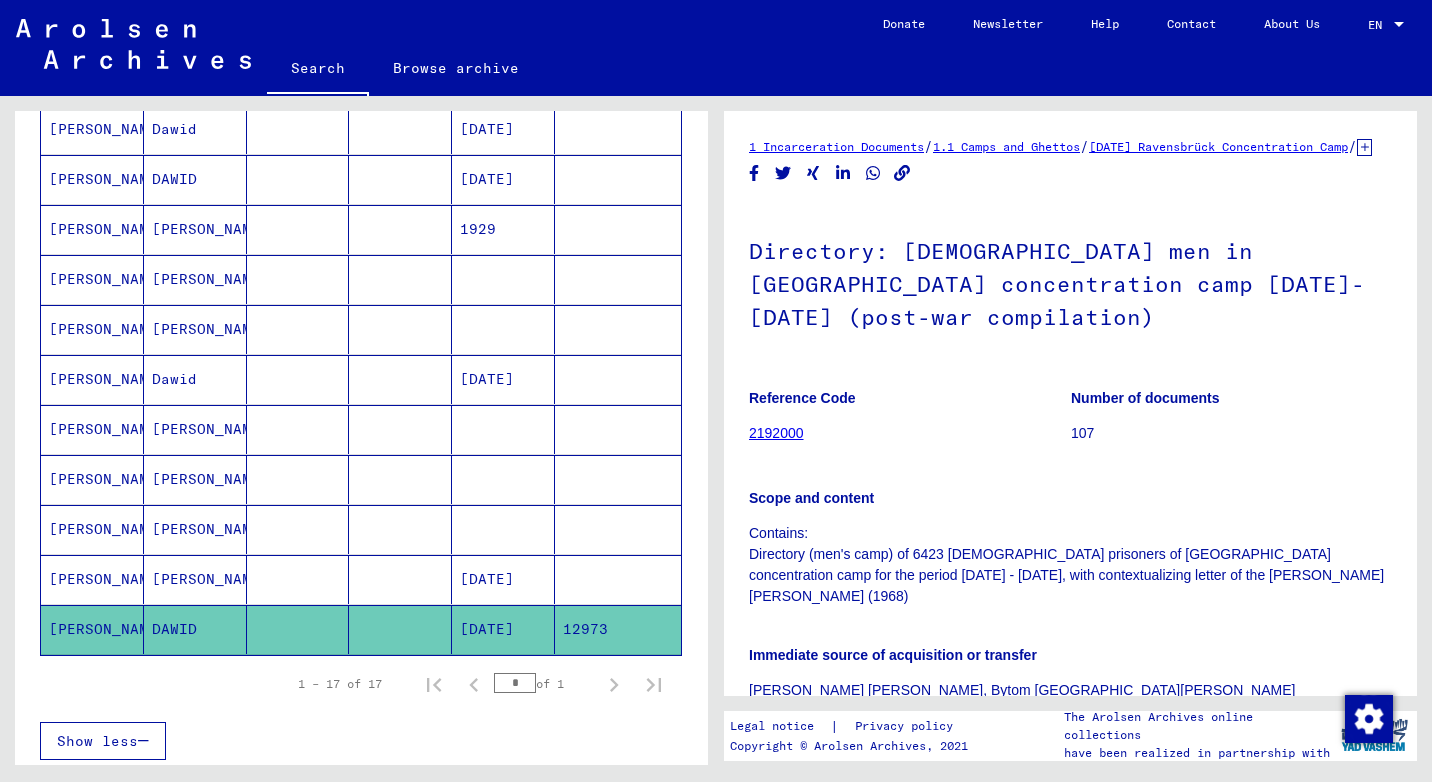 scroll, scrollTop: 0, scrollLeft: 0, axis: both 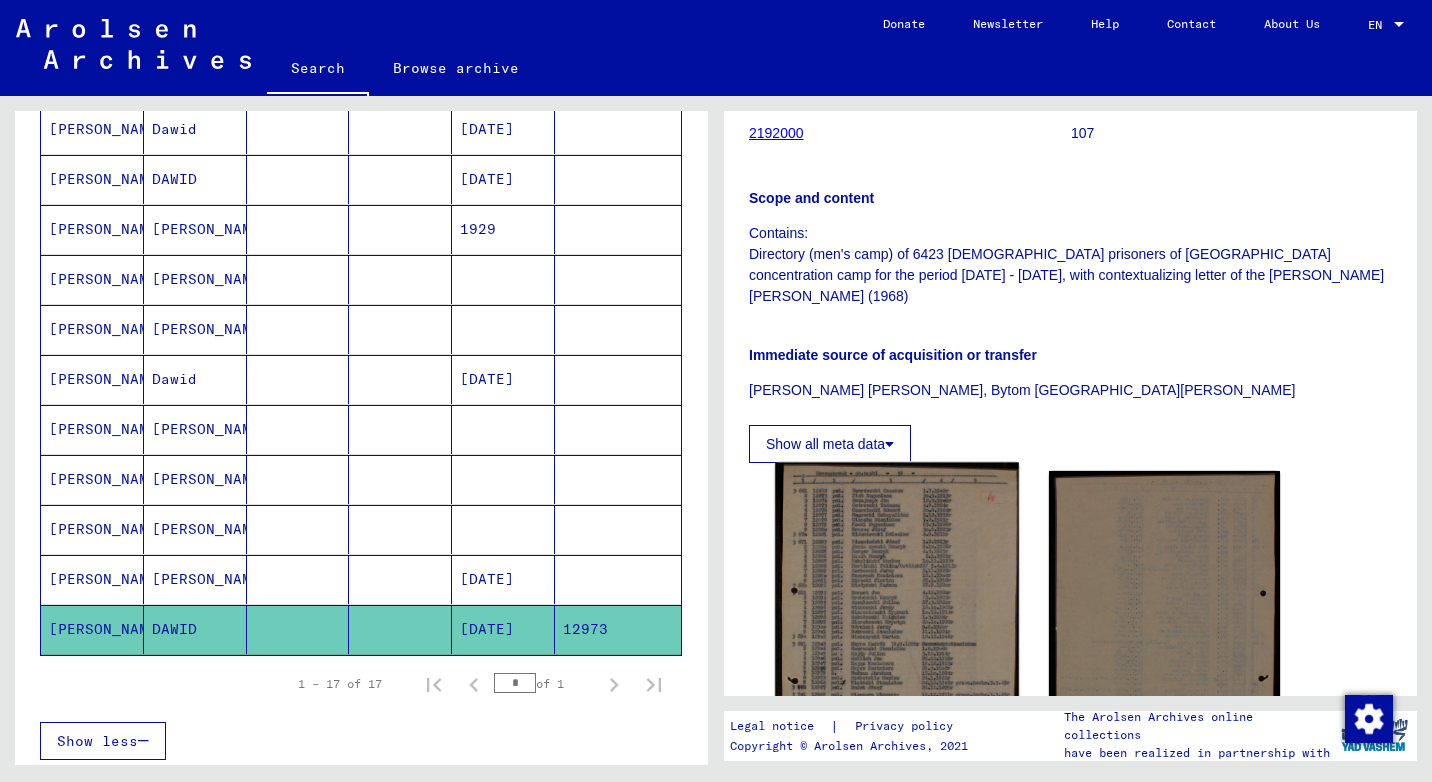 click 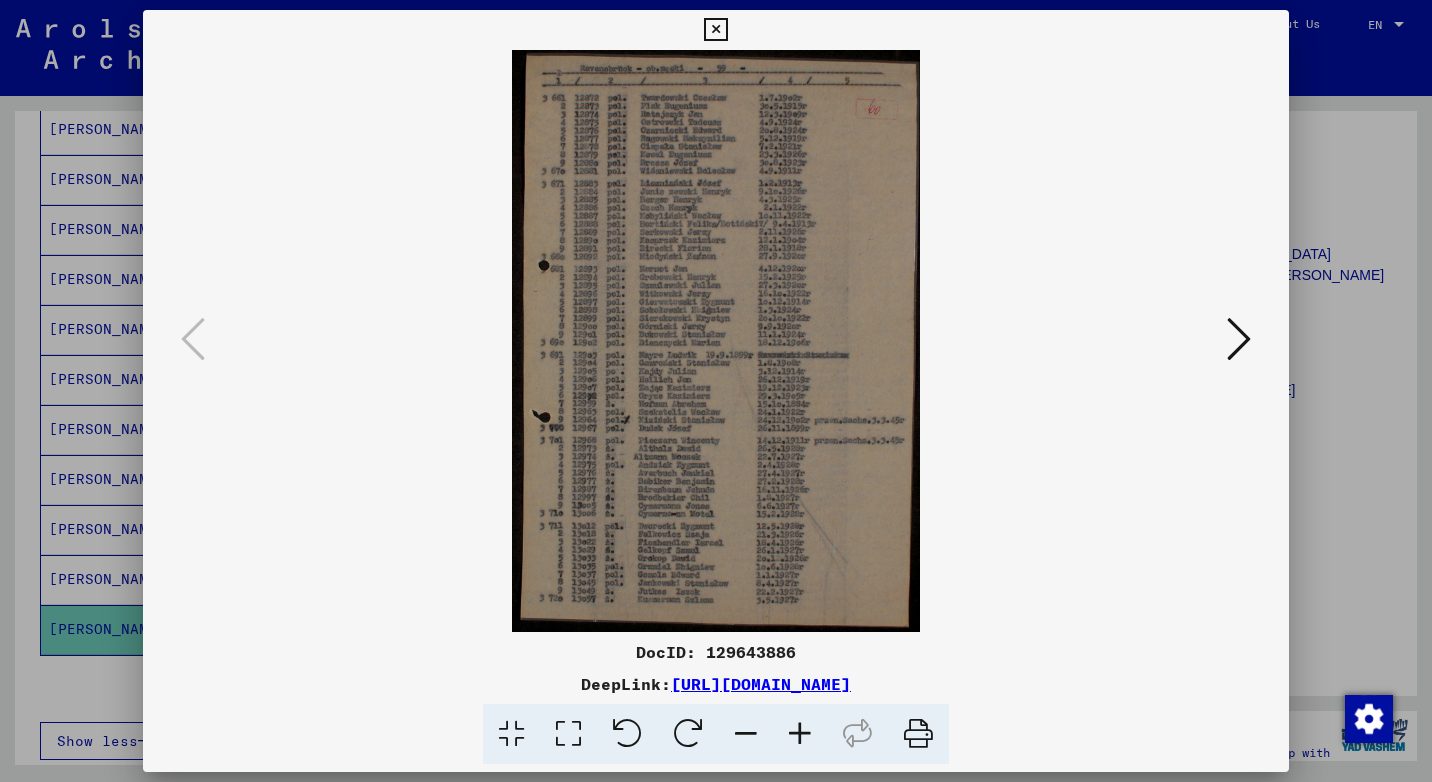 click at bounding box center (800, 734) 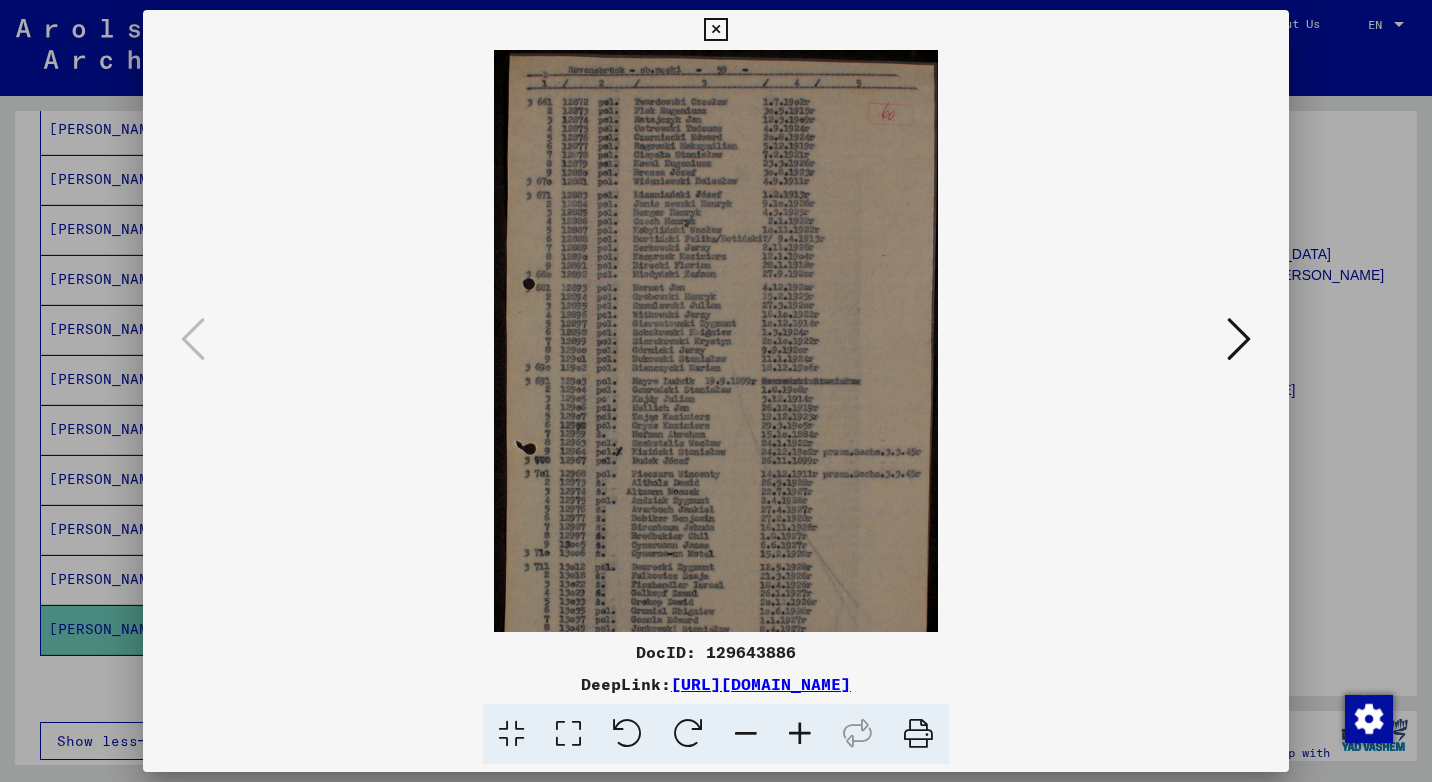 click at bounding box center (800, 734) 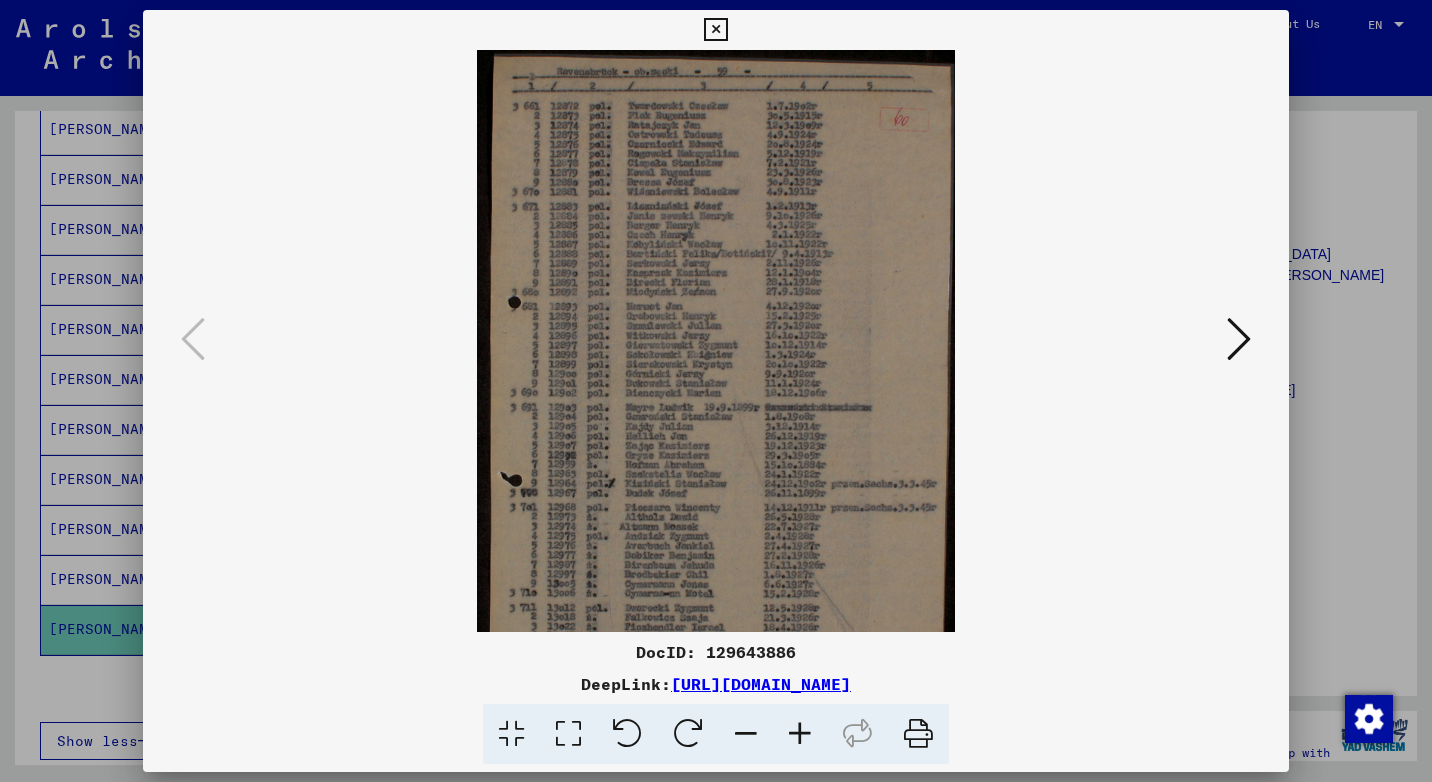 click at bounding box center [800, 734] 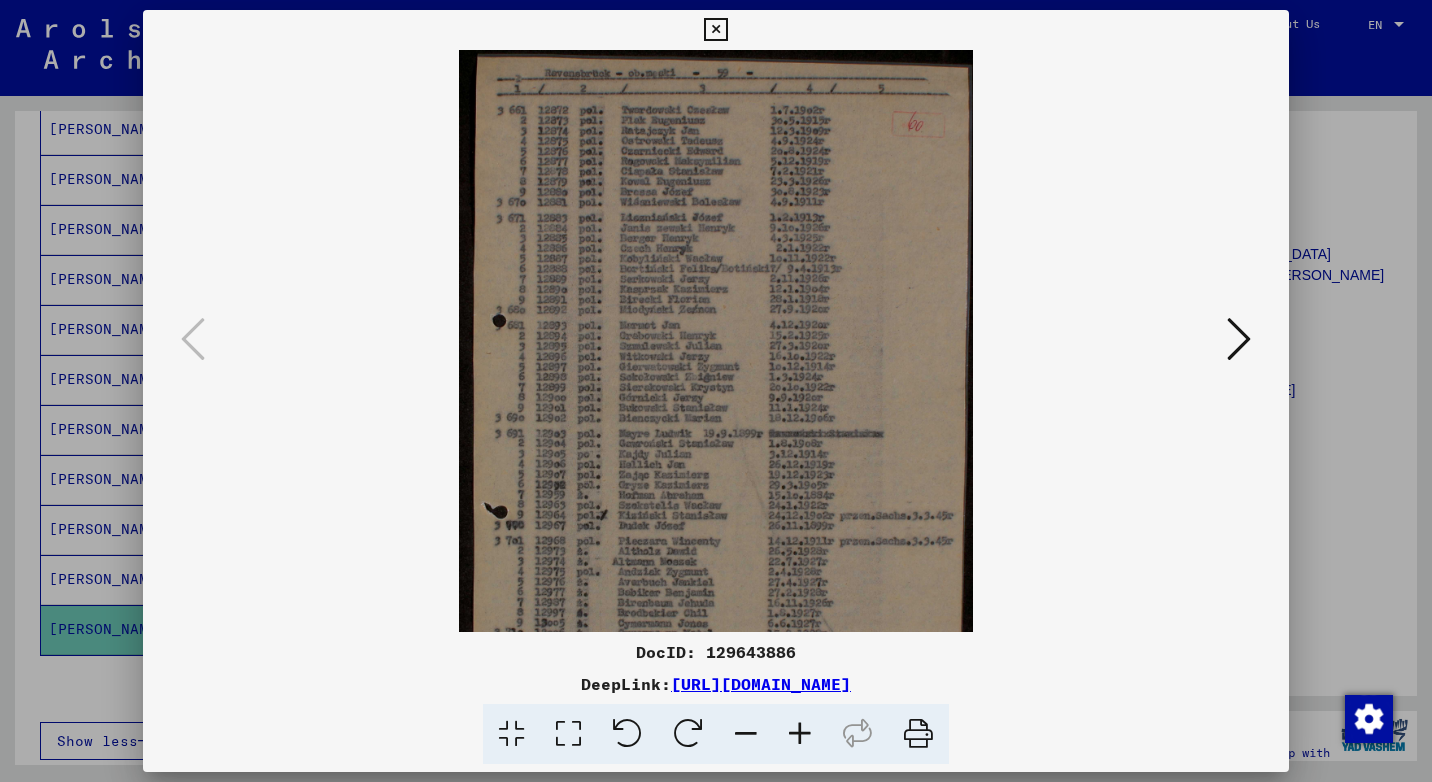 click at bounding box center [800, 734] 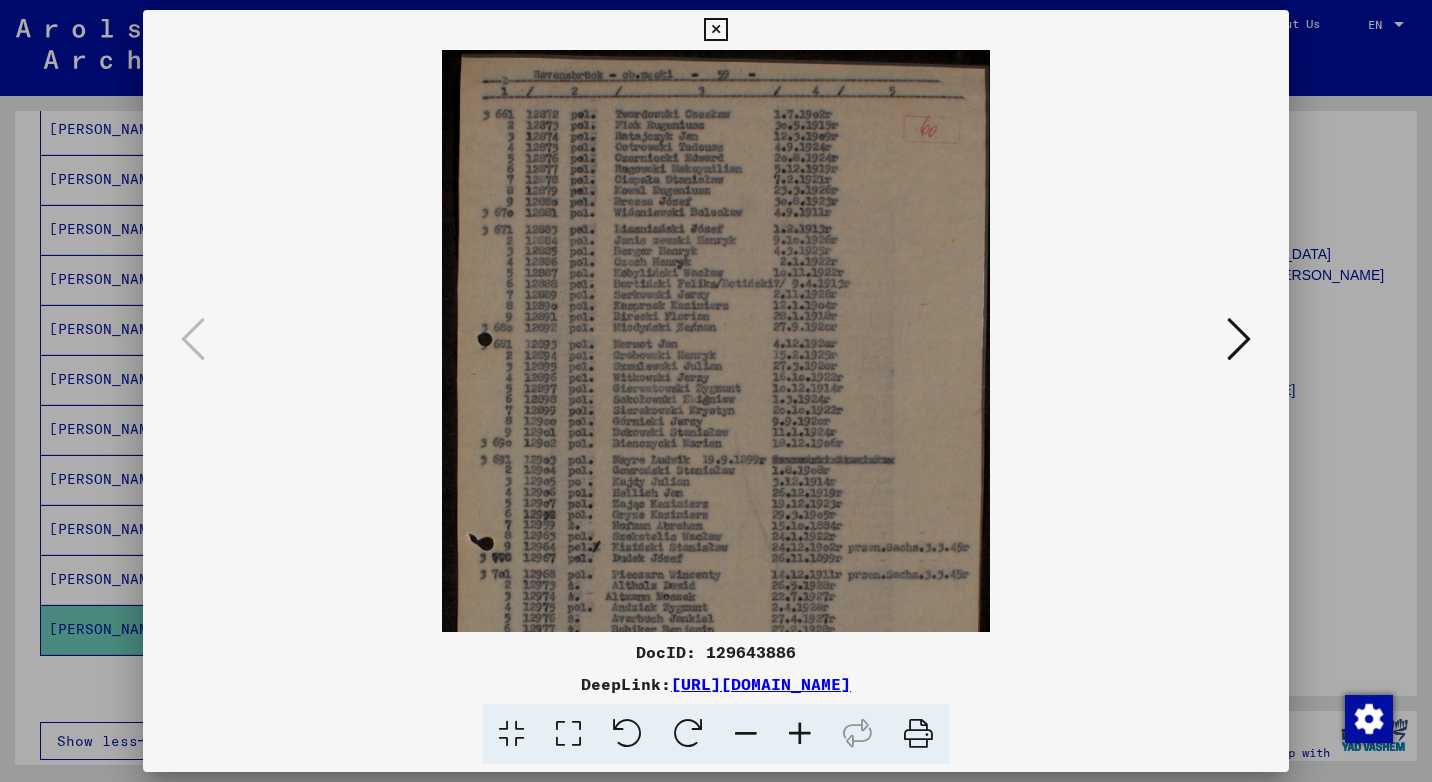 click at bounding box center [800, 734] 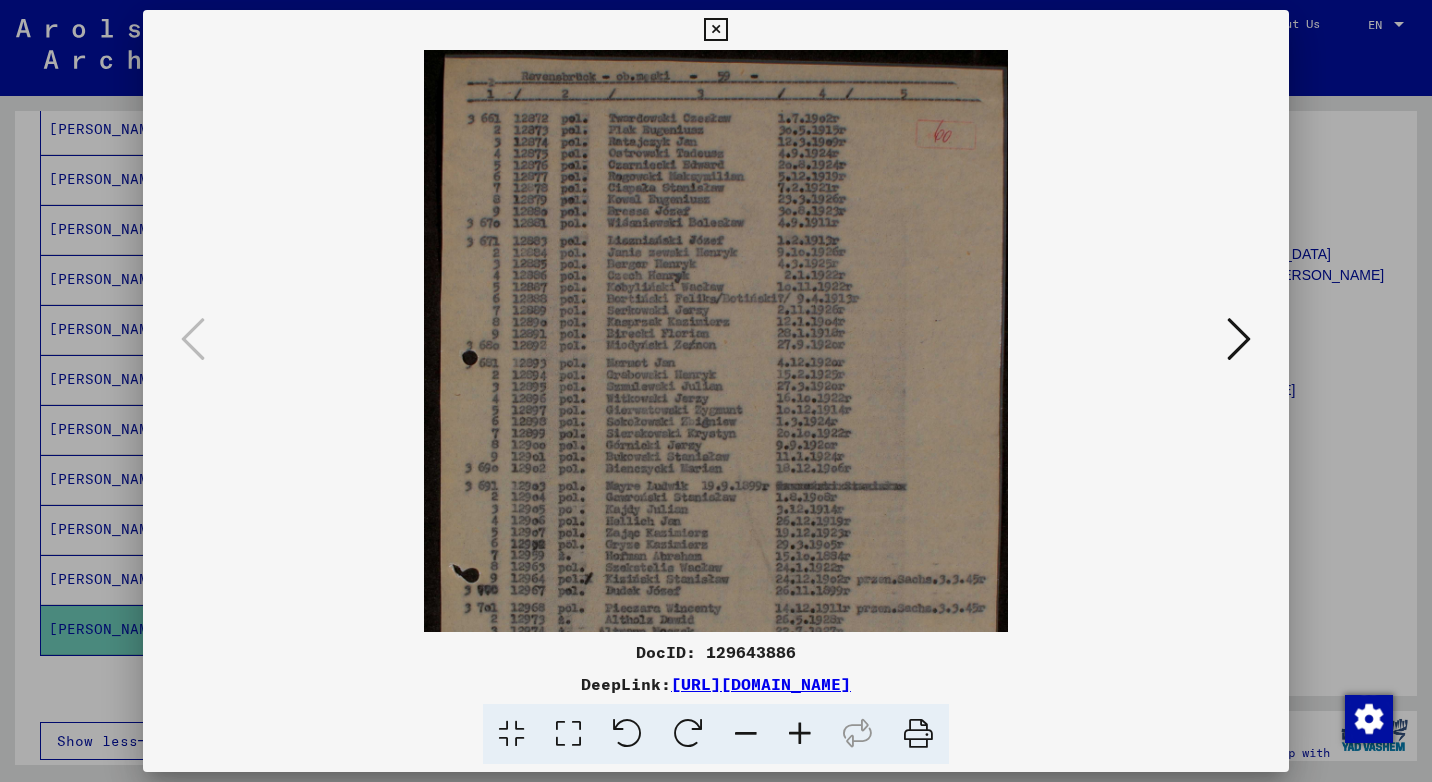 click at bounding box center (800, 734) 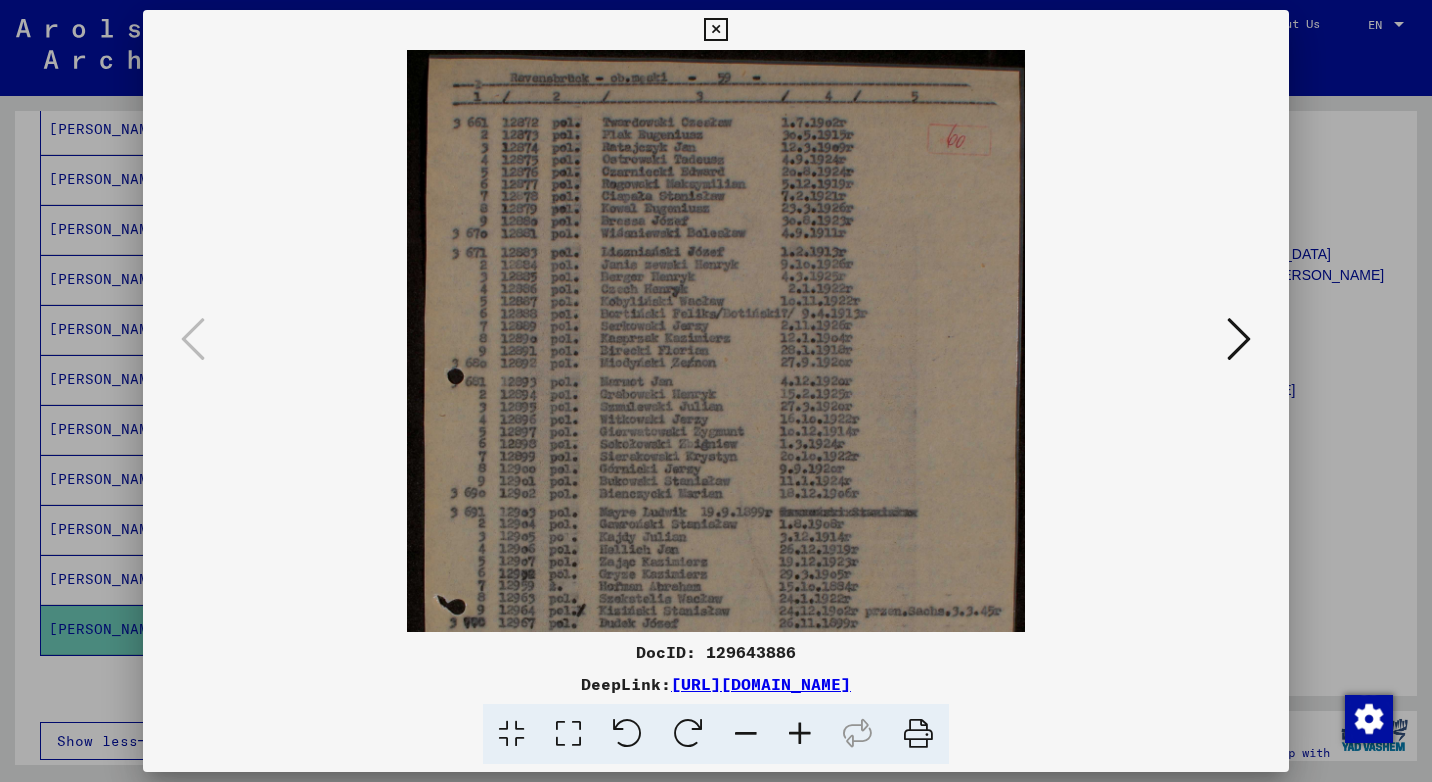 click at bounding box center [800, 734] 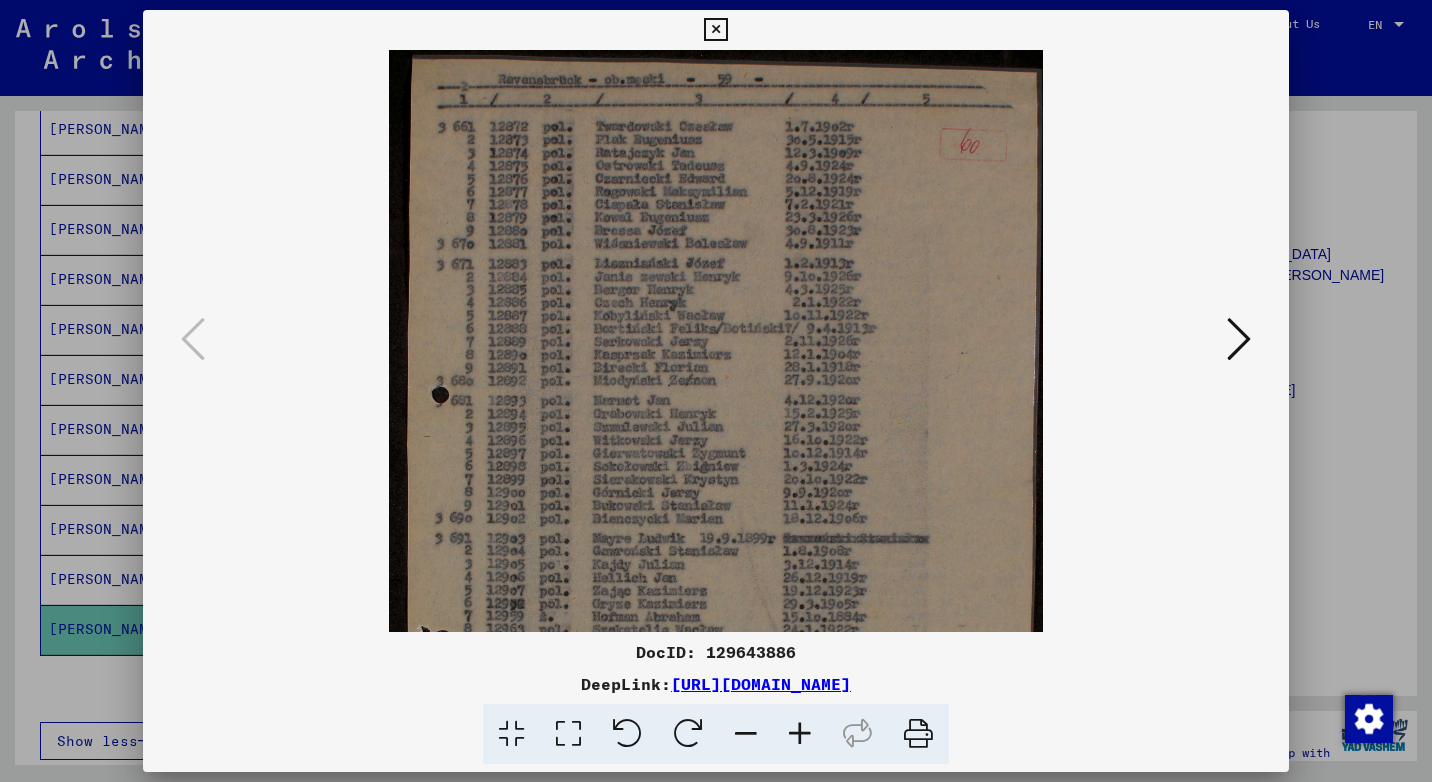 click at bounding box center (800, 734) 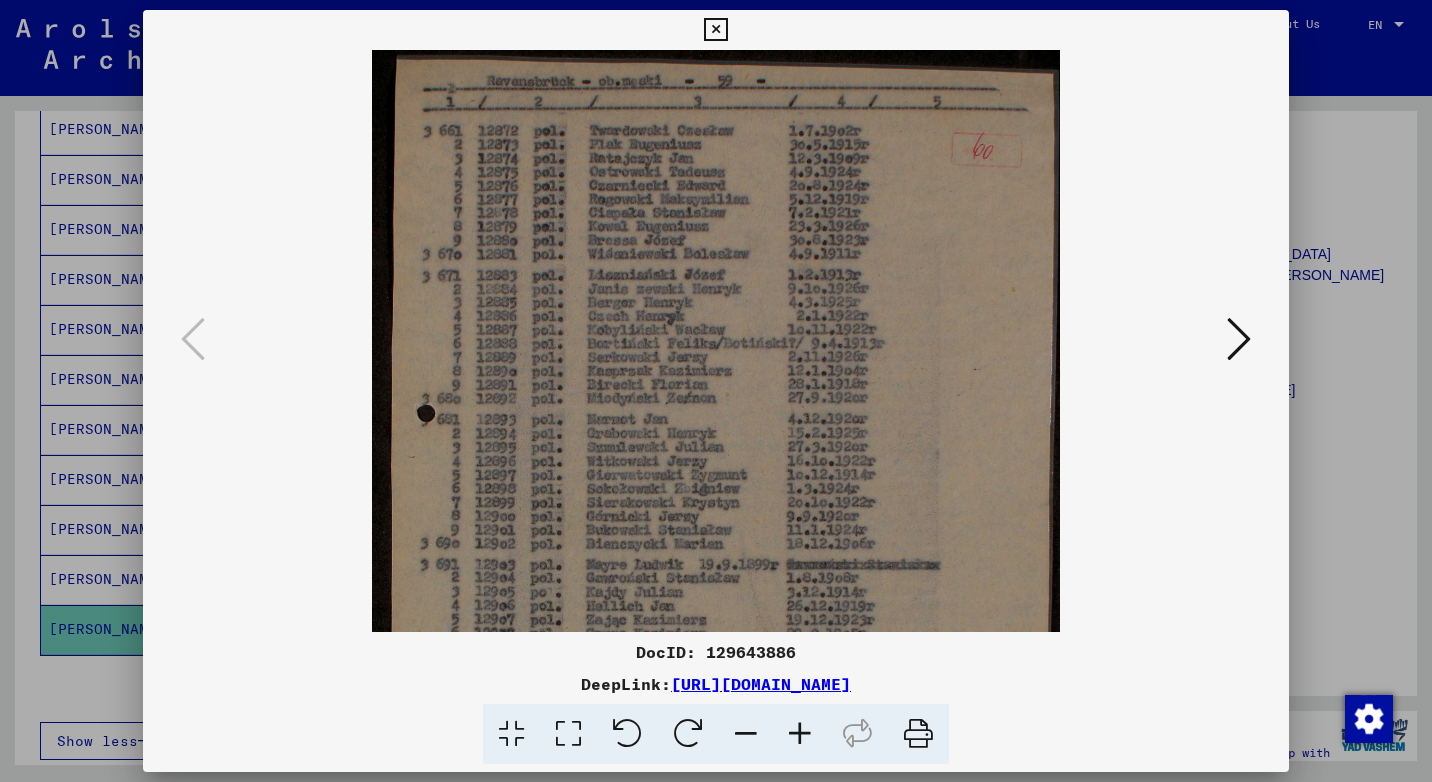 click at bounding box center [800, 734] 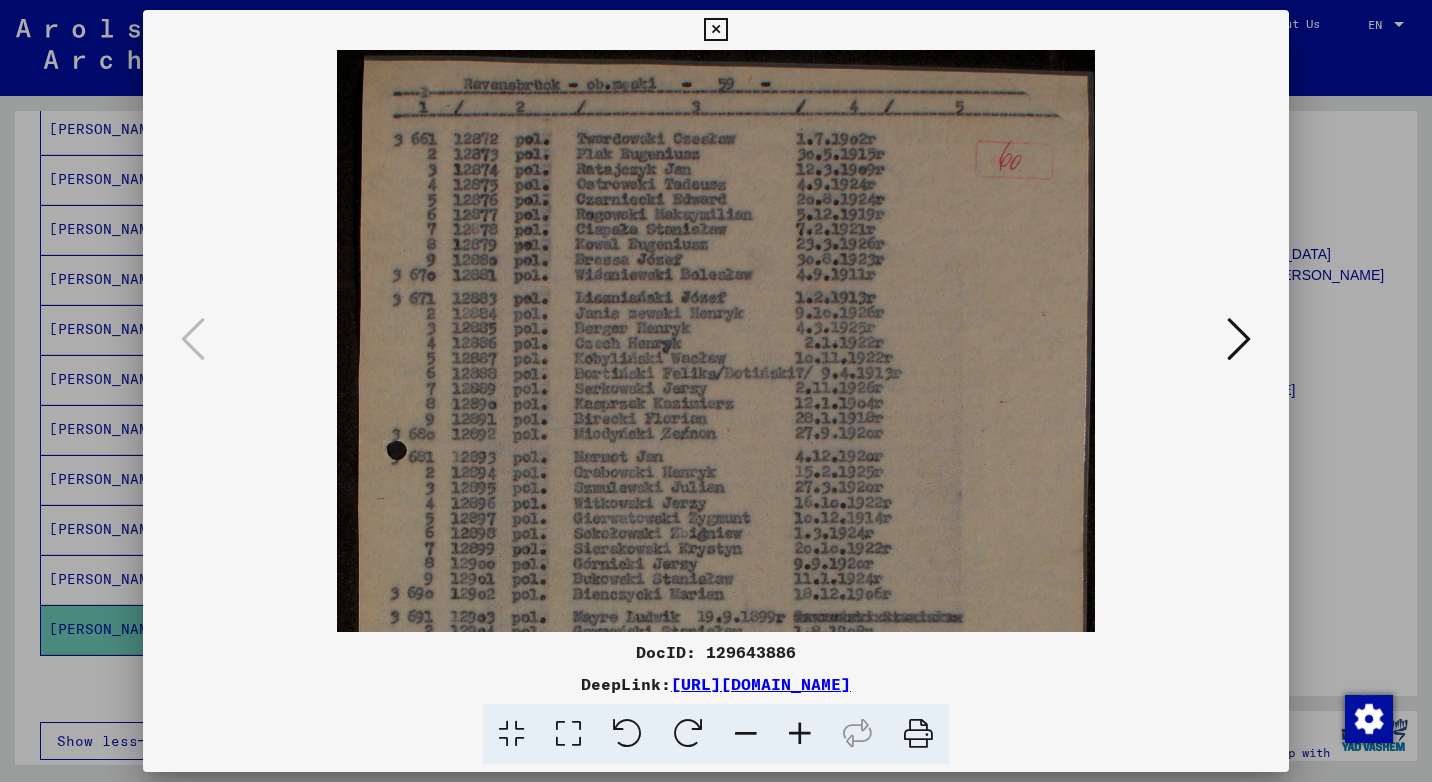 click at bounding box center (800, 734) 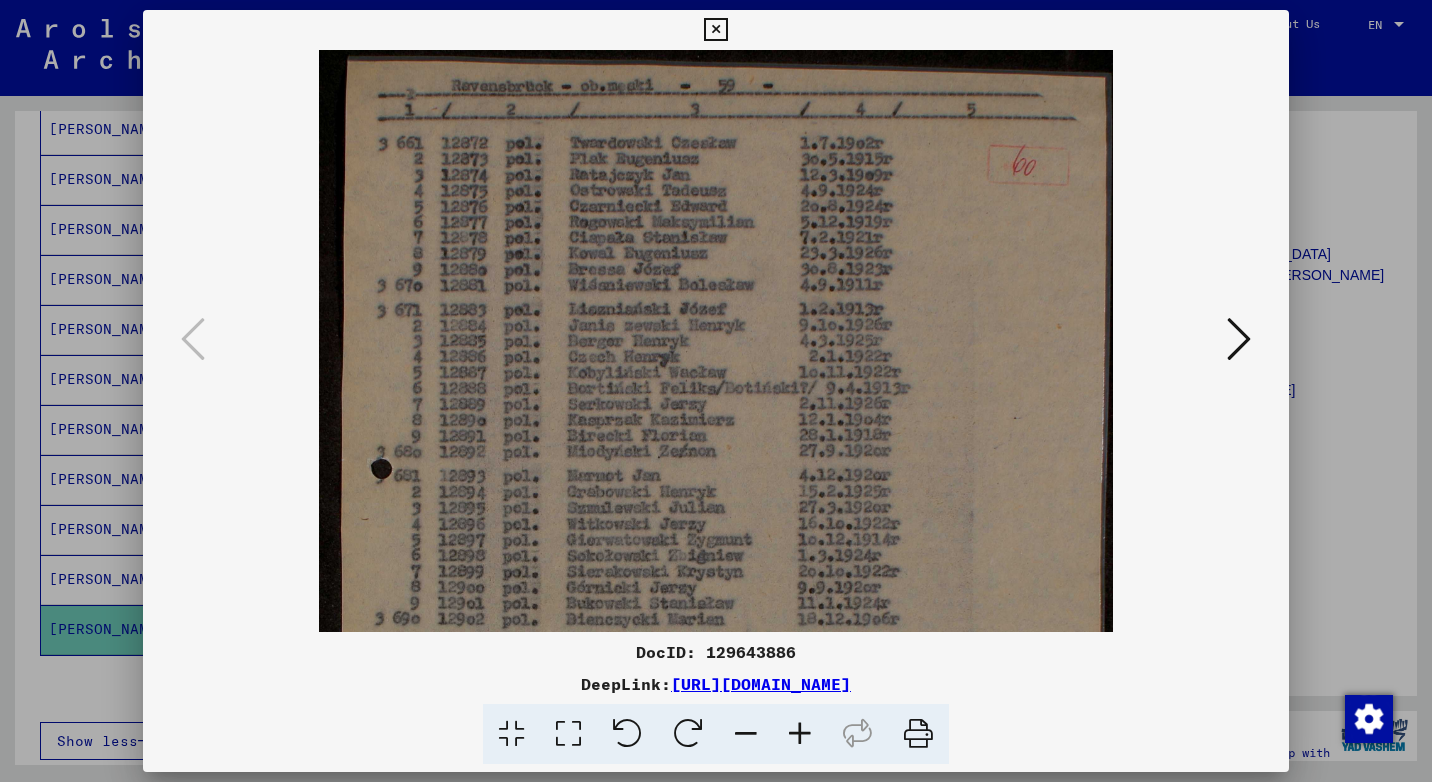 click at bounding box center [800, 734] 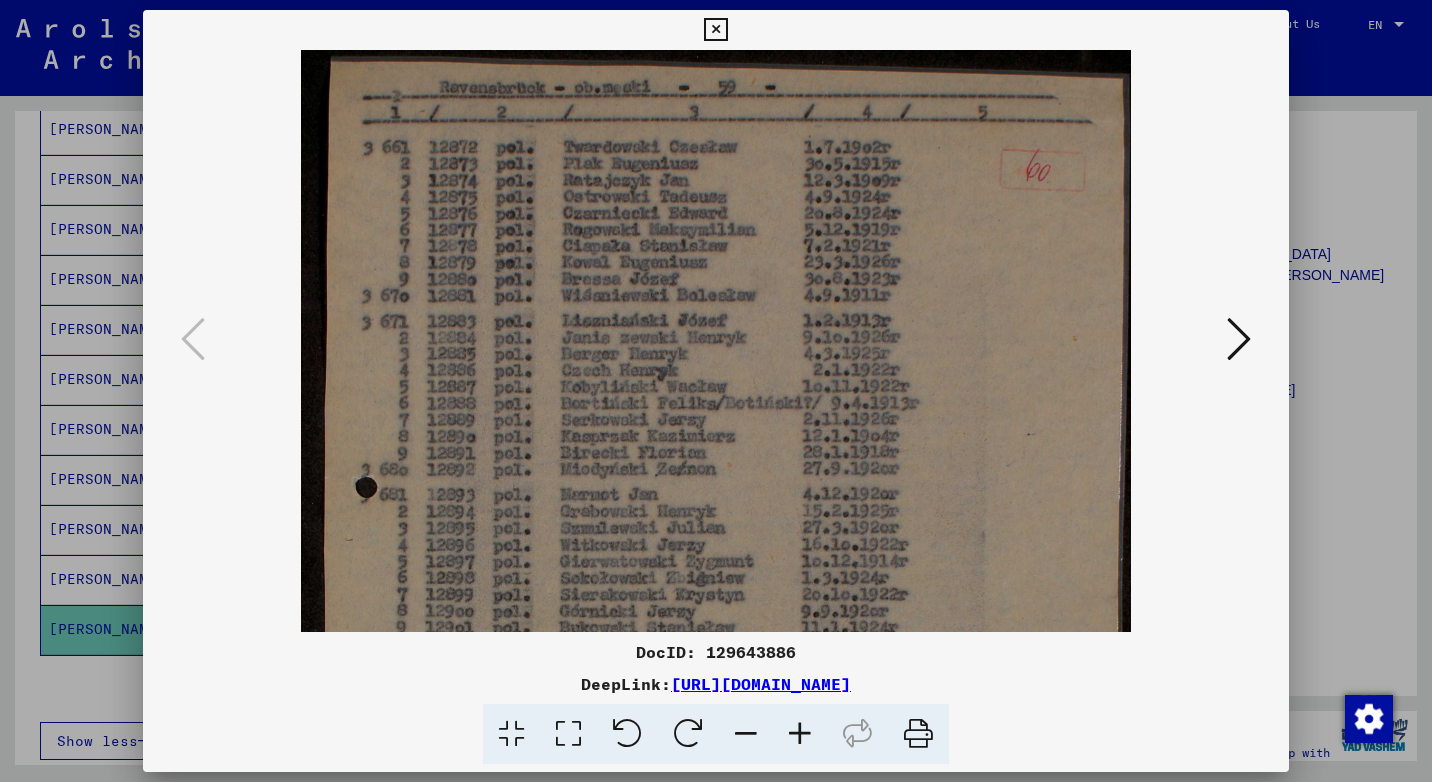 click at bounding box center [800, 734] 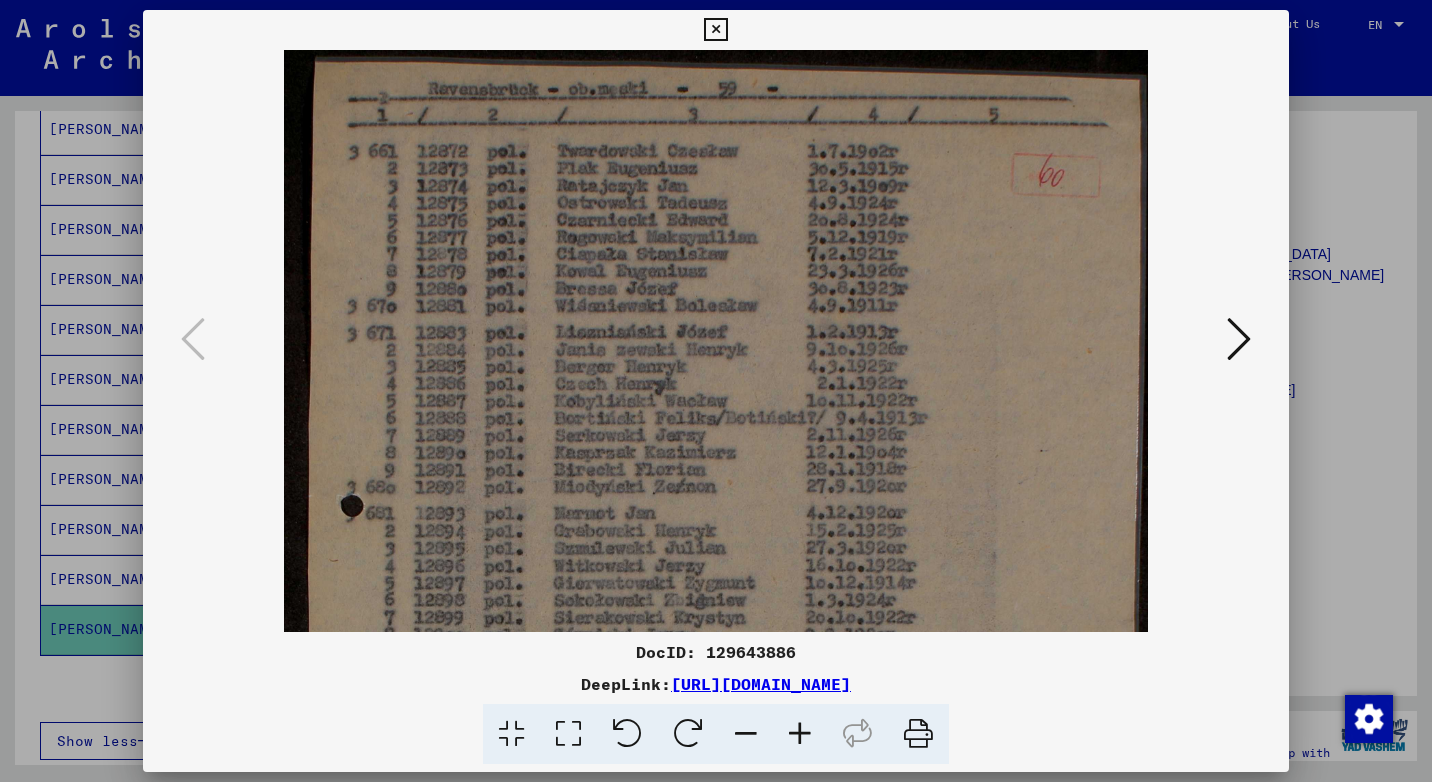 click at bounding box center [800, 734] 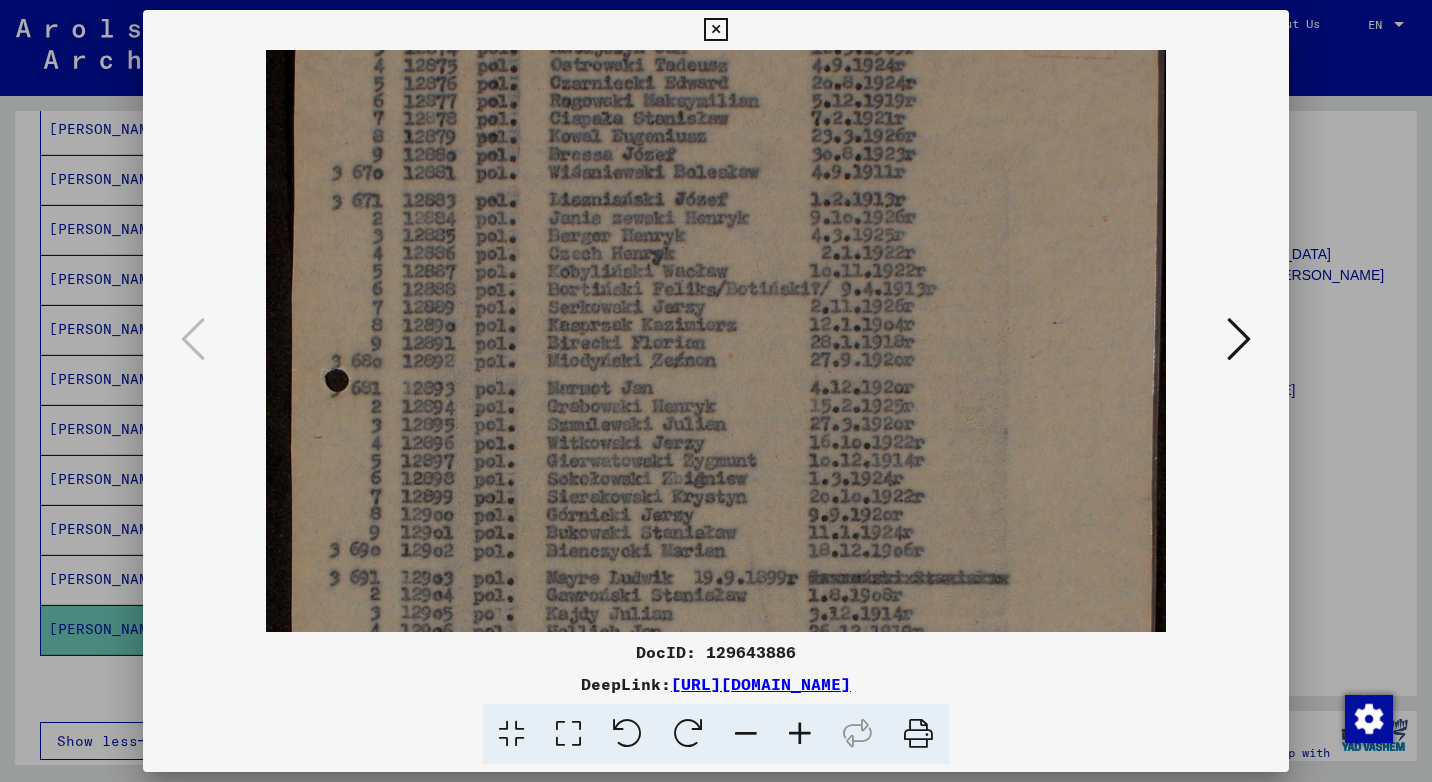 drag, startPoint x: 744, startPoint y: 487, endPoint x: 750, endPoint y: 354, distance: 133.13527 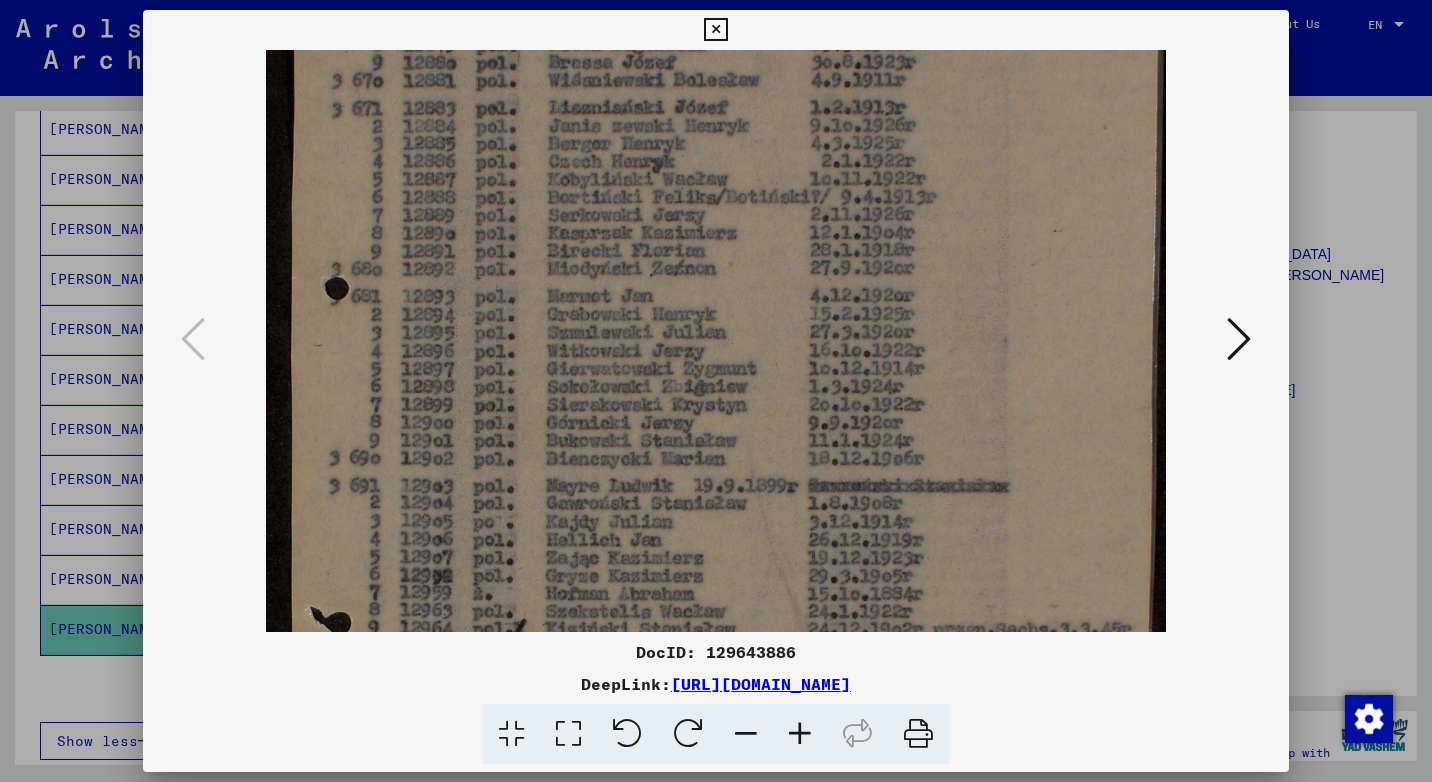 drag, startPoint x: 730, startPoint y: 445, endPoint x: 726, endPoint y: 353, distance: 92.086914 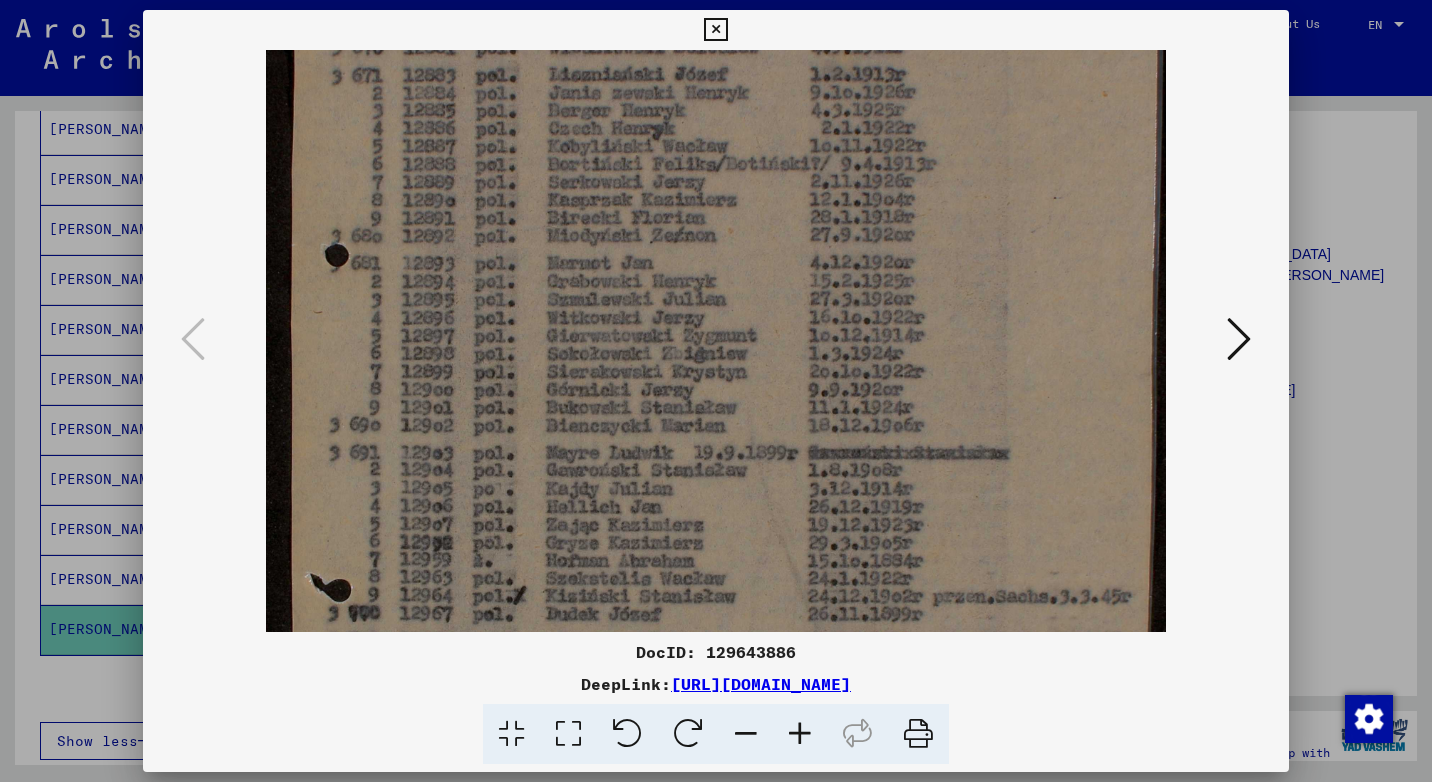 scroll, scrollTop: 310, scrollLeft: 0, axis: vertical 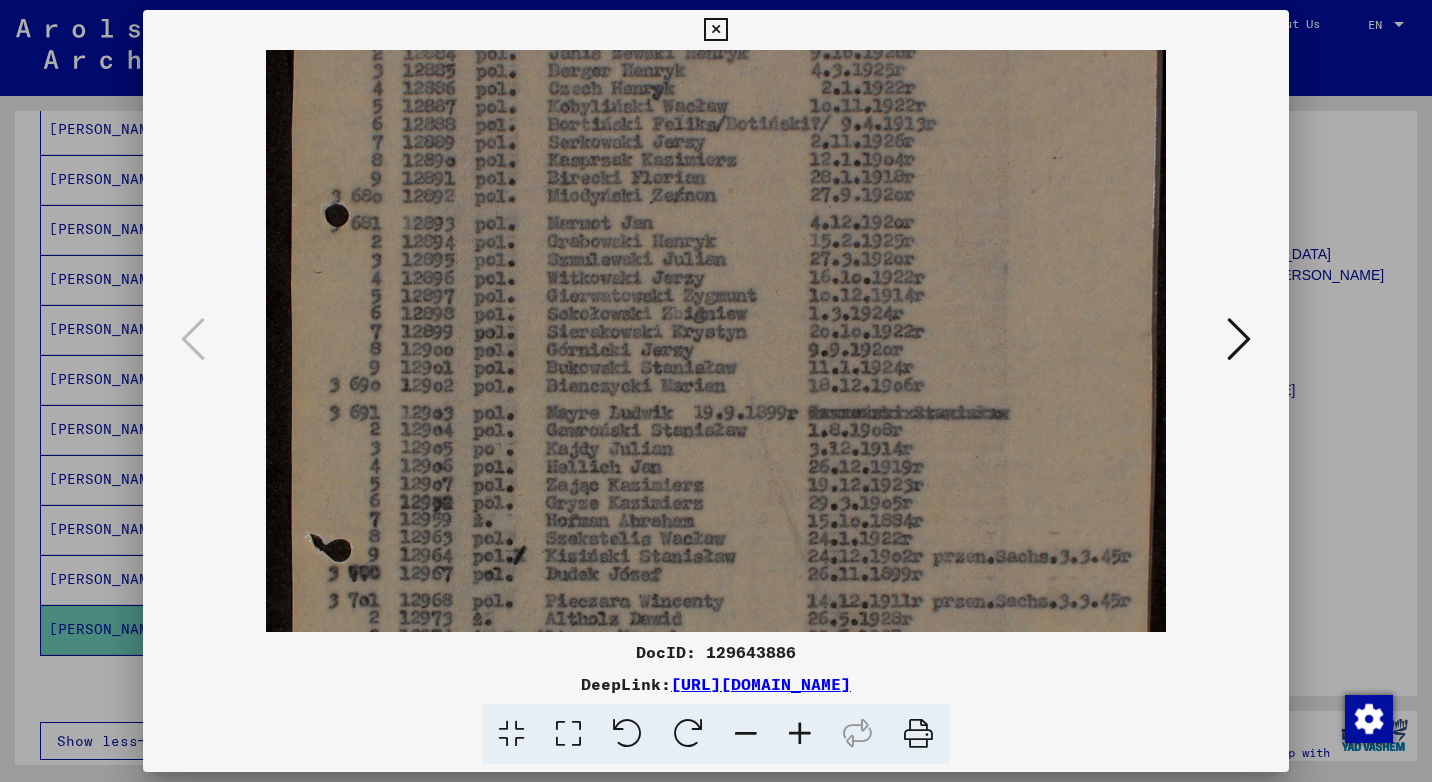 drag, startPoint x: 700, startPoint y: 444, endPoint x: 700, endPoint y: 370, distance: 74 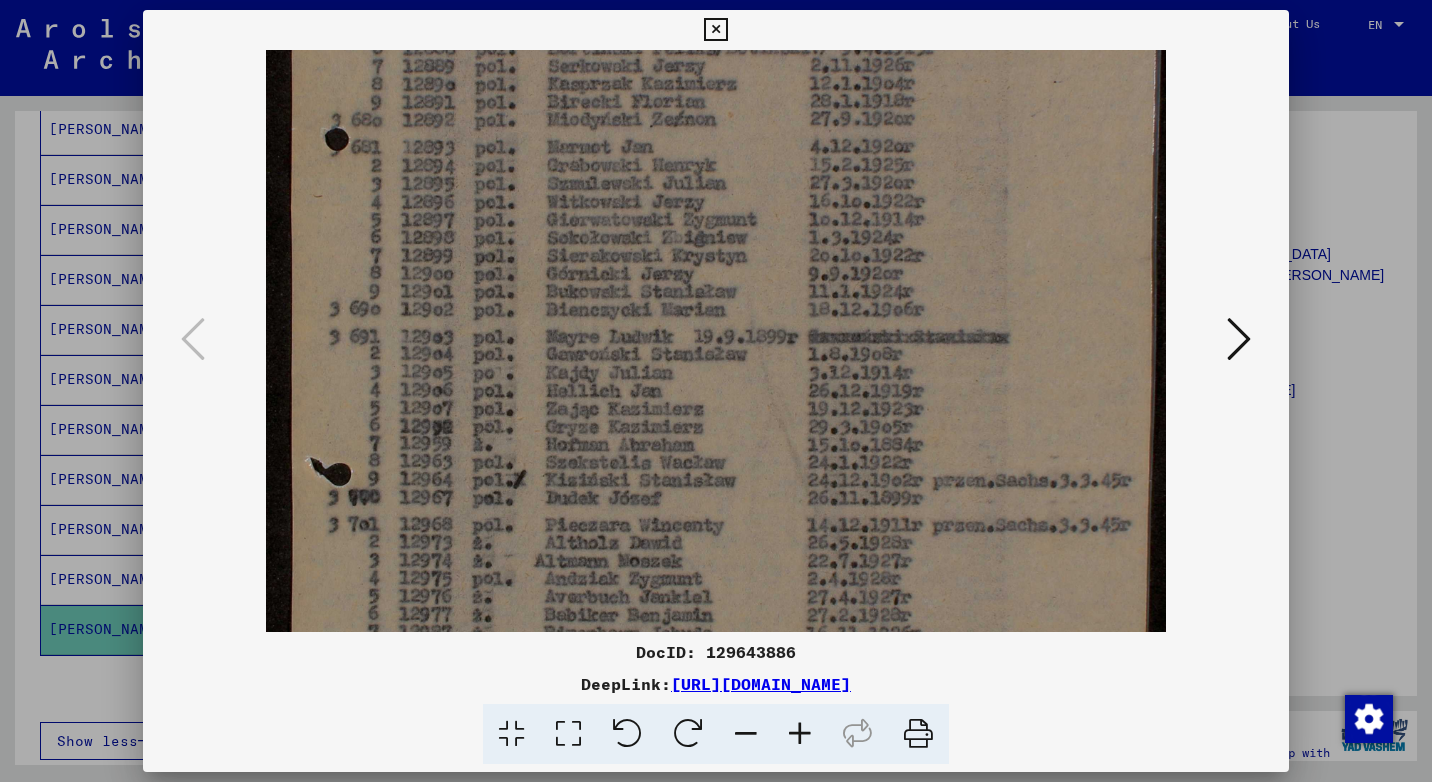drag, startPoint x: 665, startPoint y: 468, endPoint x: 673, endPoint y: 387, distance: 81.394104 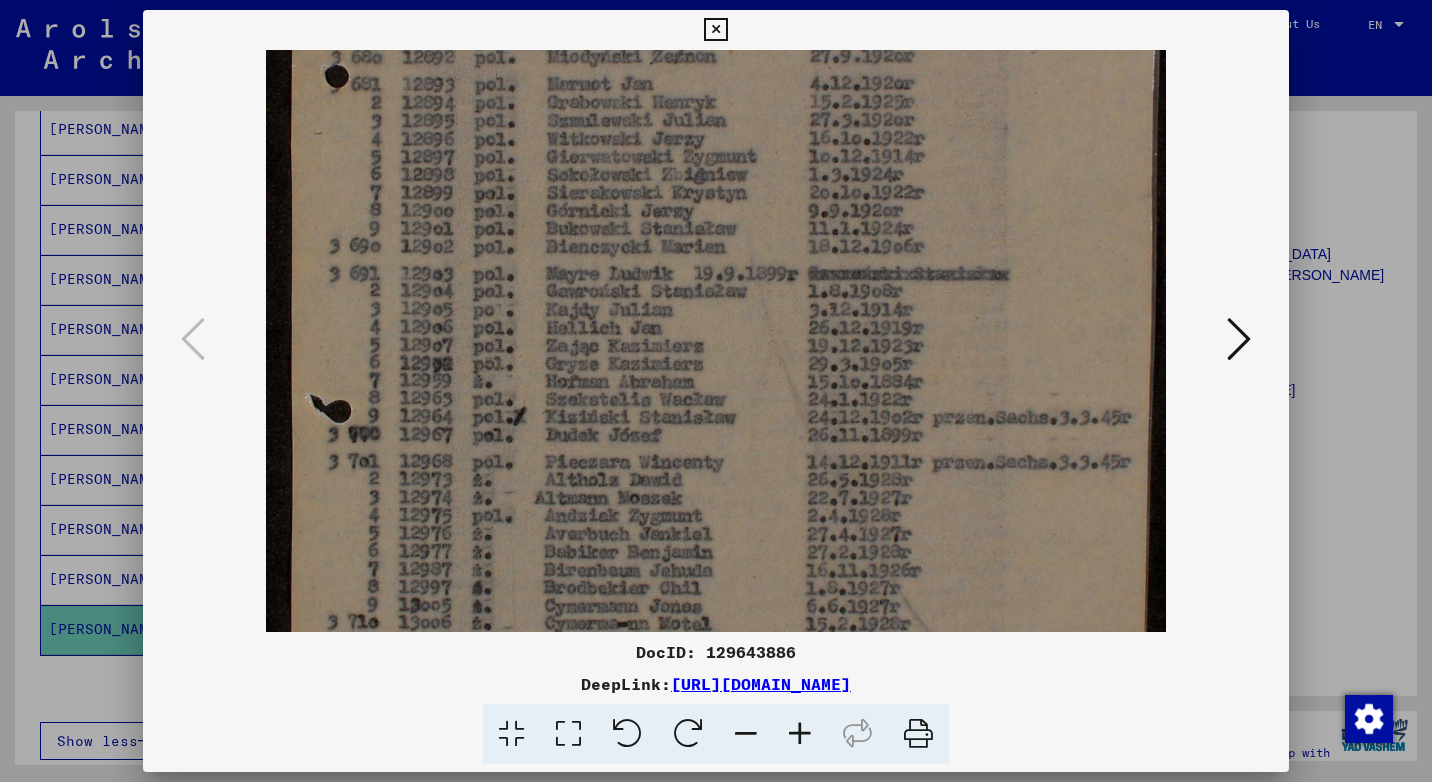 scroll, scrollTop: 465, scrollLeft: 0, axis: vertical 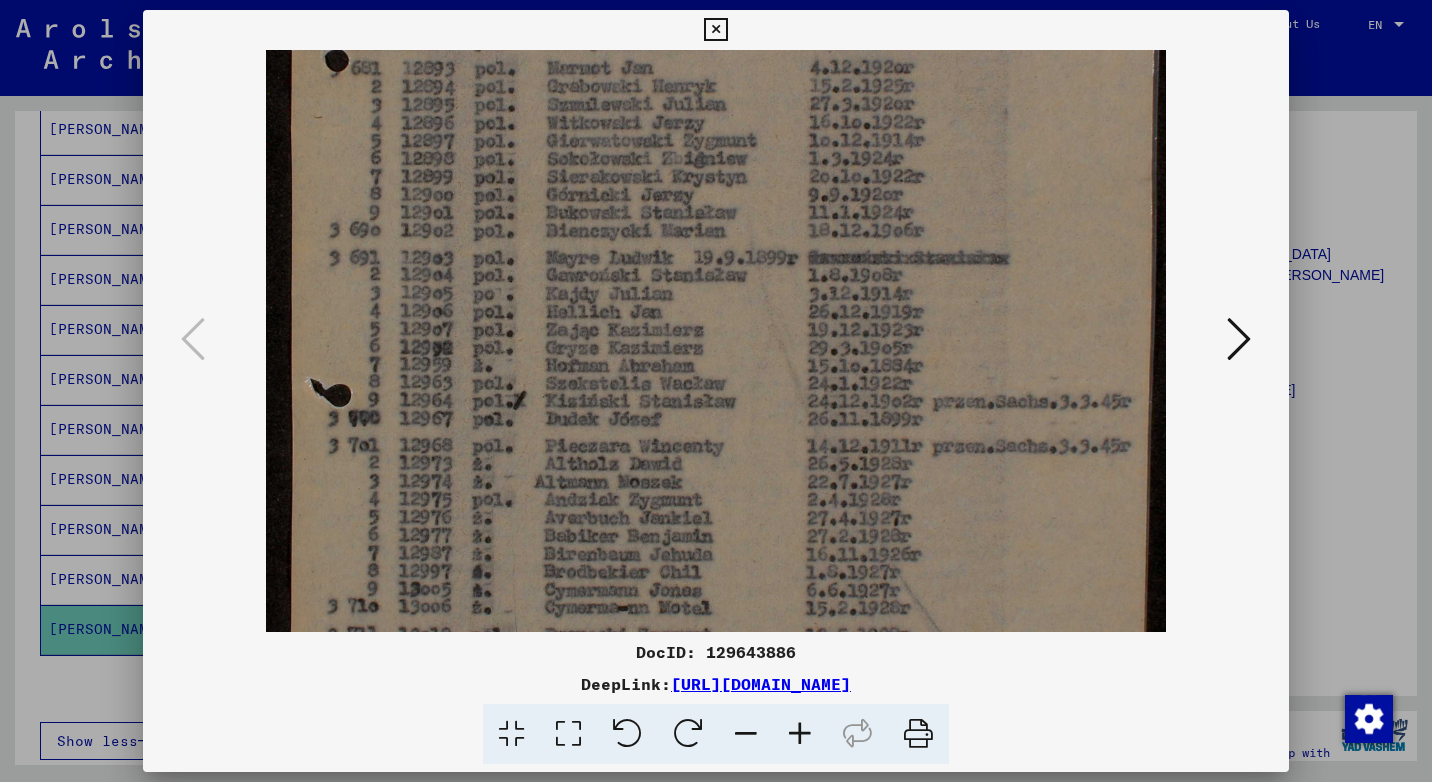 drag, startPoint x: 653, startPoint y: 445, endPoint x: 663, endPoint y: 371, distance: 74.672615 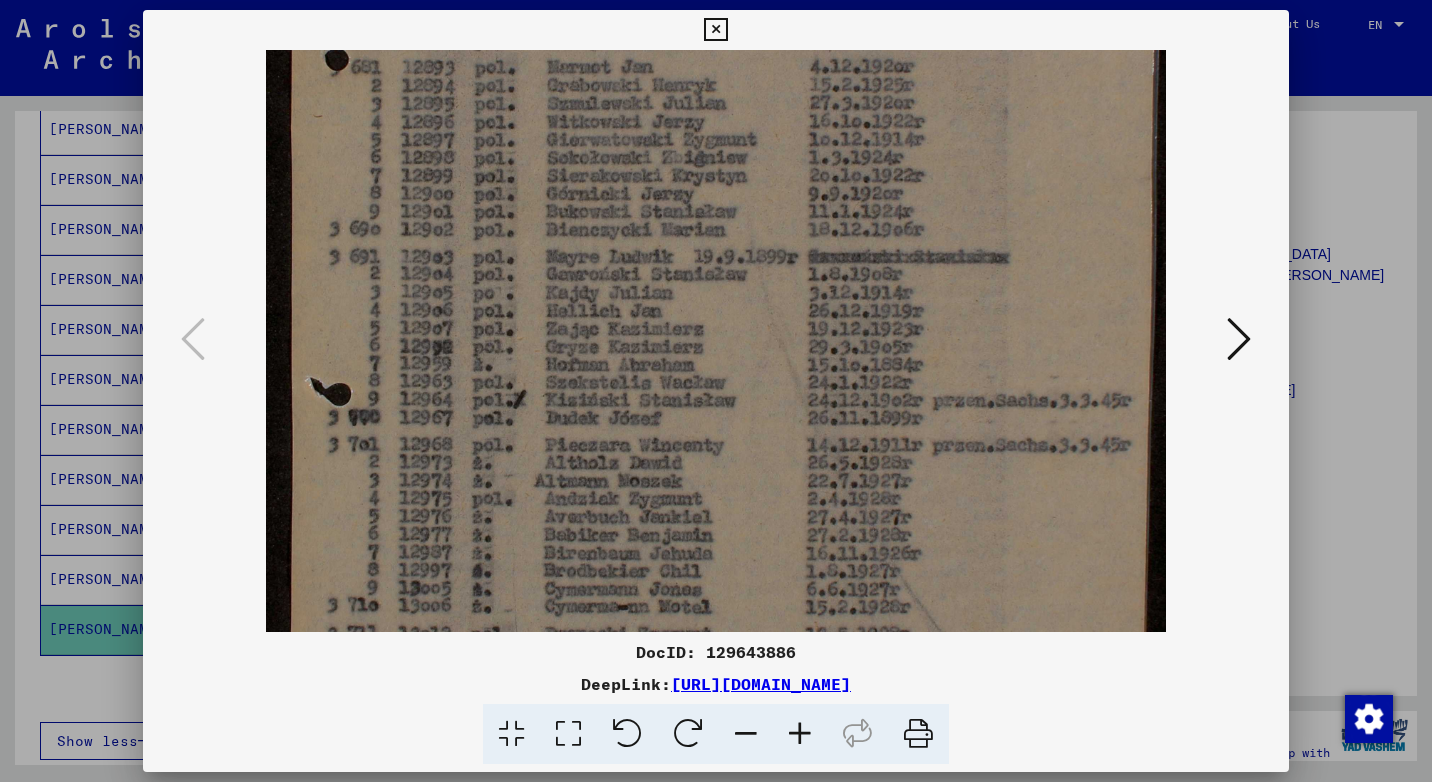 click at bounding box center (715, 30) 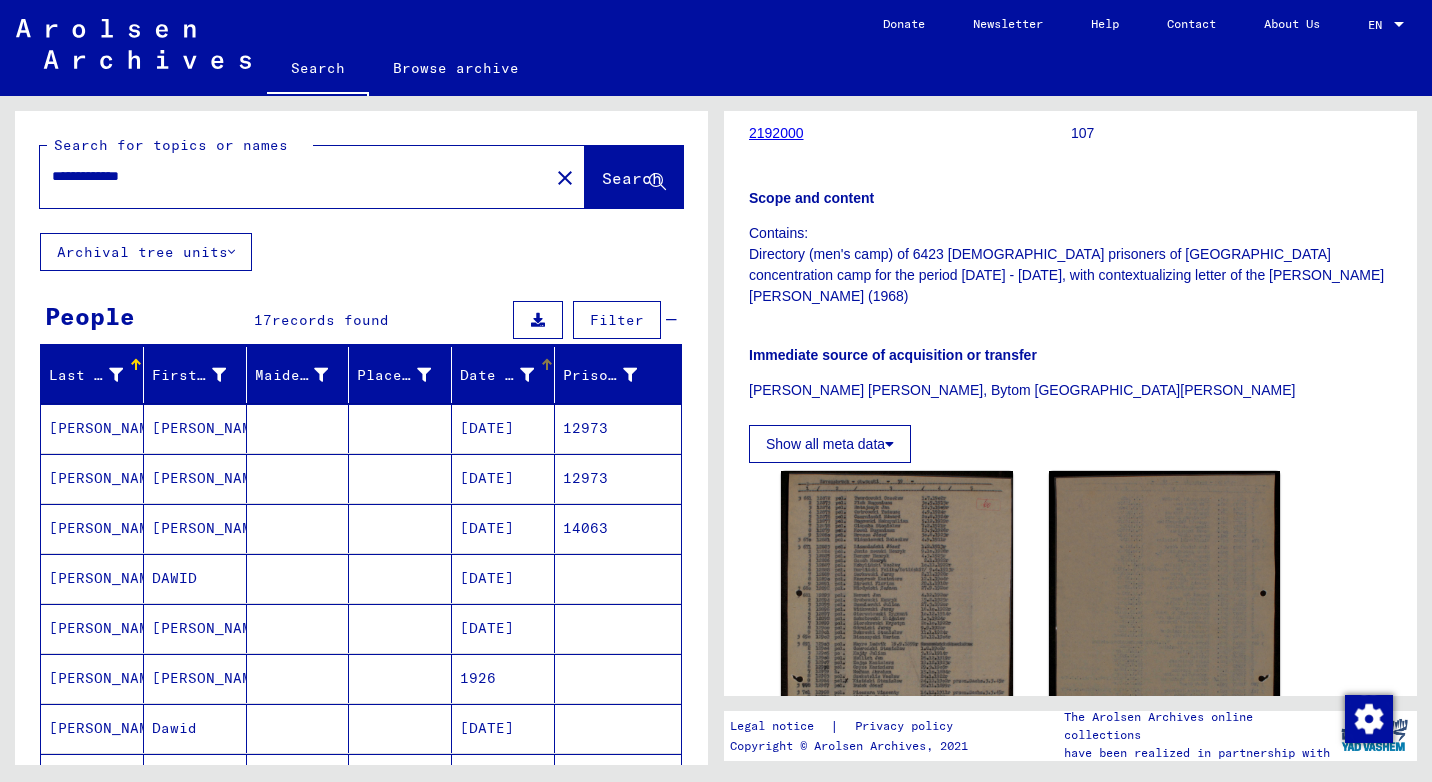 scroll, scrollTop: 0, scrollLeft: 0, axis: both 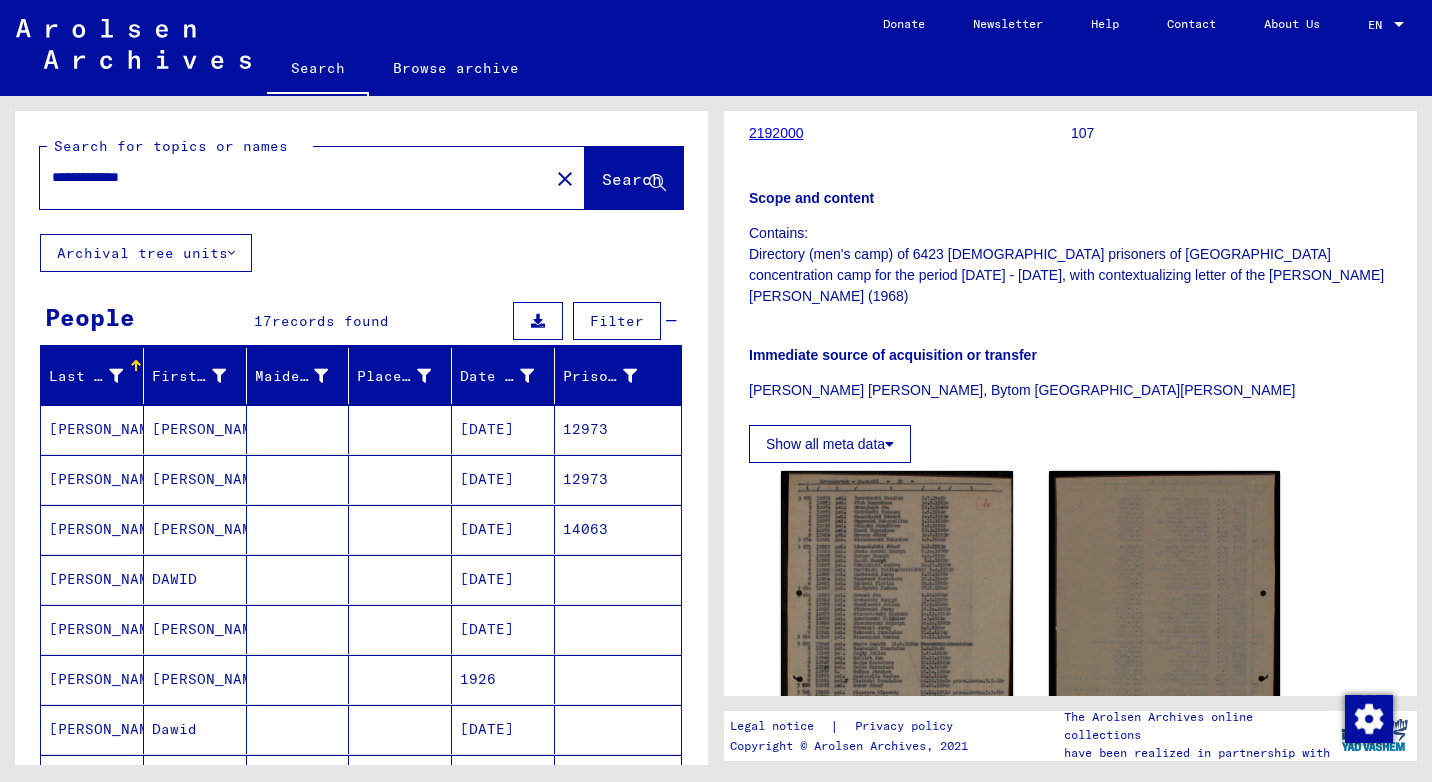 click on "**********" at bounding box center (294, 177) 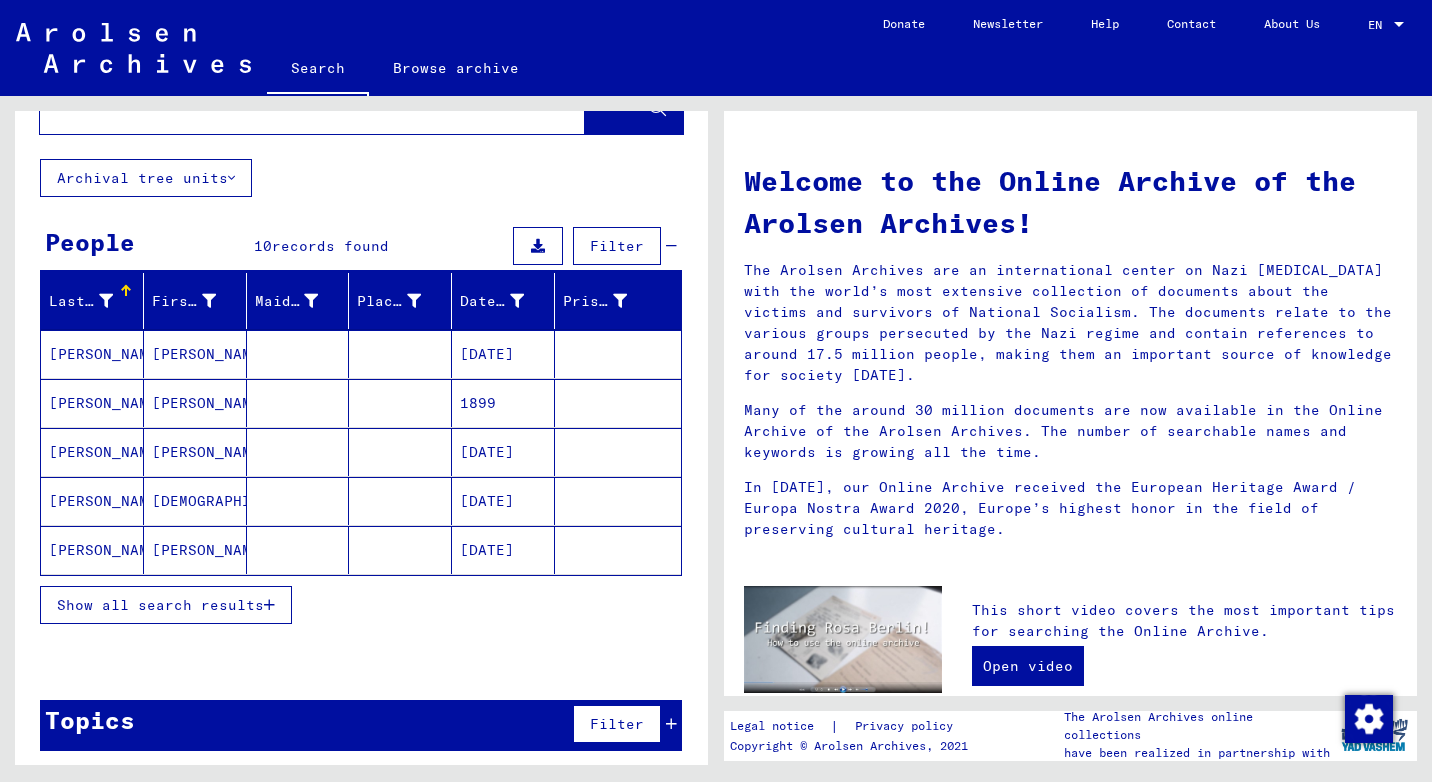 scroll, scrollTop: 83, scrollLeft: 0, axis: vertical 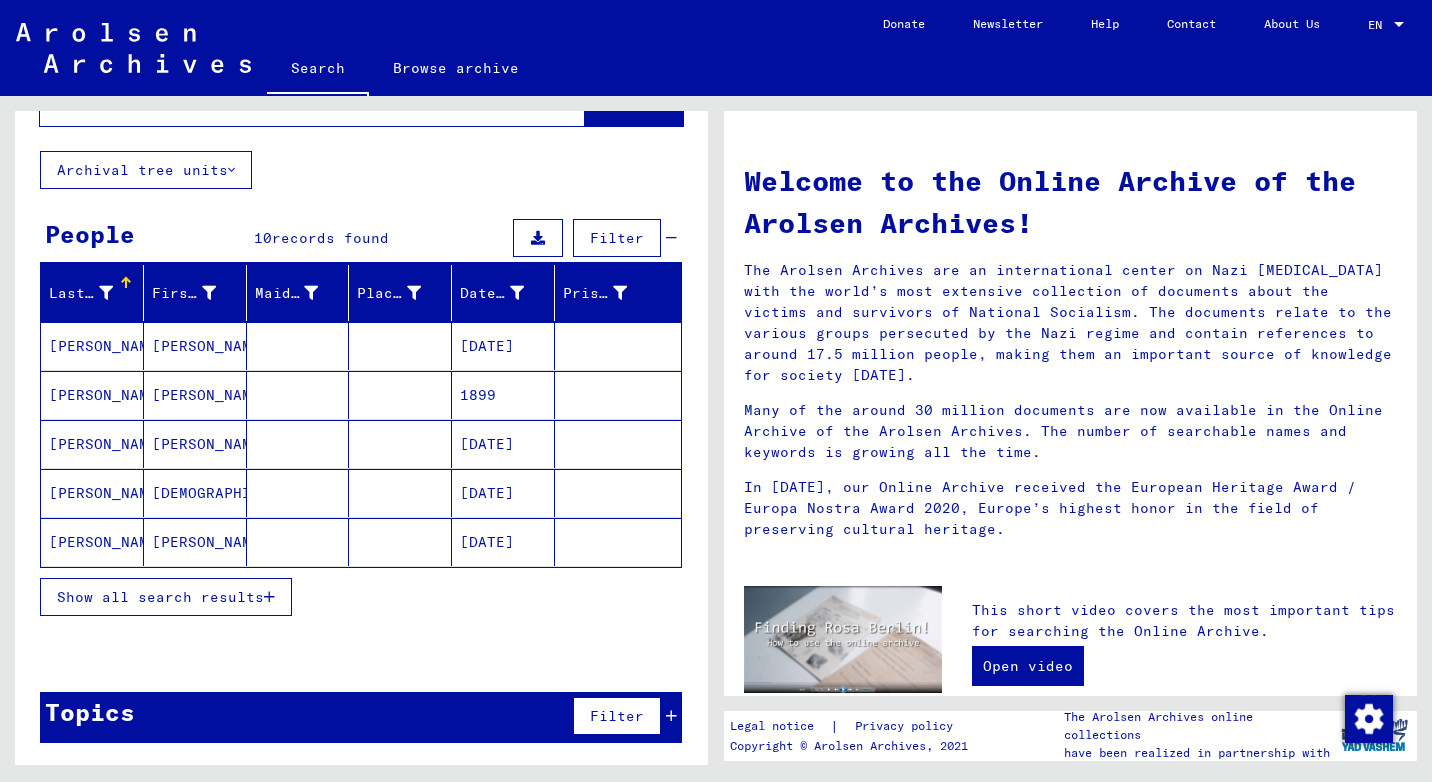 click on "Show all search results" at bounding box center (160, 597) 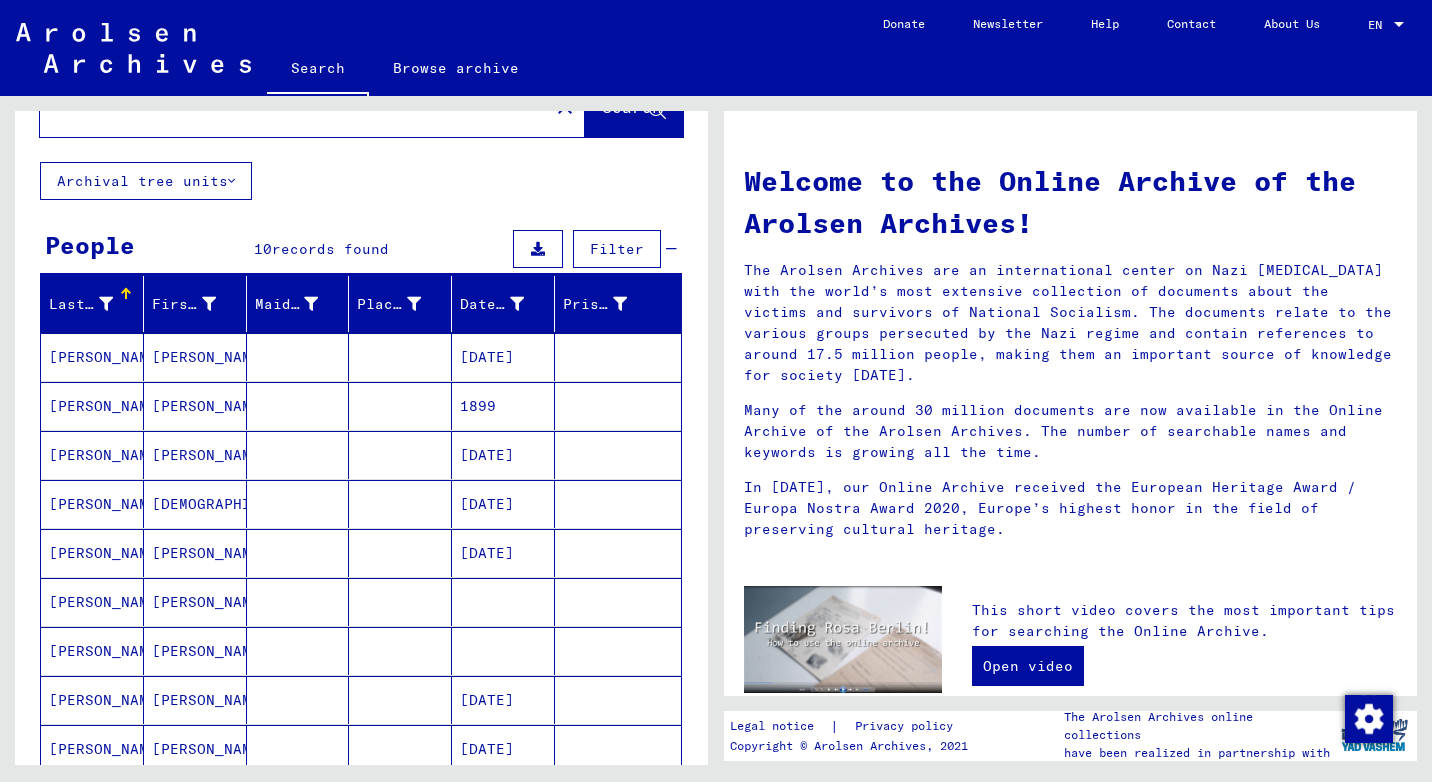 scroll, scrollTop: 50, scrollLeft: 0, axis: vertical 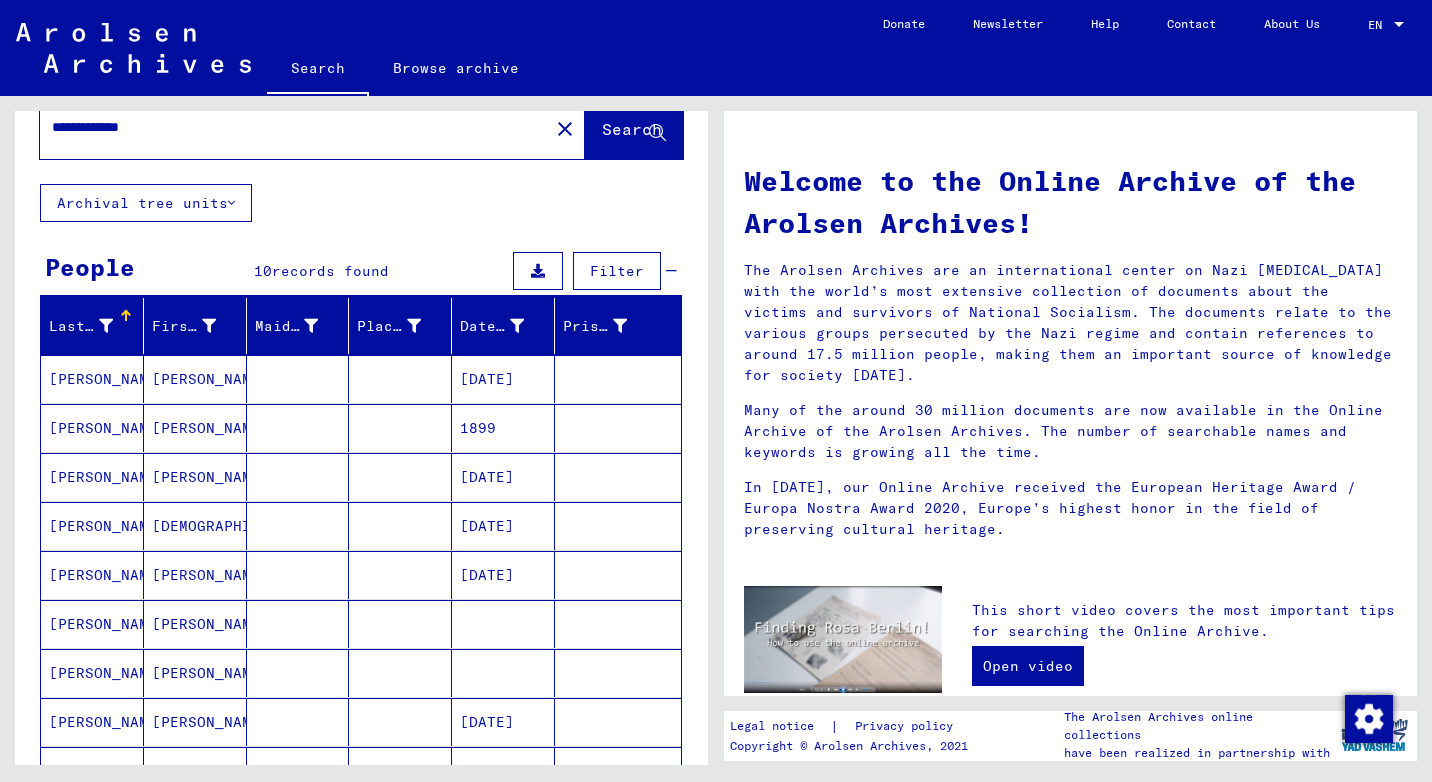 click on "[PERSON_NAME]" at bounding box center [92, 428] 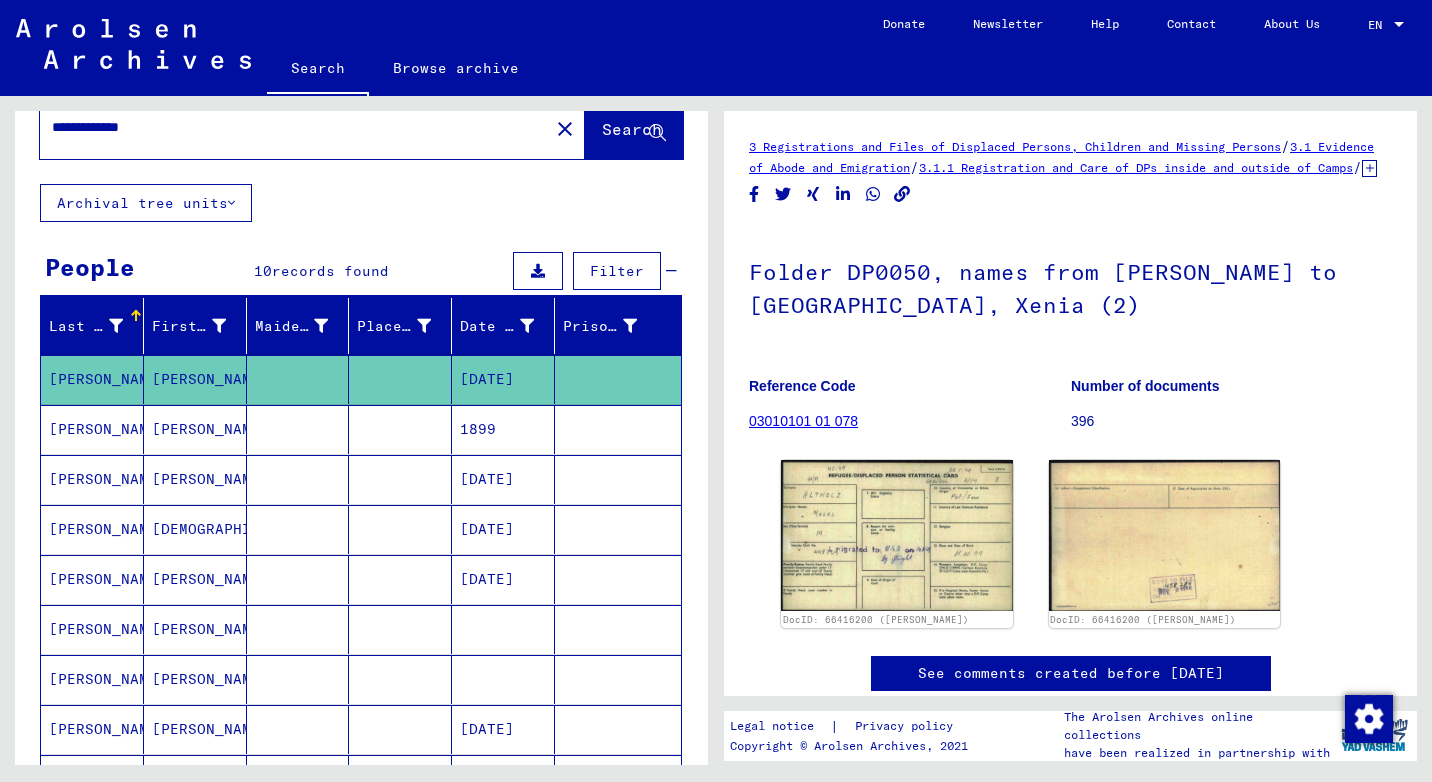 scroll, scrollTop: 0, scrollLeft: 0, axis: both 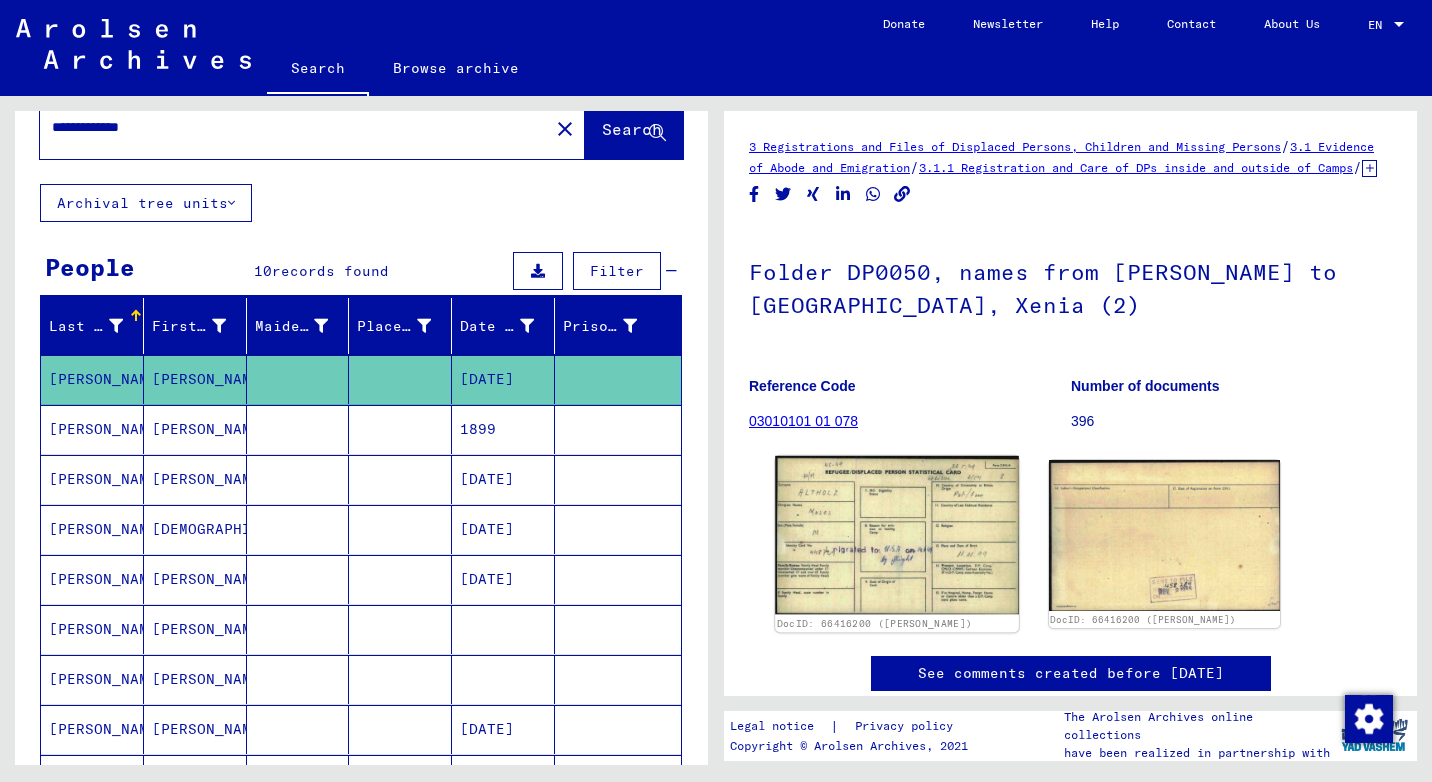 click 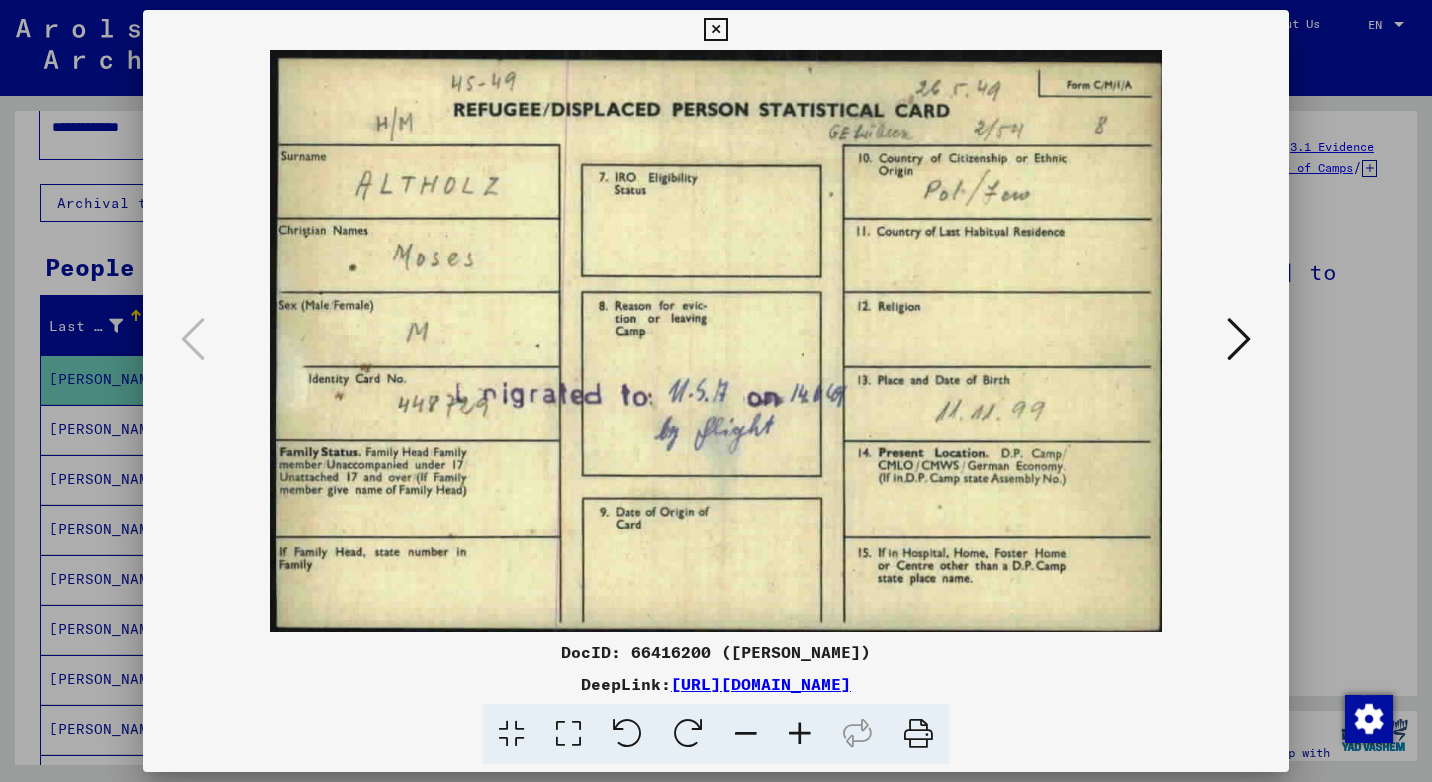 click at bounding box center (715, 30) 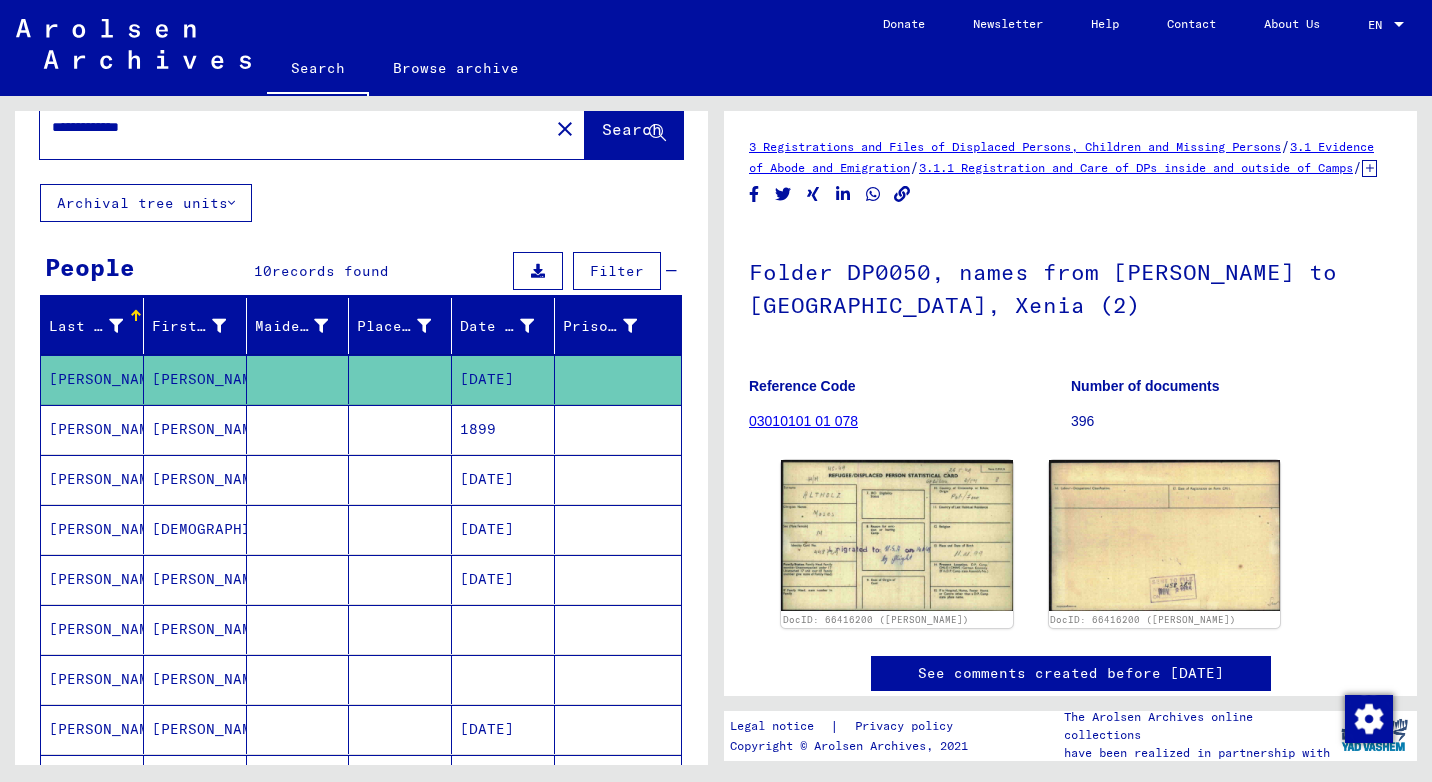 click on "[PERSON_NAME]" at bounding box center [92, 479] 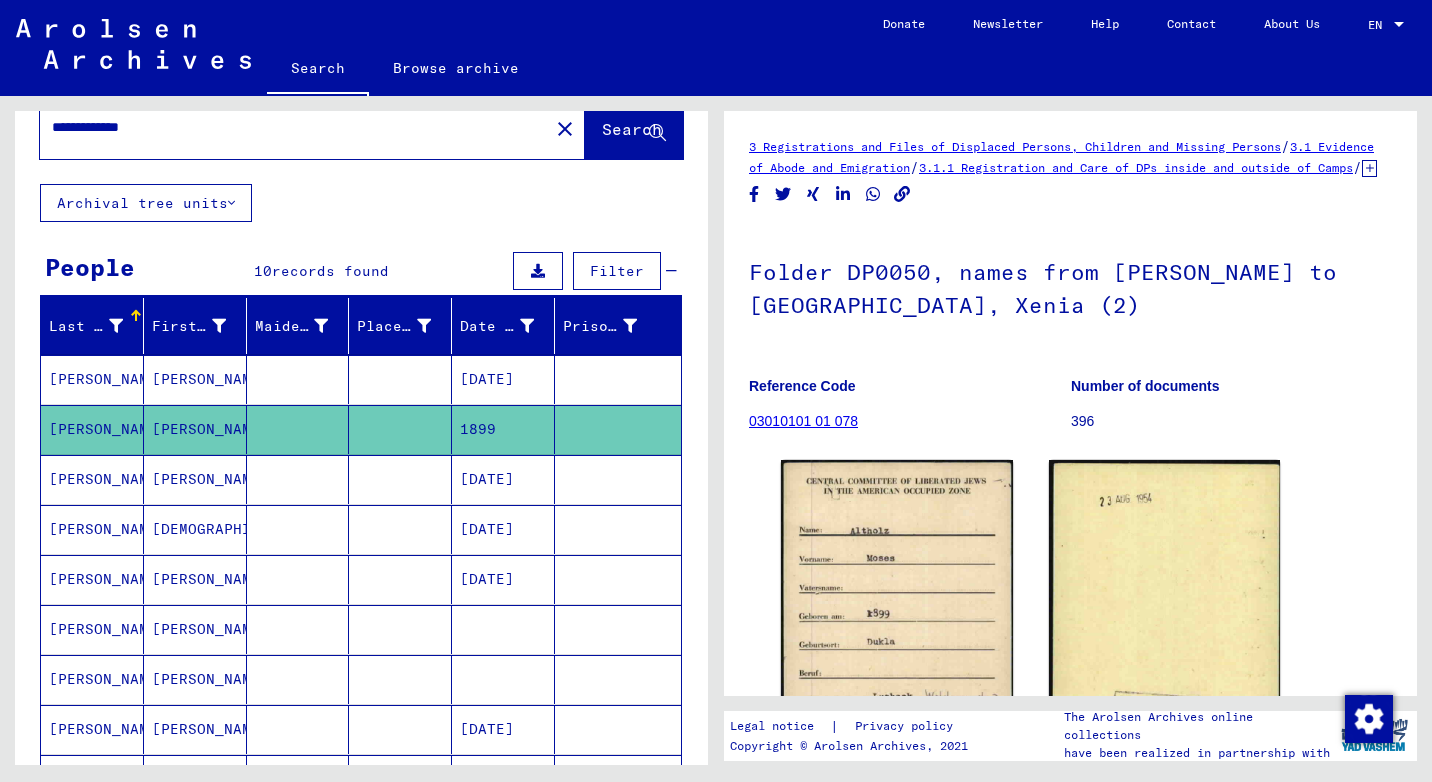 scroll, scrollTop: 0, scrollLeft: 0, axis: both 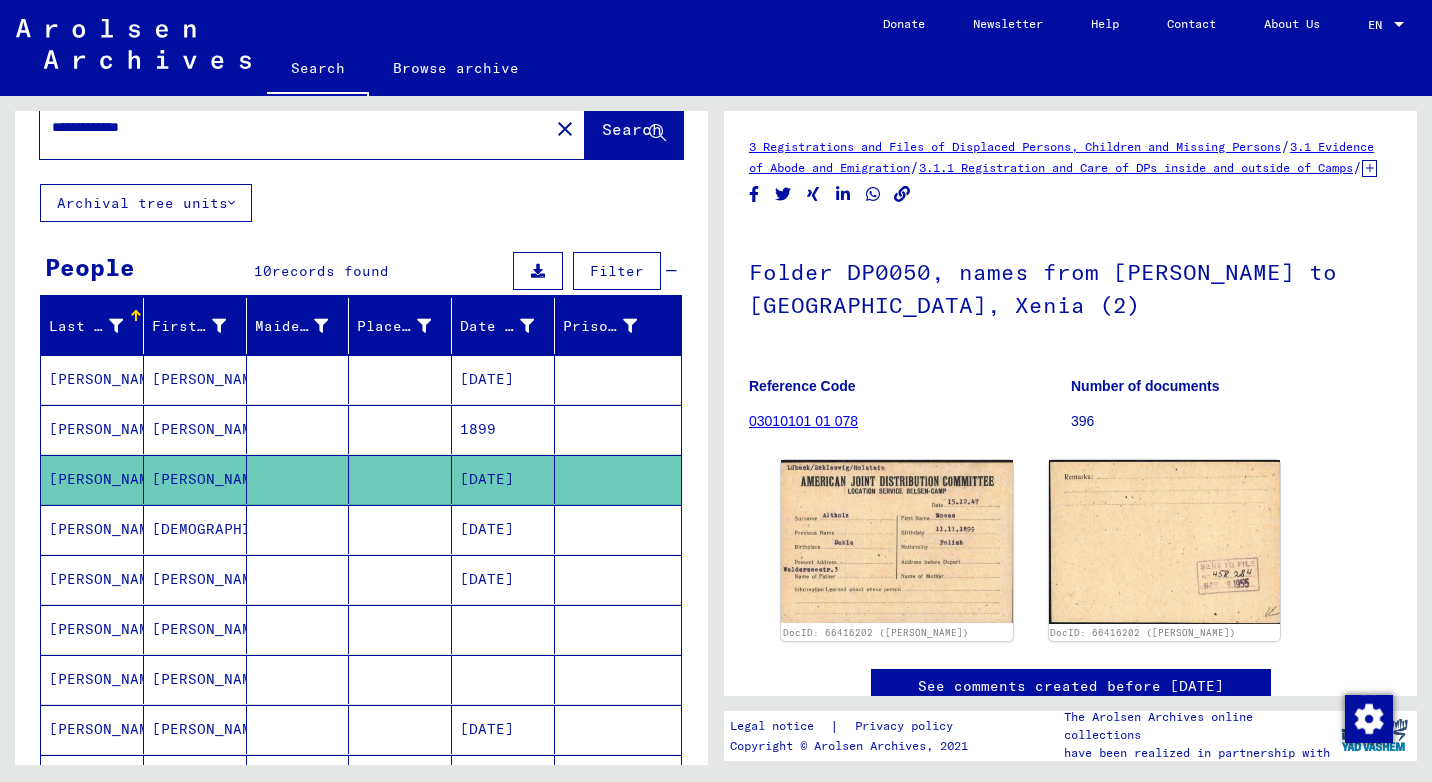 click on "[PERSON_NAME]" at bounding box center (92, 579) 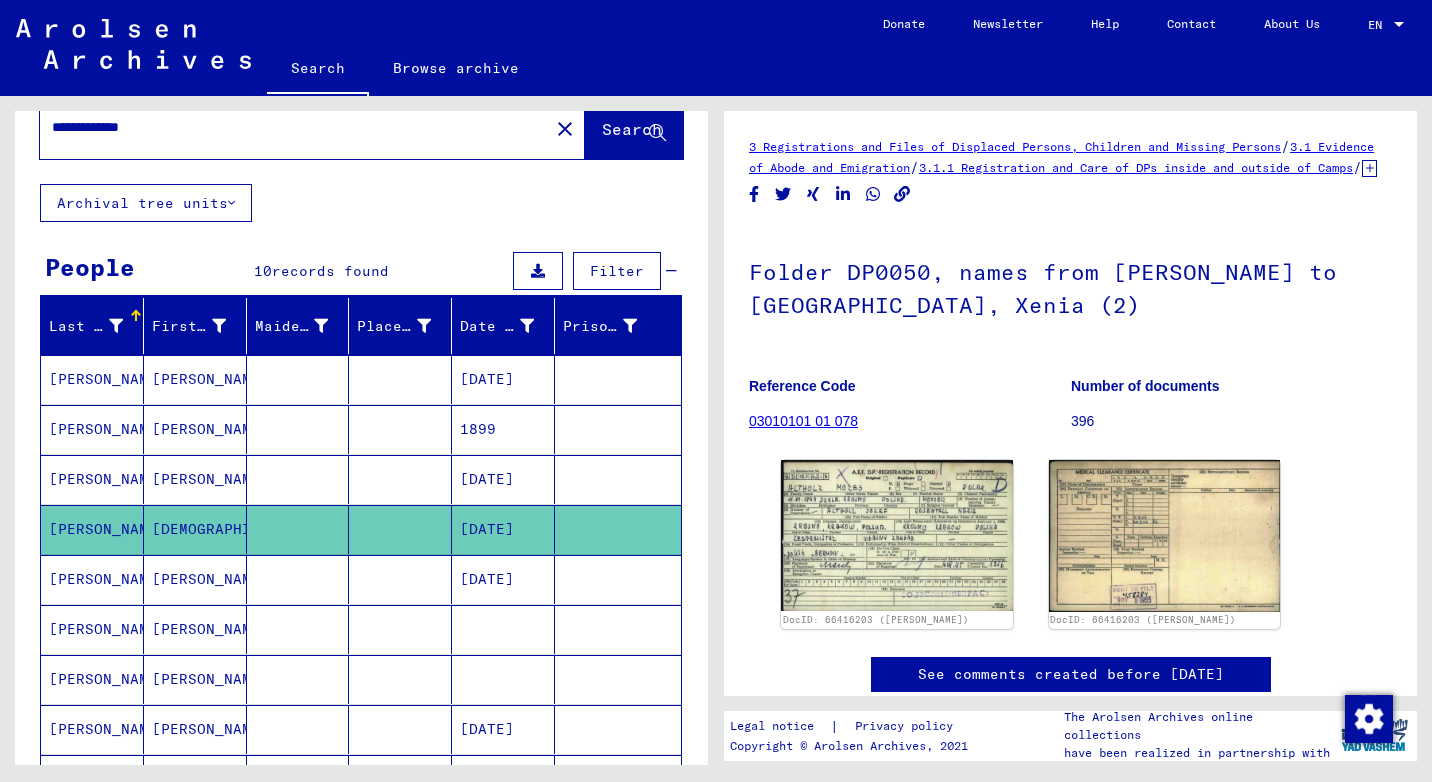 scroll, scrollTop: 0, scrollLeft: 0, axis: both 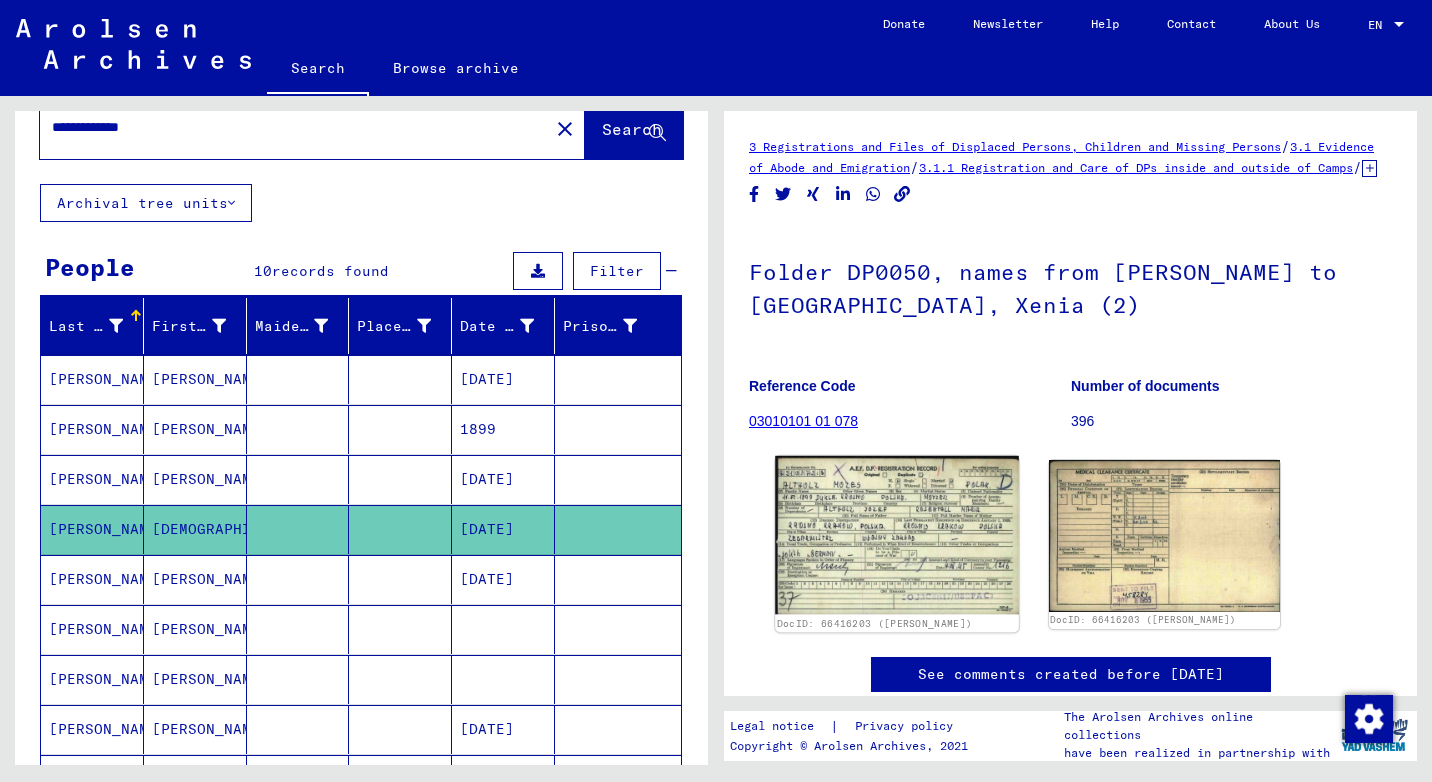 click 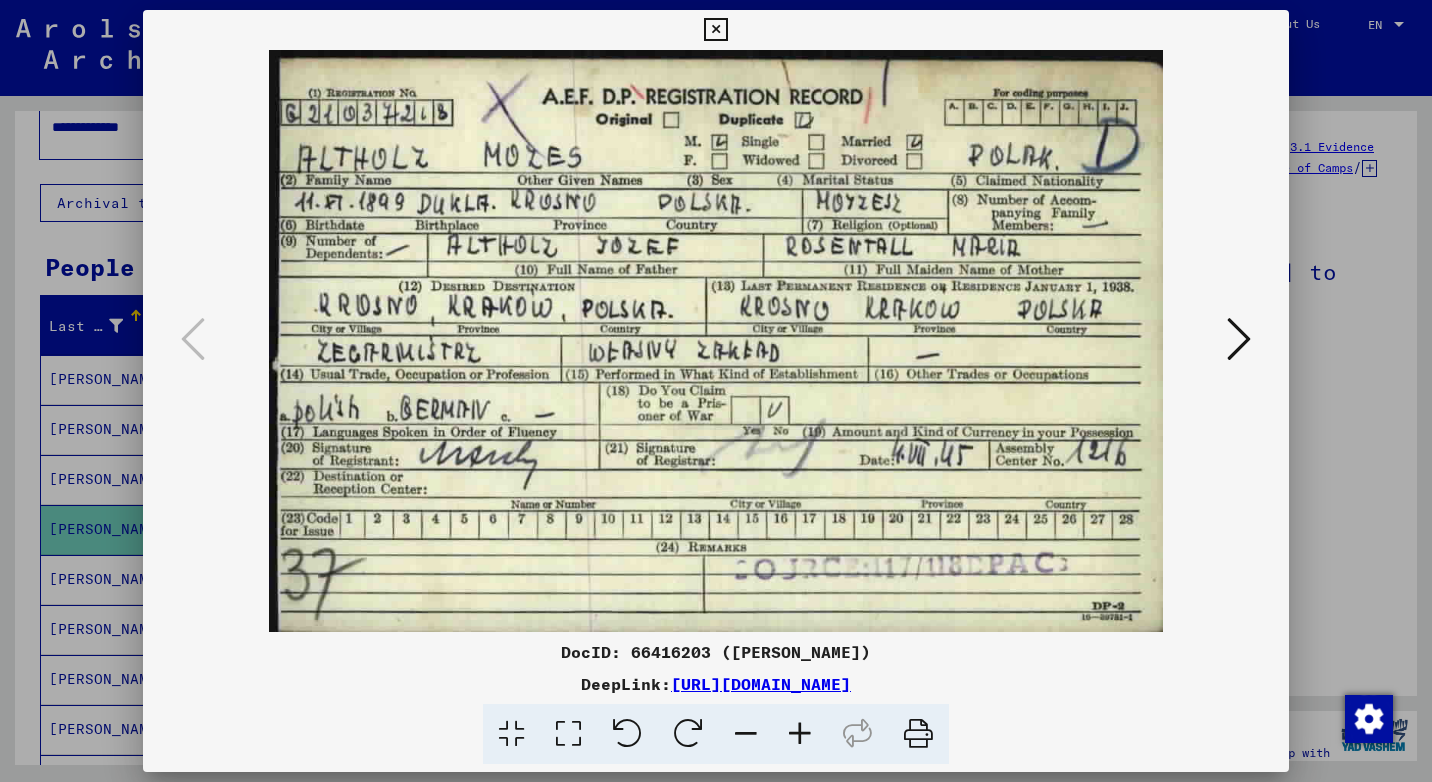 click at bounding box center (716, 341) 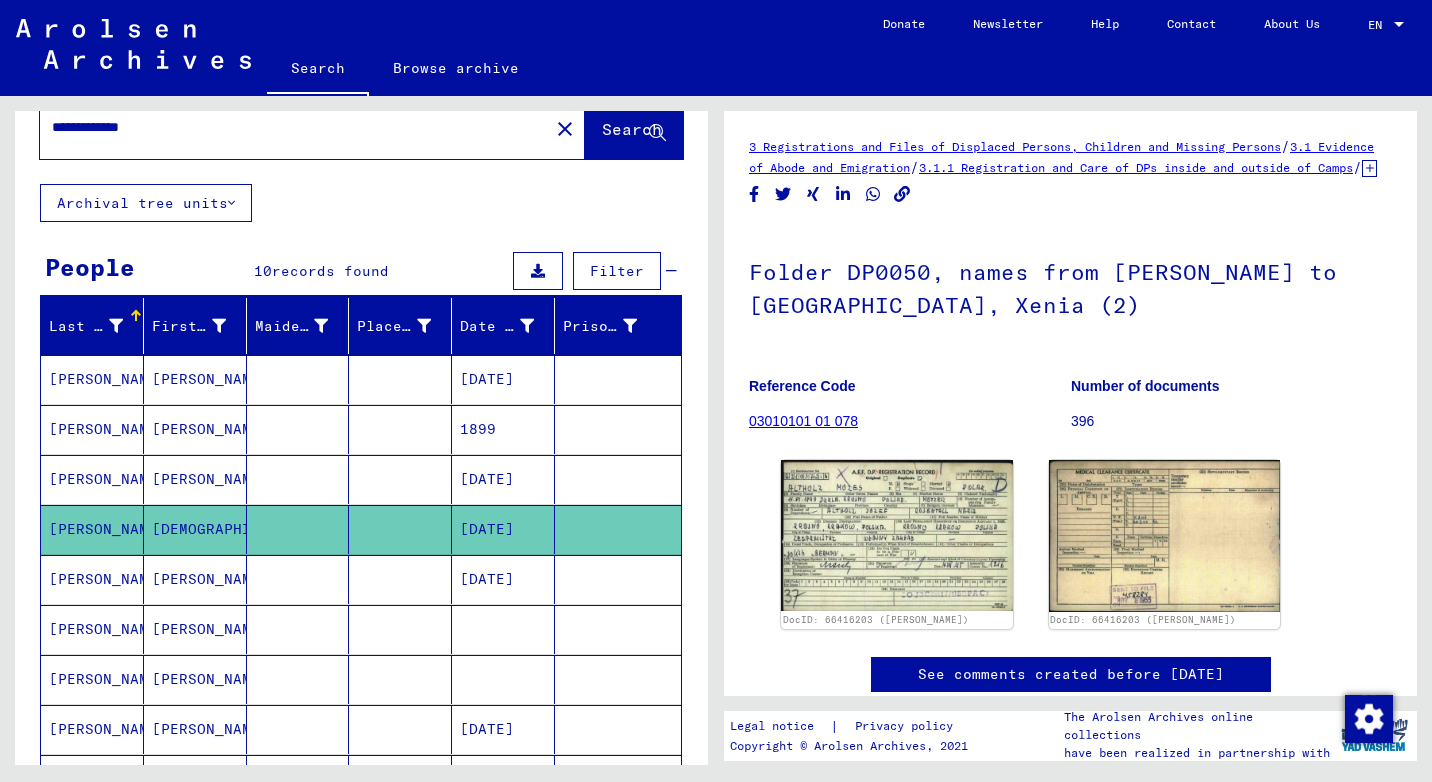 click on "[PERSON_NAME]" at bounding box center (92, 629) 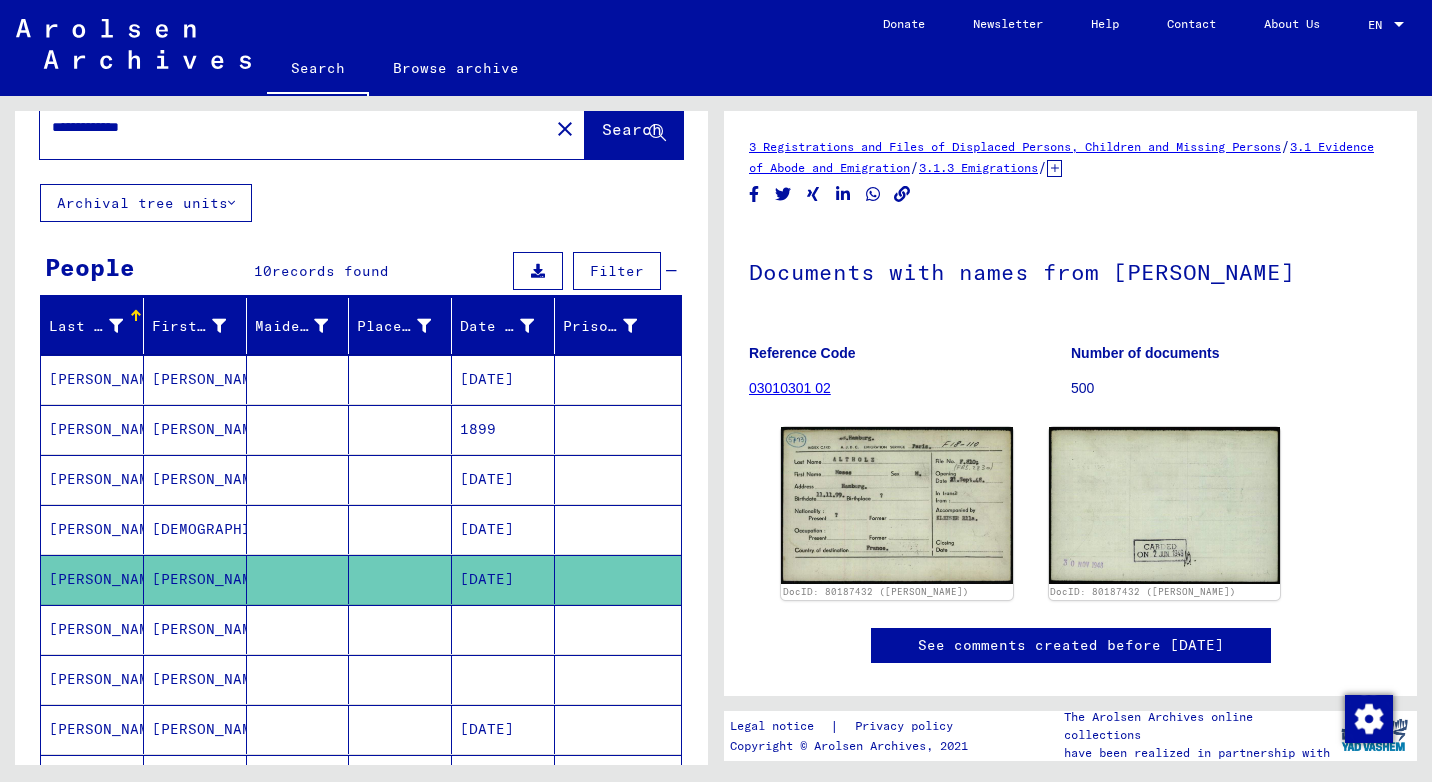 scroll, scrollTop: 0, scrollLeft: 0, axis: both 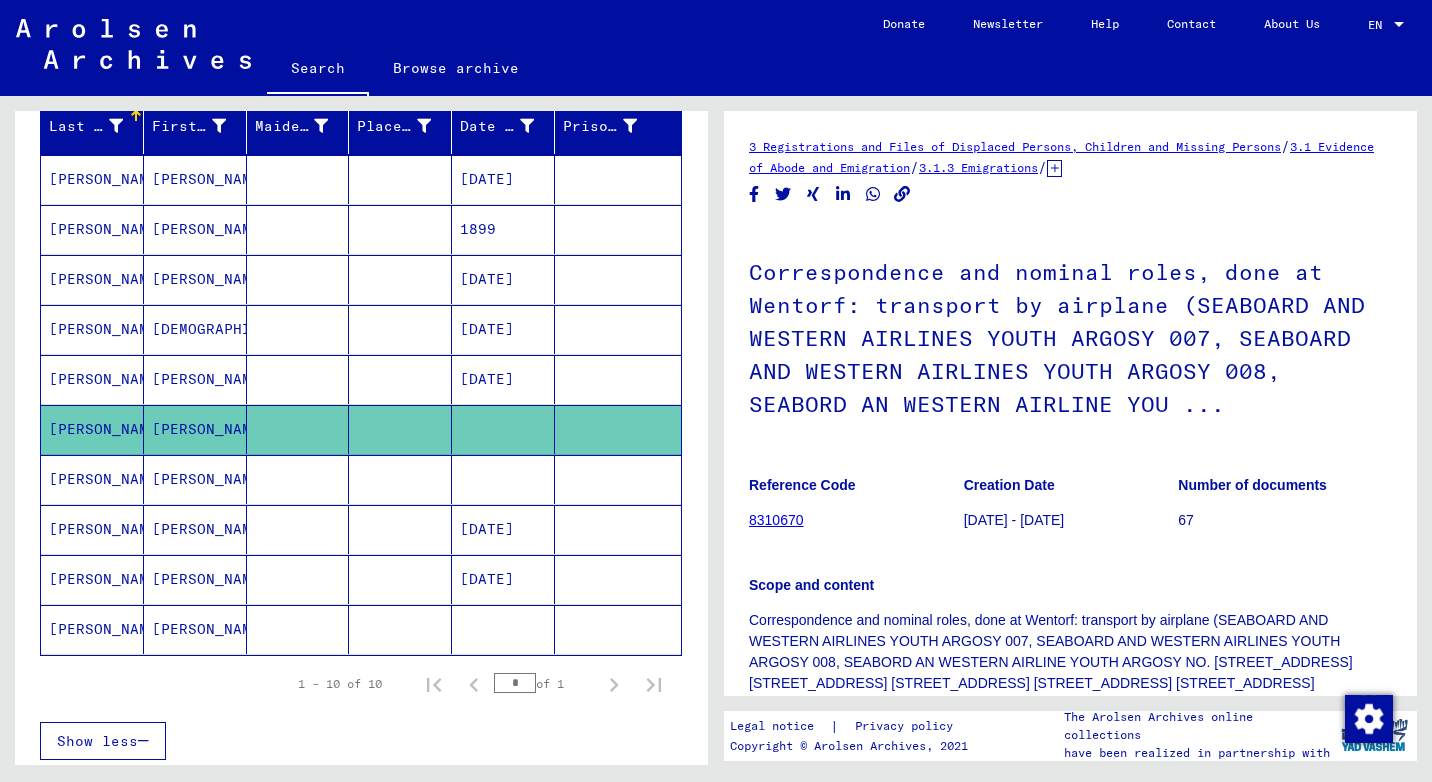 click on "[PERSON_NAME]" at bounding box center (92, 579) 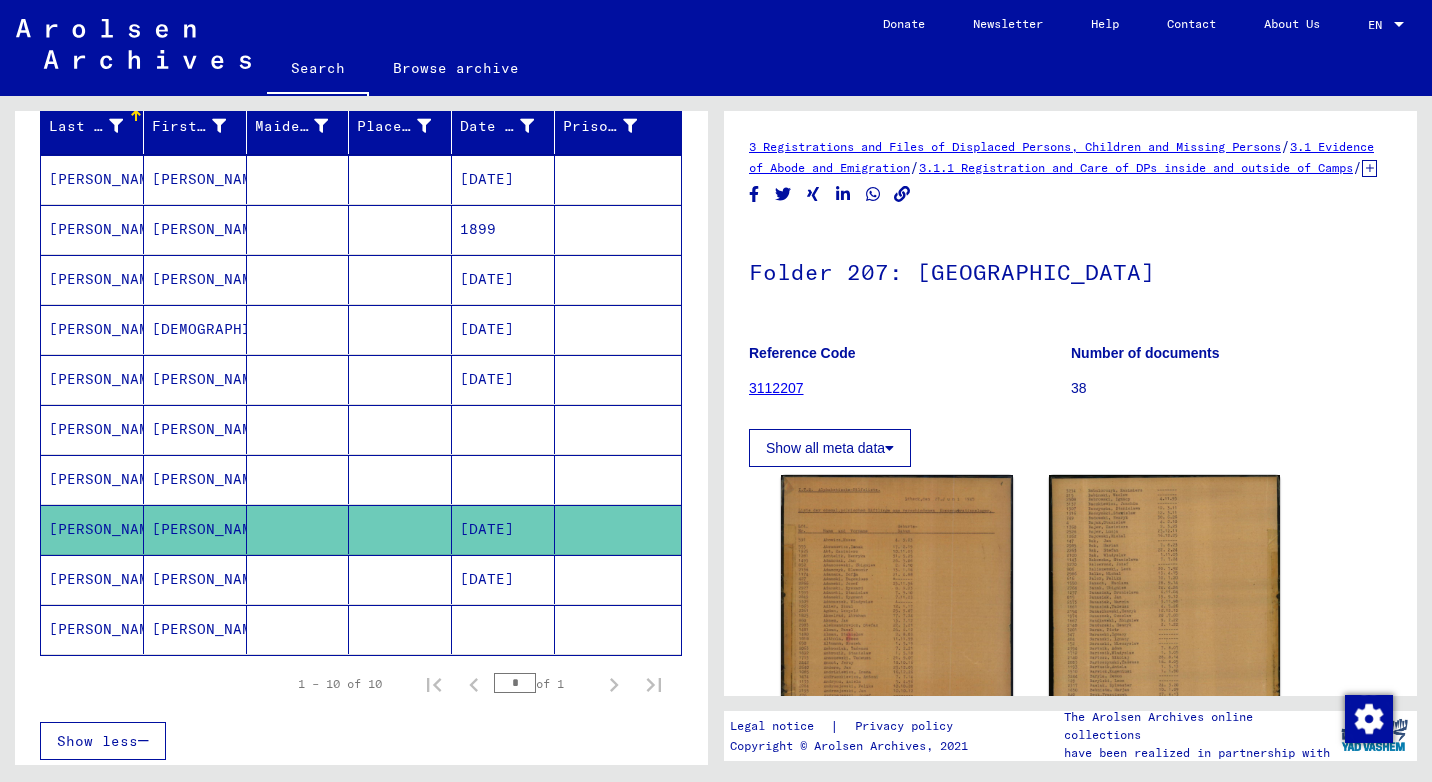 scroll, scrollTop: 0, scrollLeft: 0, axis: both 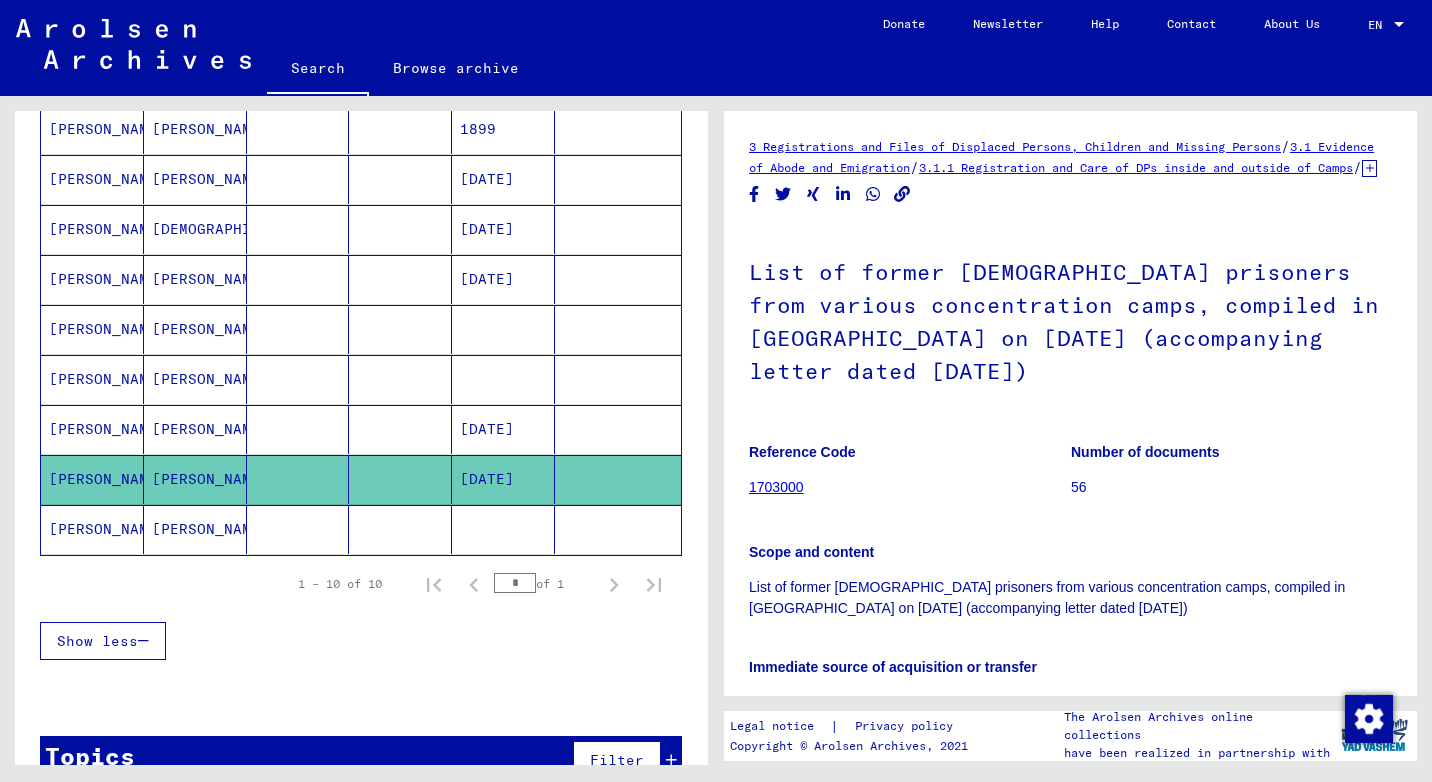 click on "[PERSON_NAME]" 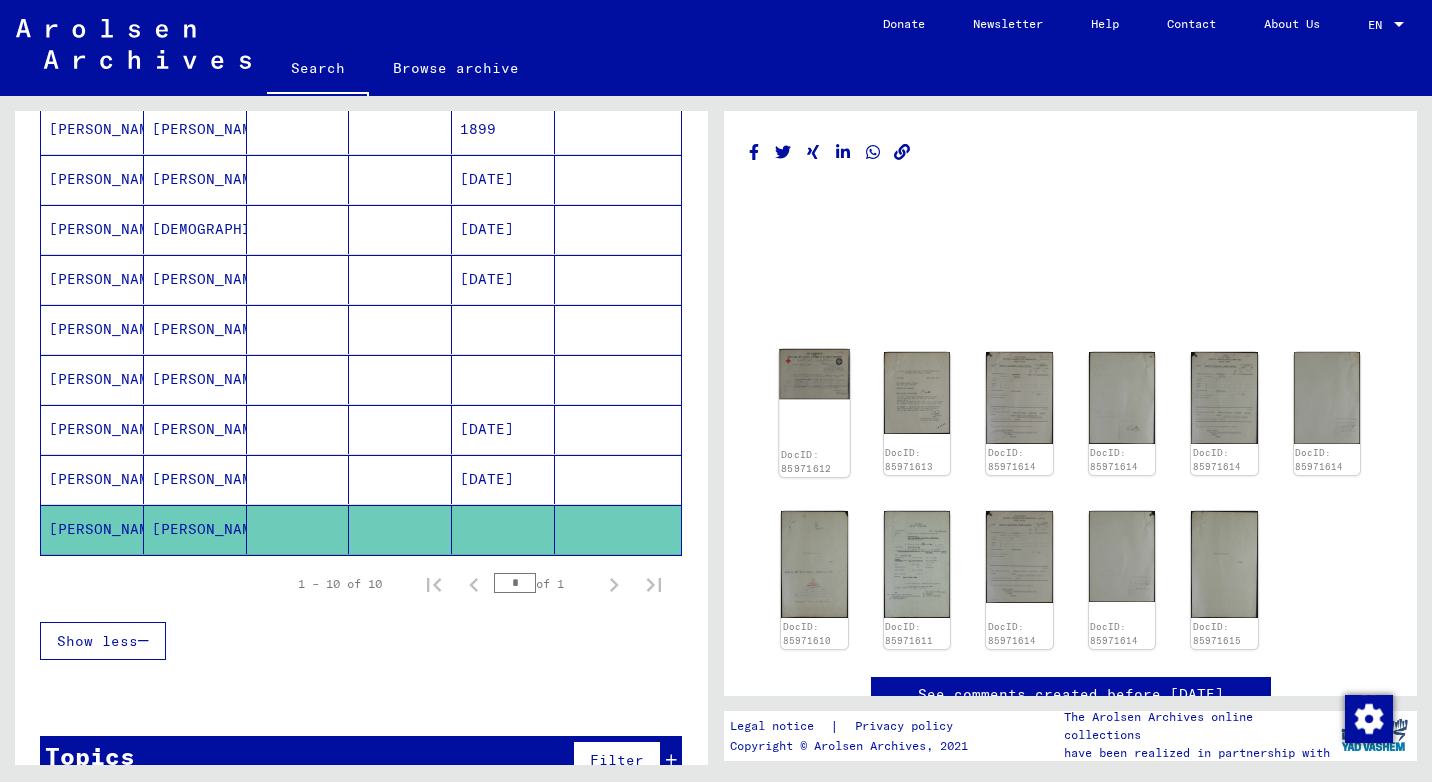 click 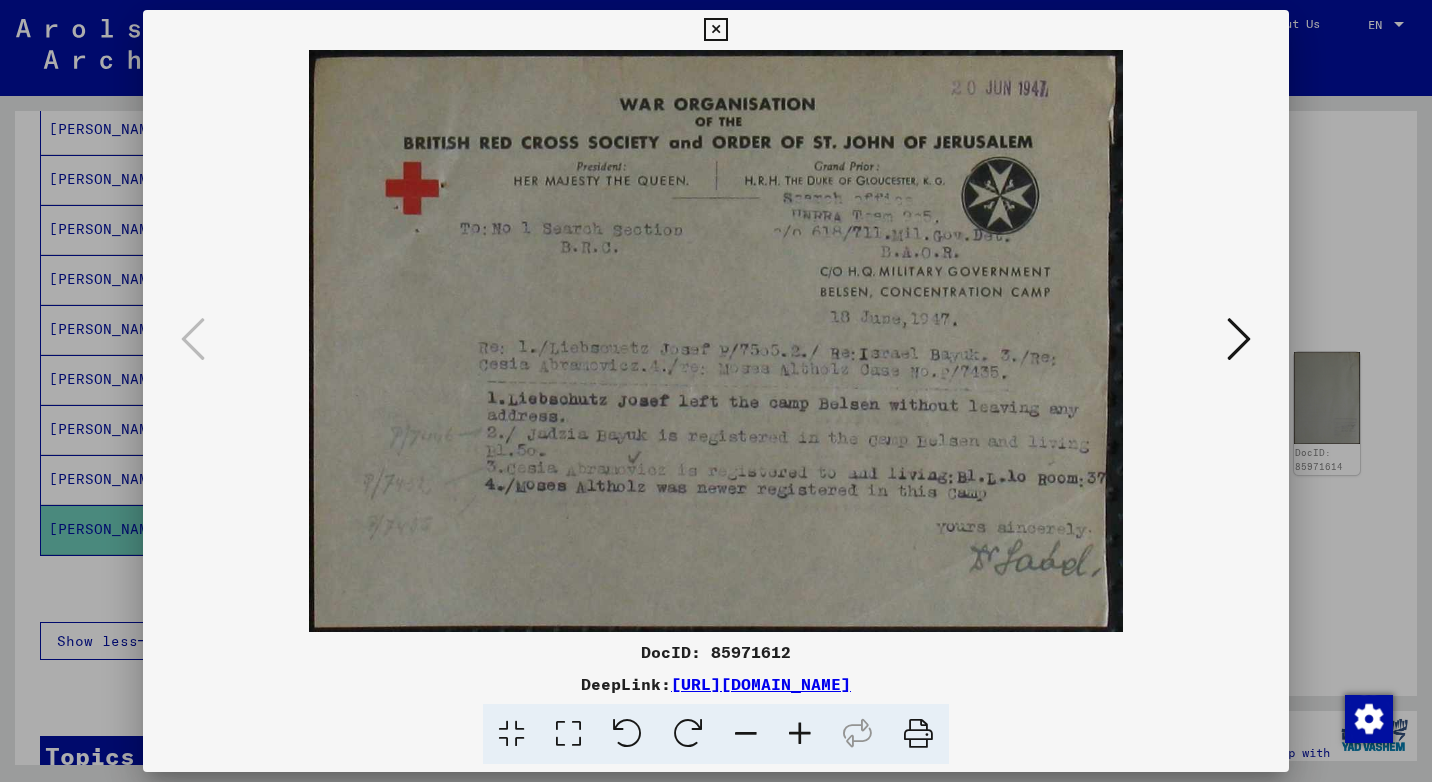 click at bounding box center (1239, 339) 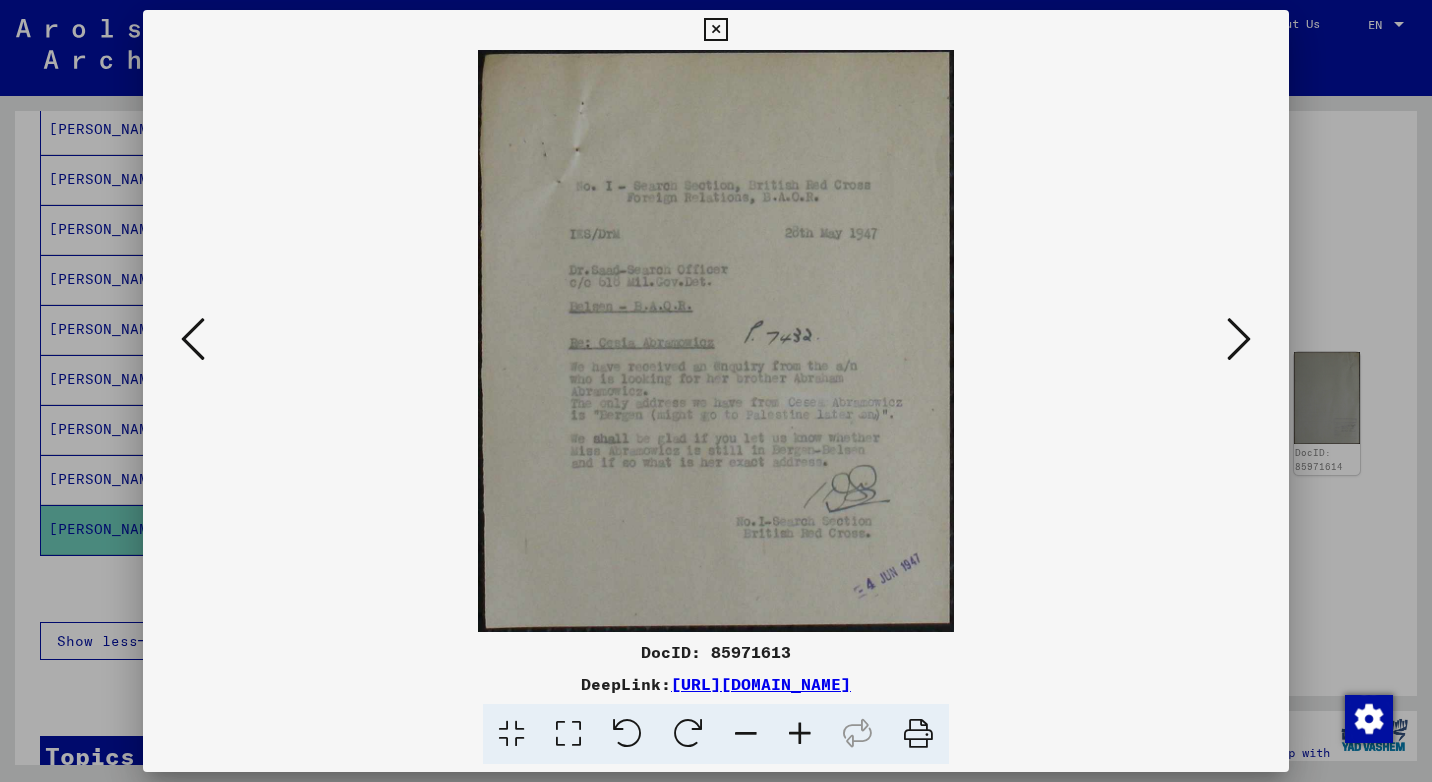 click at bounding box center (1239, 339) 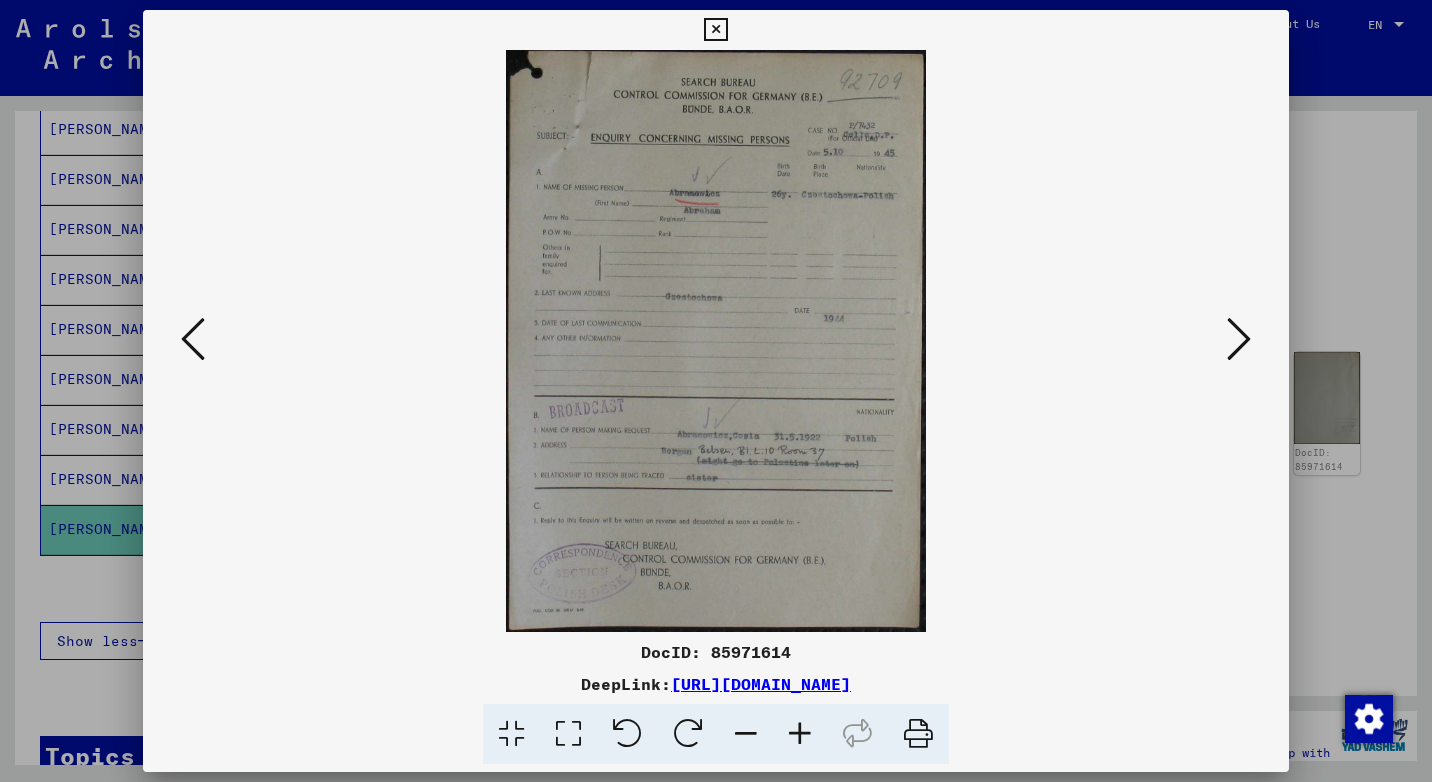 click at bounding box center (1239, 339) 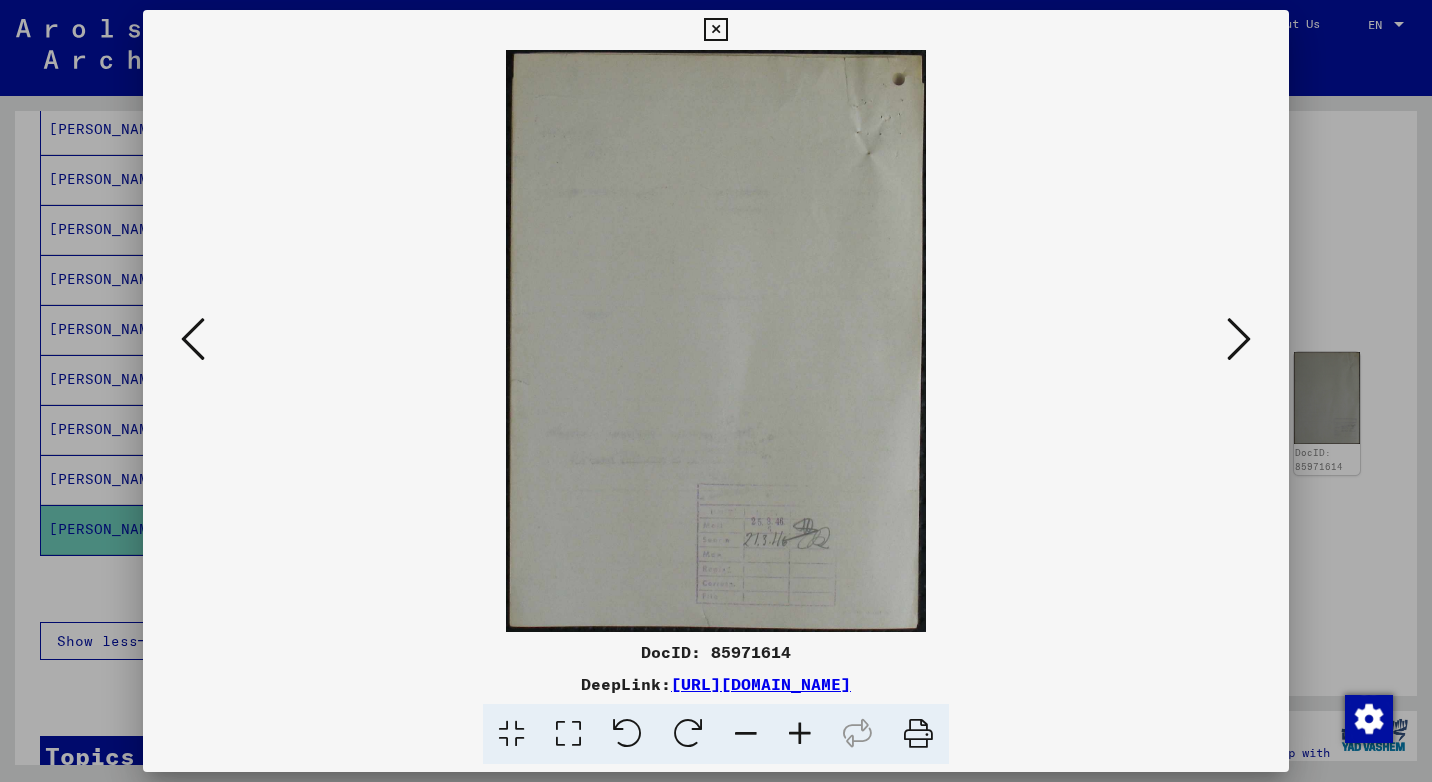 click at bounding box center (1239, 339) 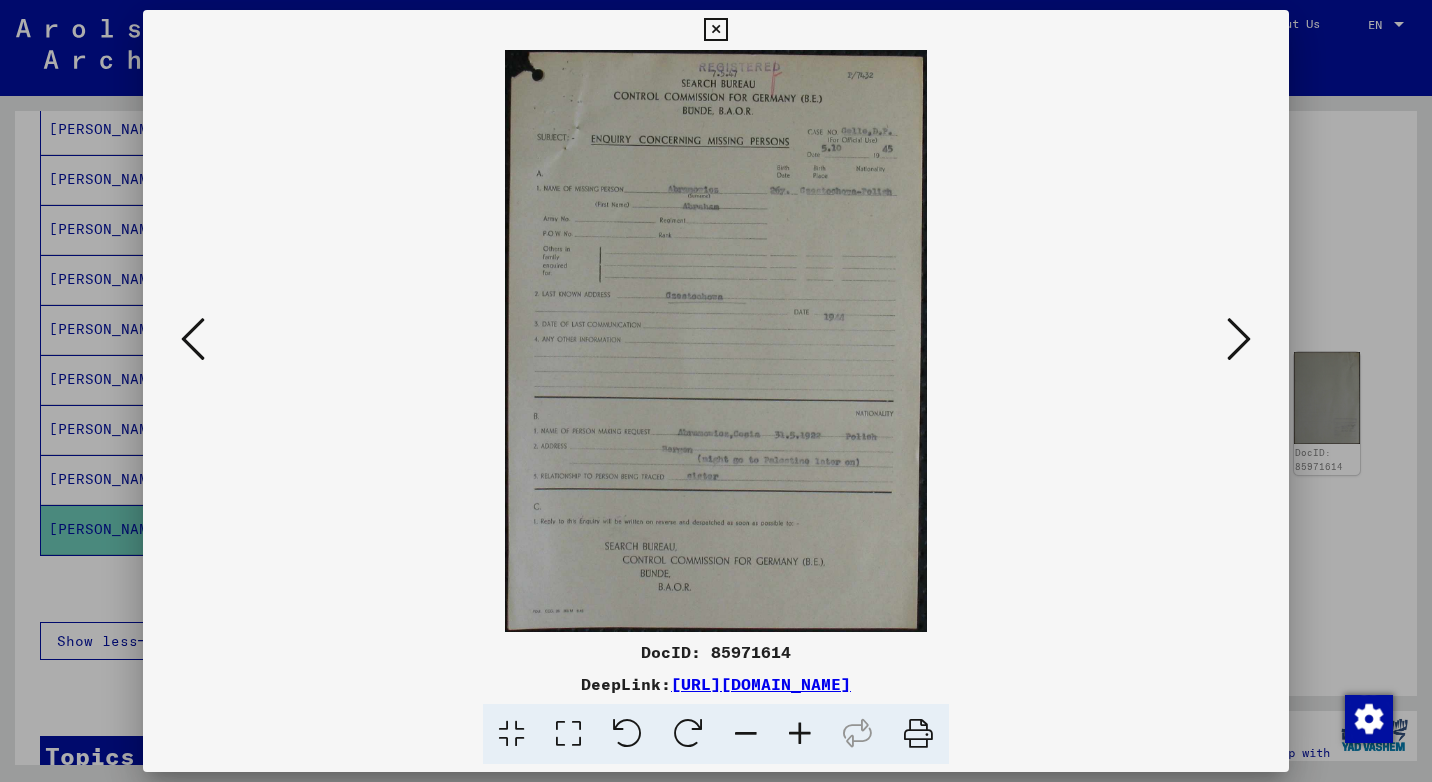 click at bounding box center (1239, 339) 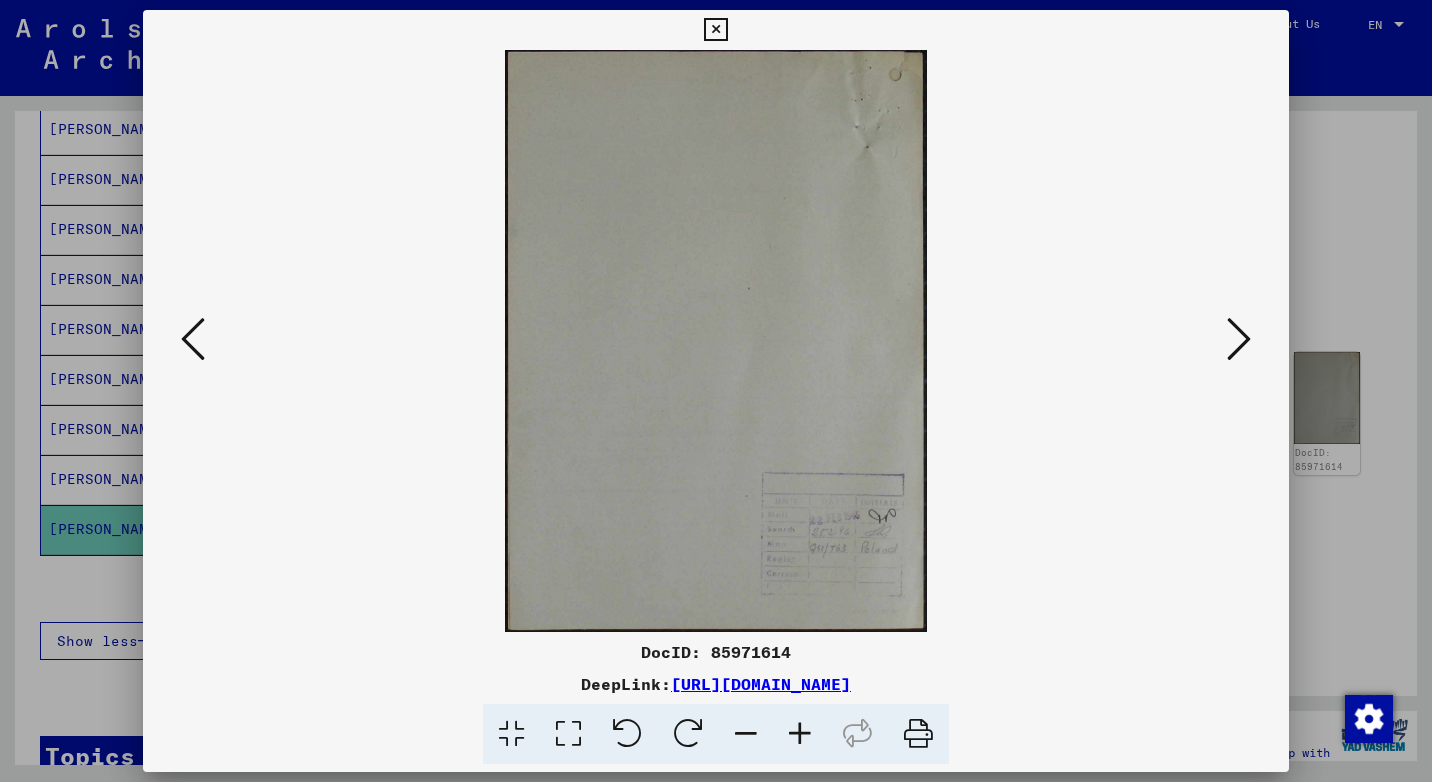click at bounding box center (1239, 339) 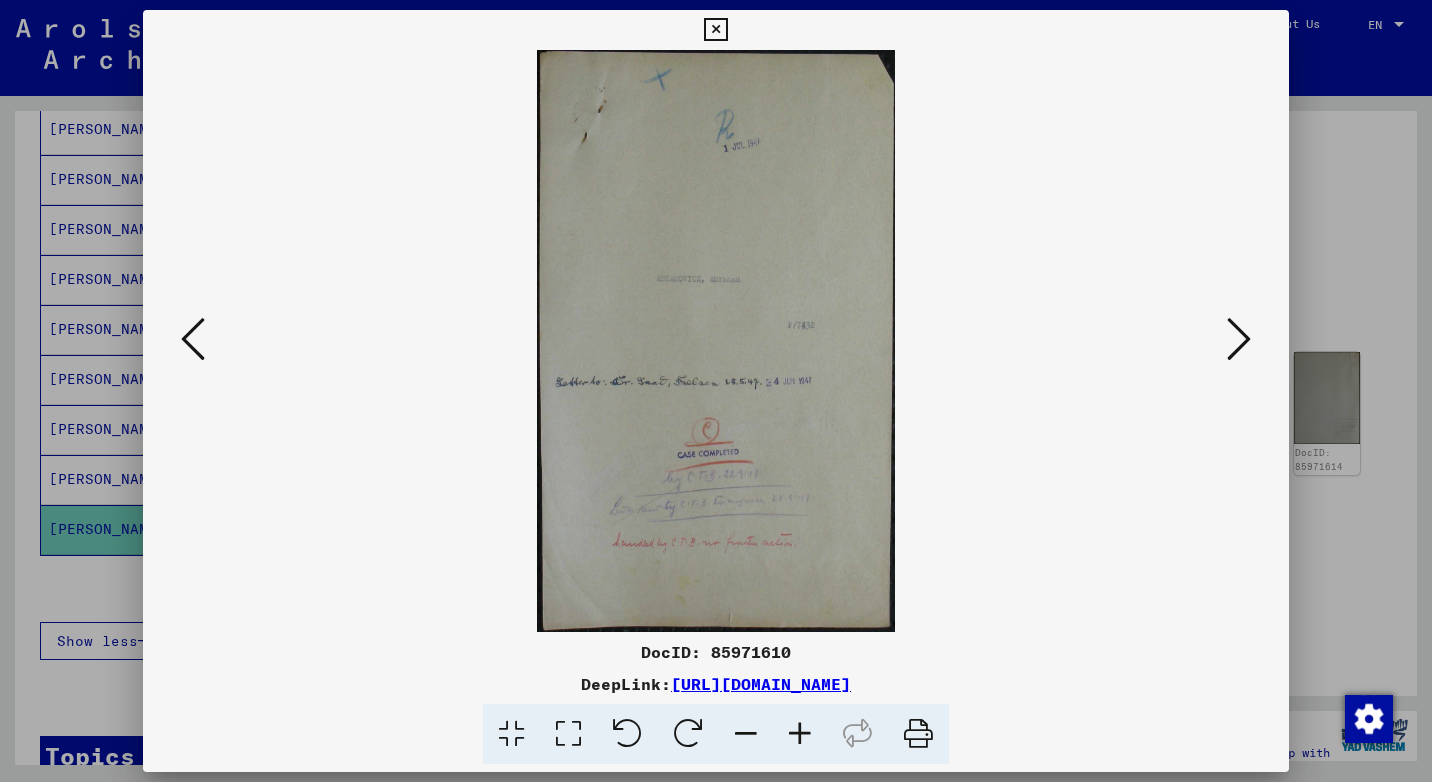 click at bounding box center (1239, 339) 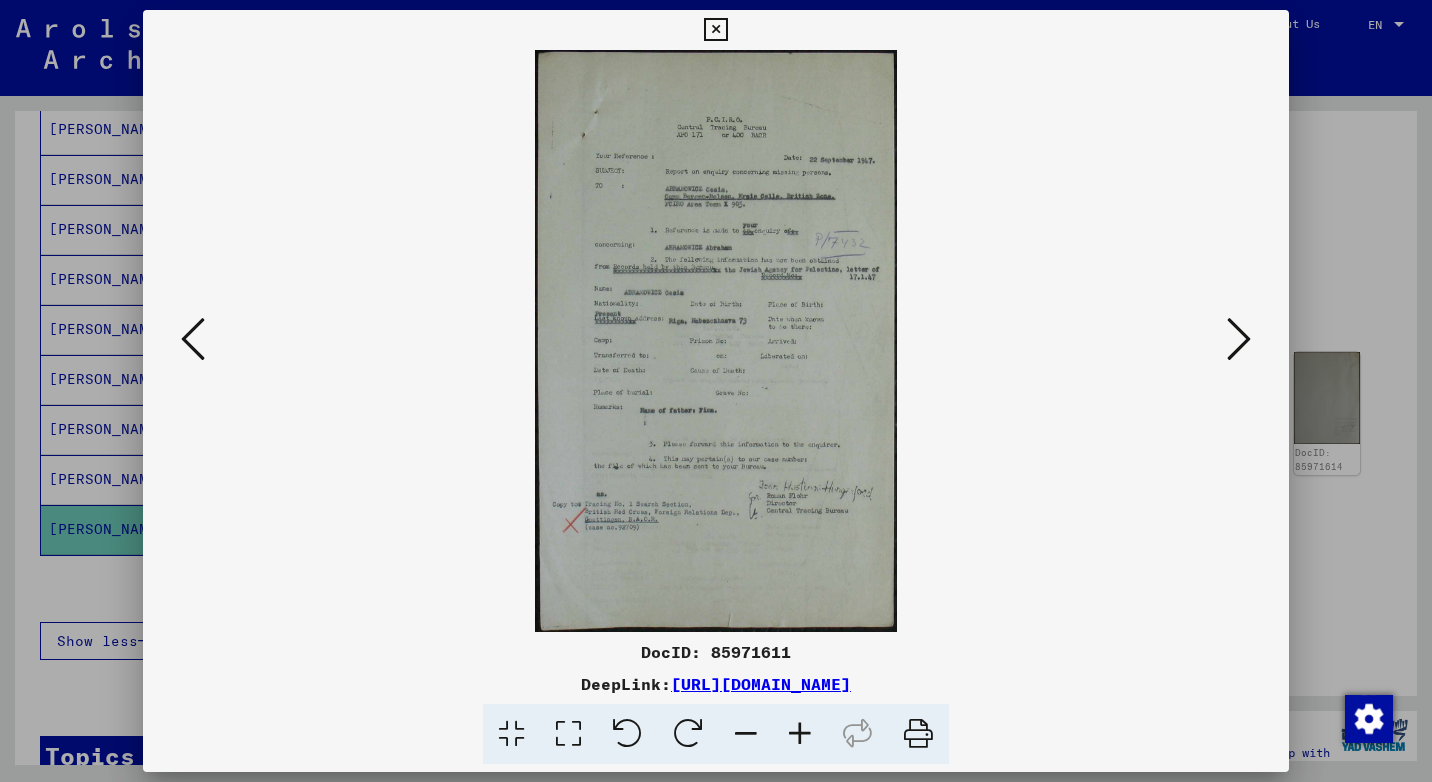 click at bounding box center [800, 734] 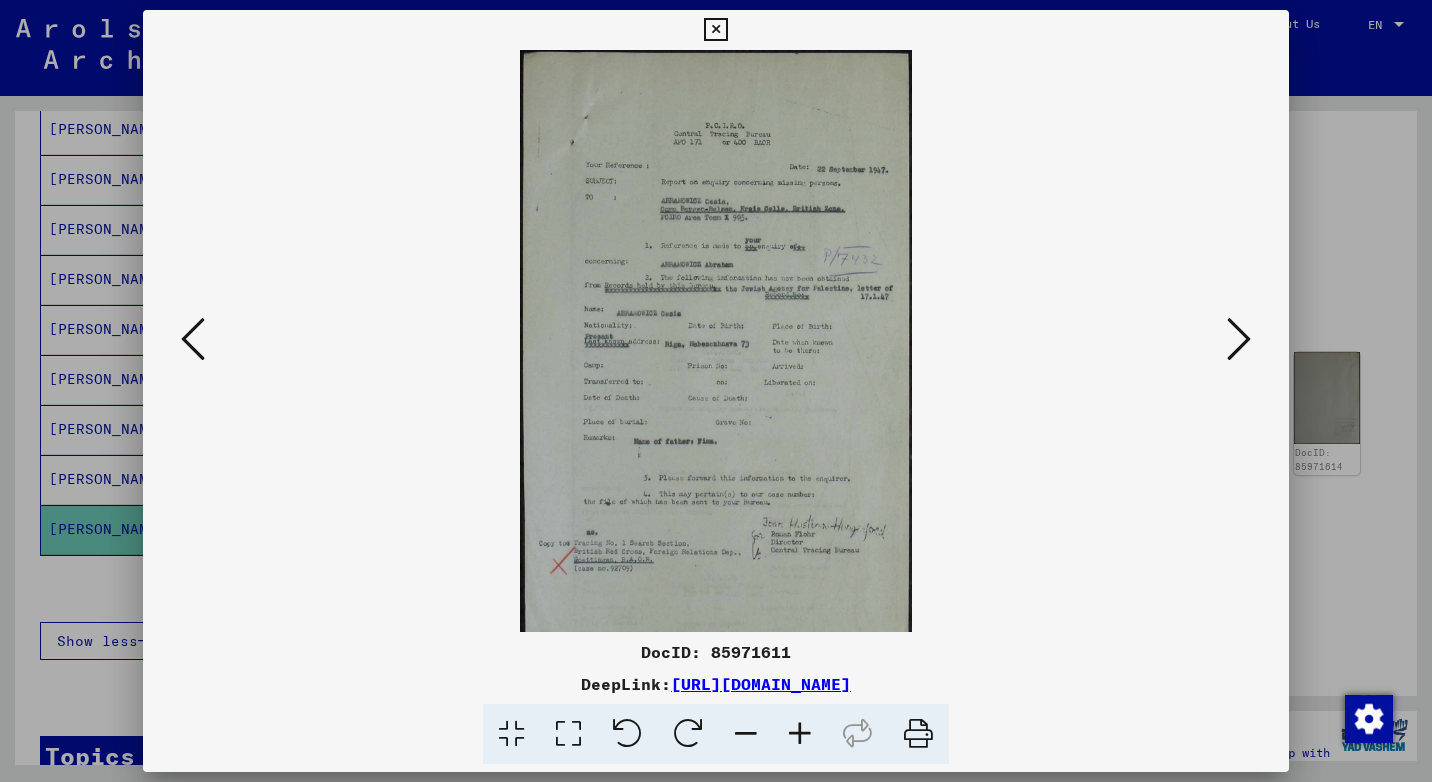 click at bounding box center (800, 734) 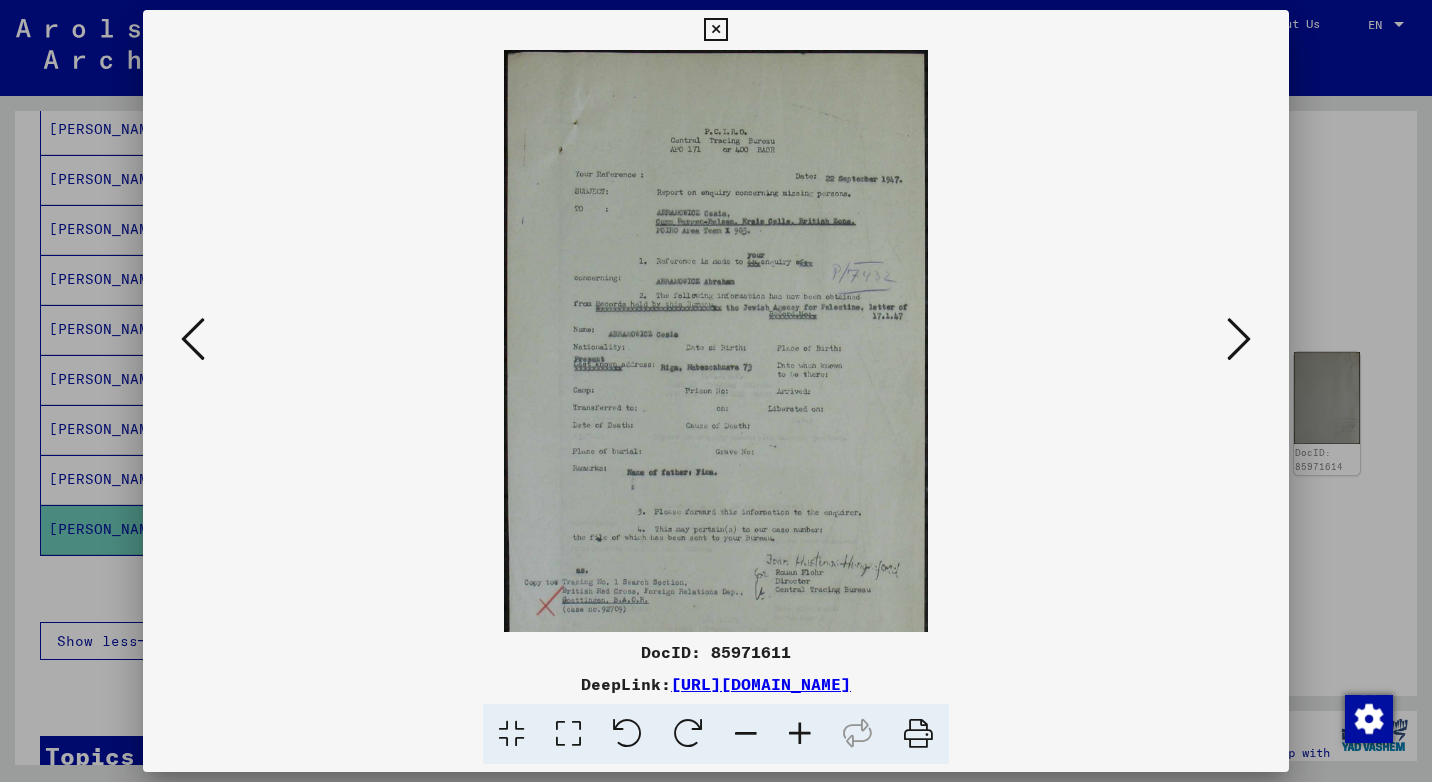 click at bounding box center [800, 734] 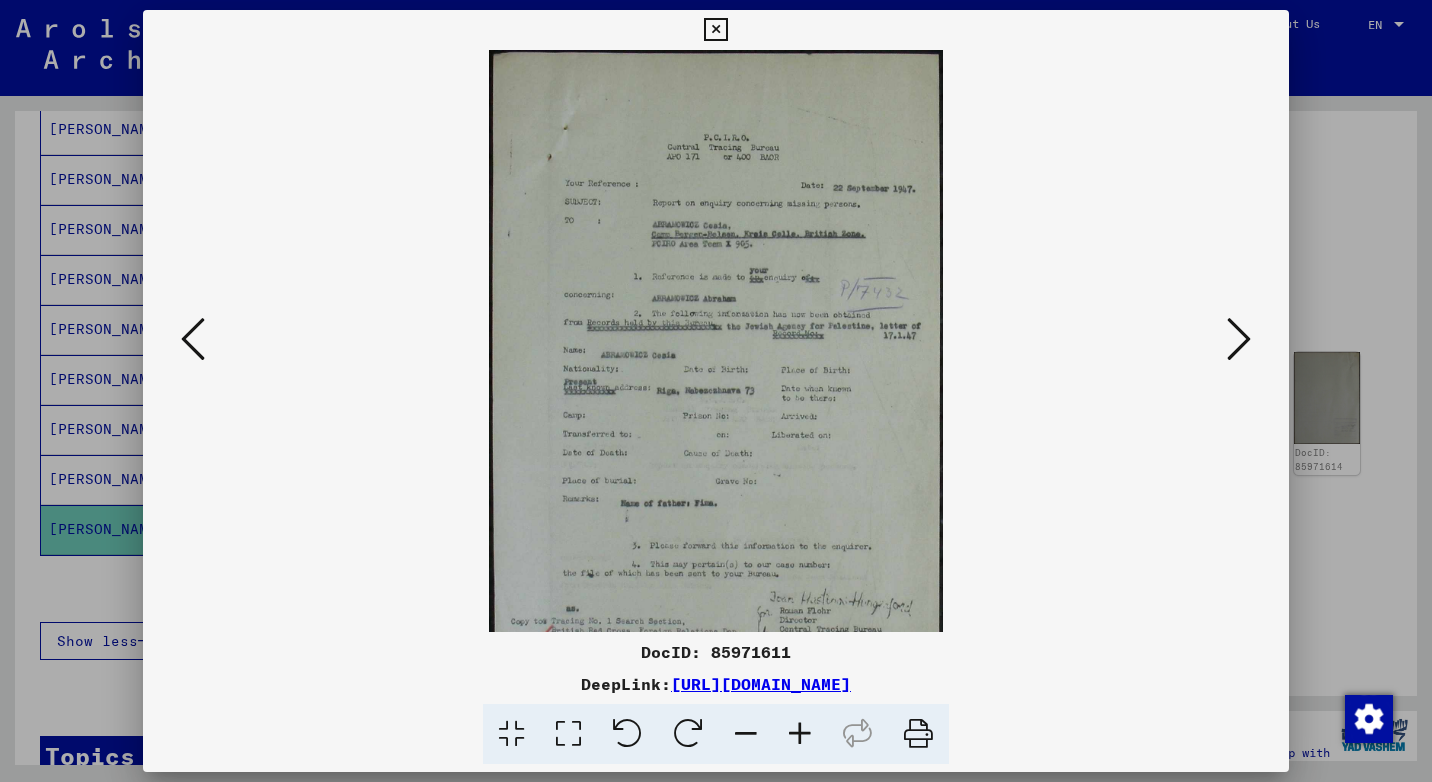 click at bounding box center (800, 734) 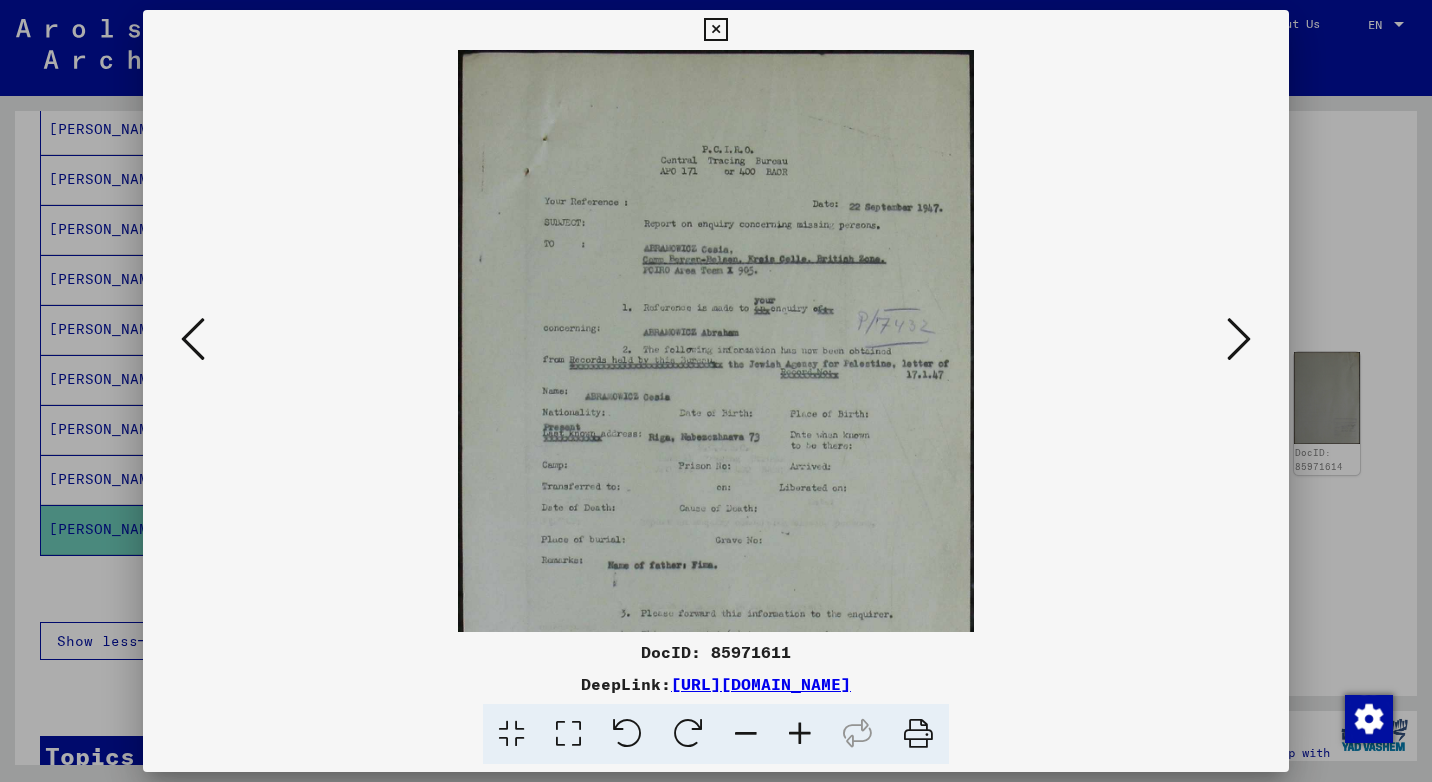 click at bounding box center (800, 734) 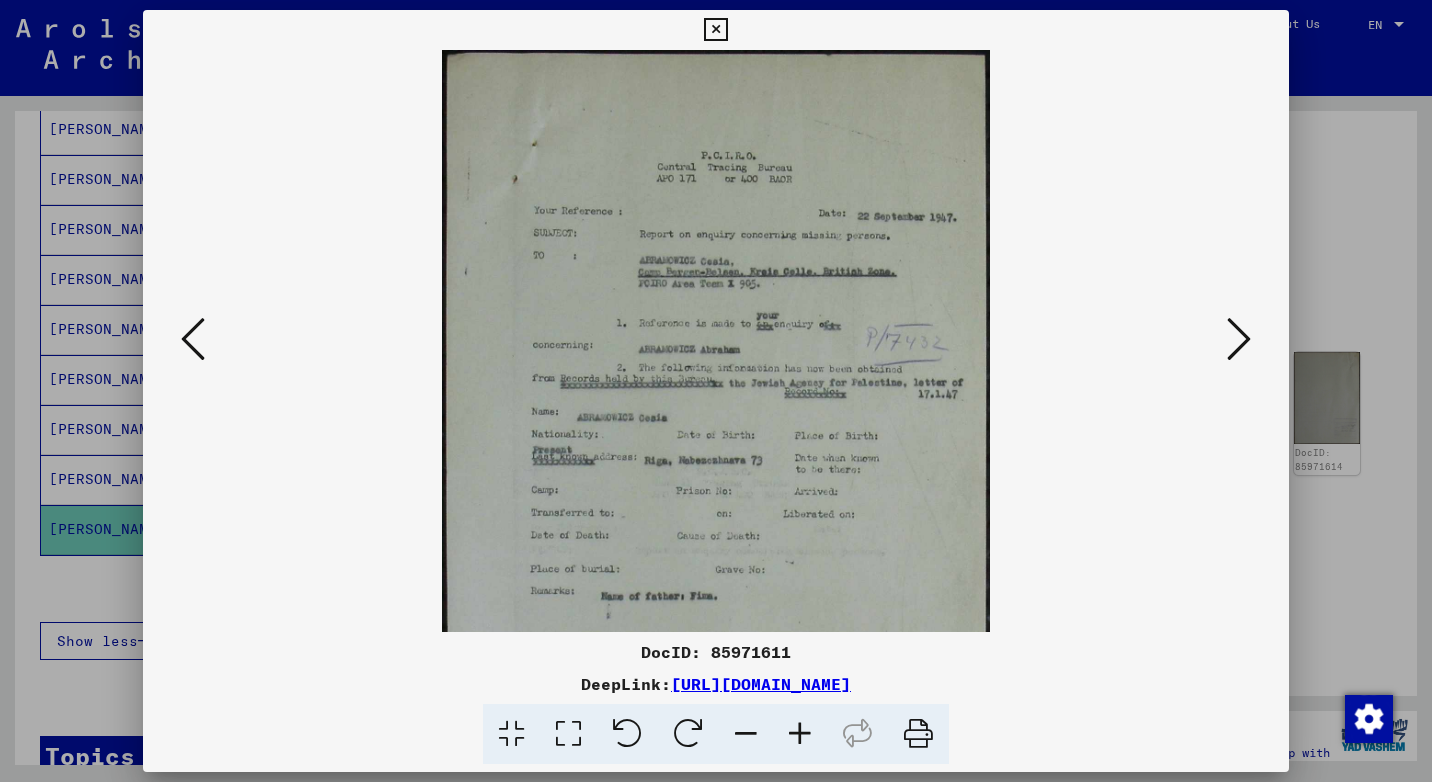 click at bounding box center (800, 734) 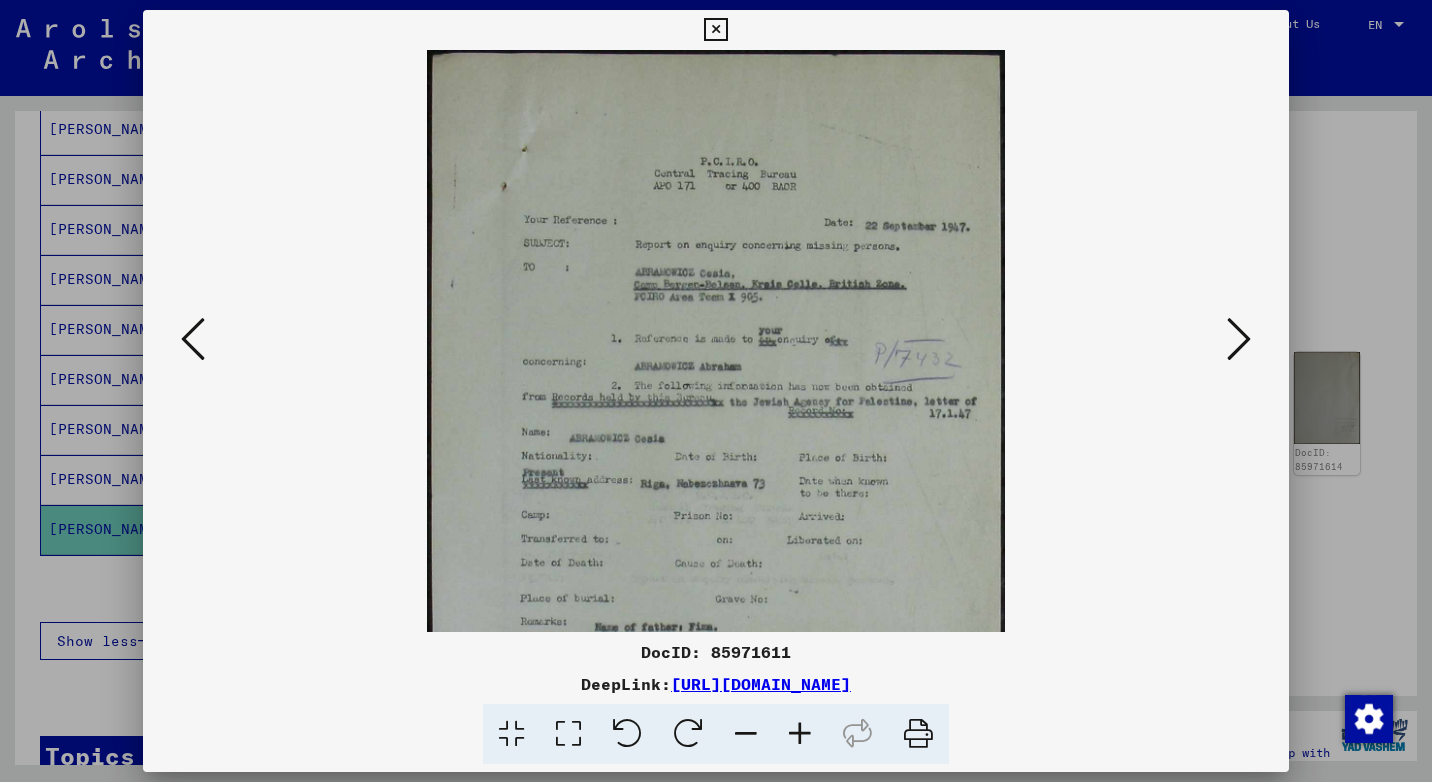 click at bounding box center [800, 734] 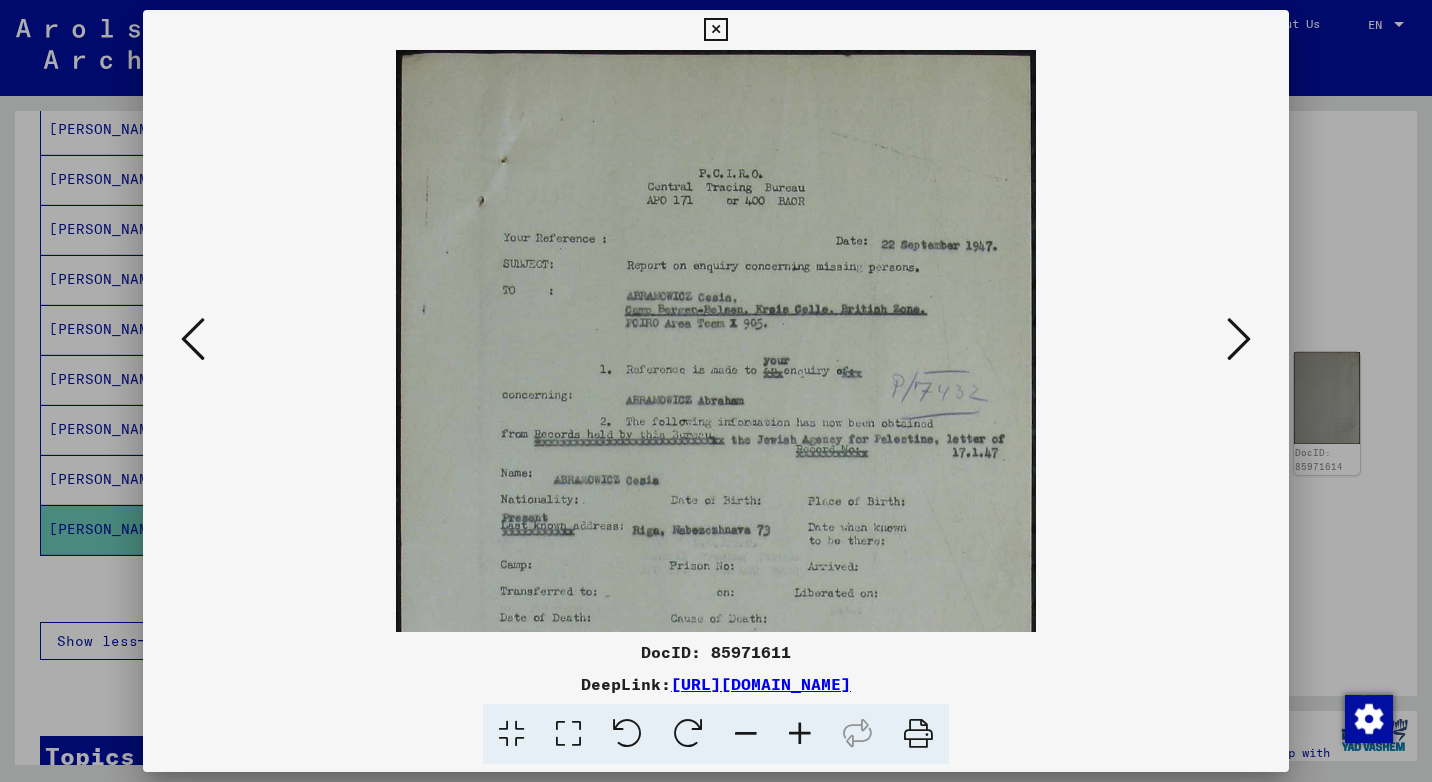click at bounding box center [800, 734] 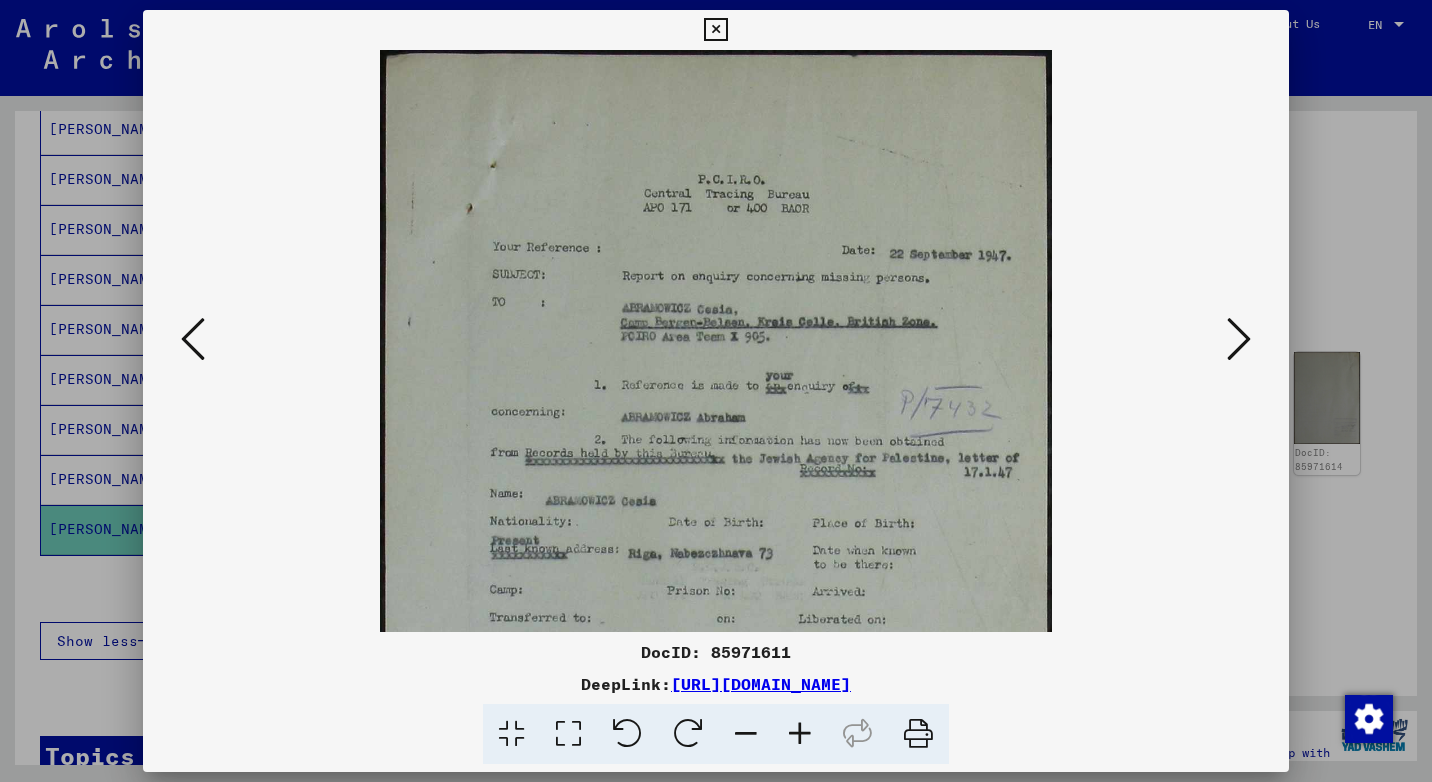 click at bounding box center [800, 734] 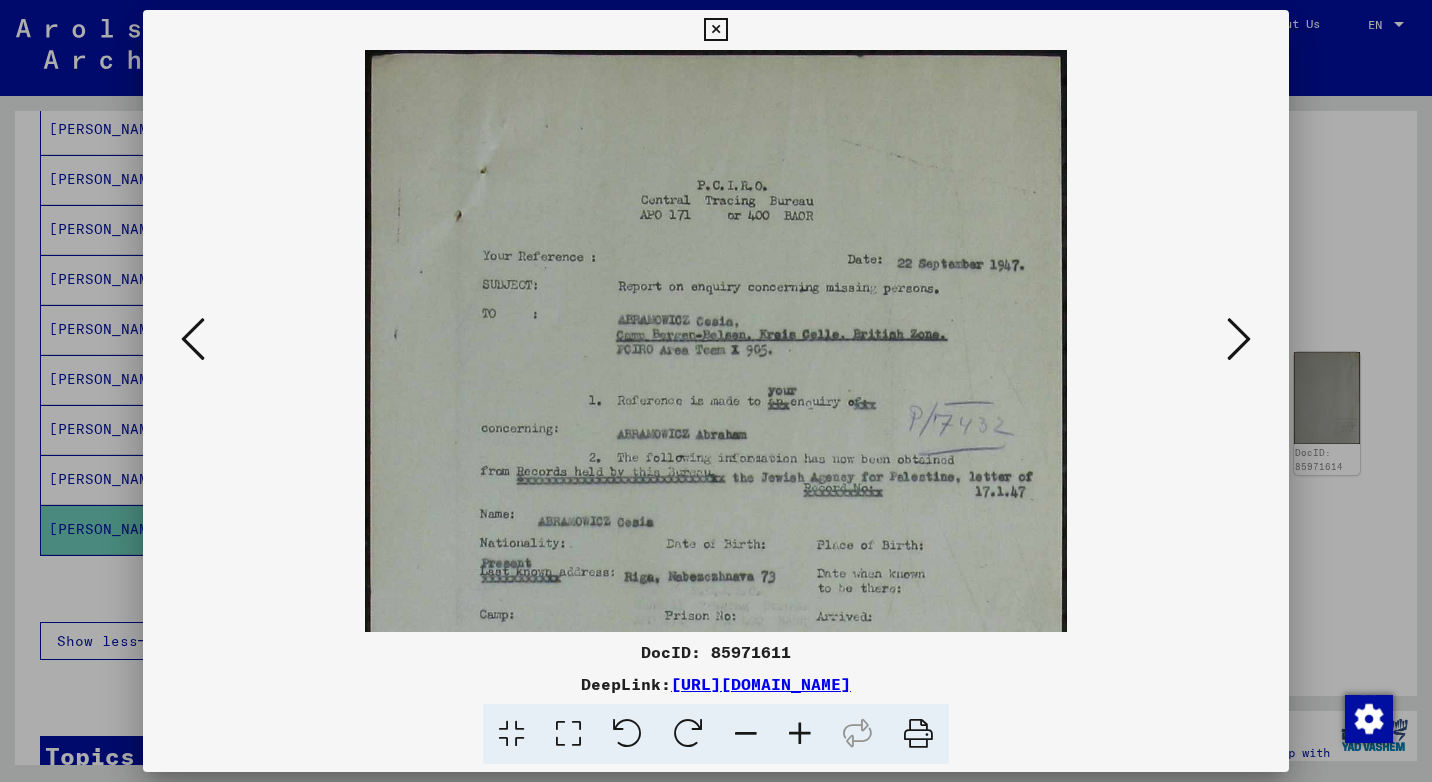 click at bounding box center (800, 734) 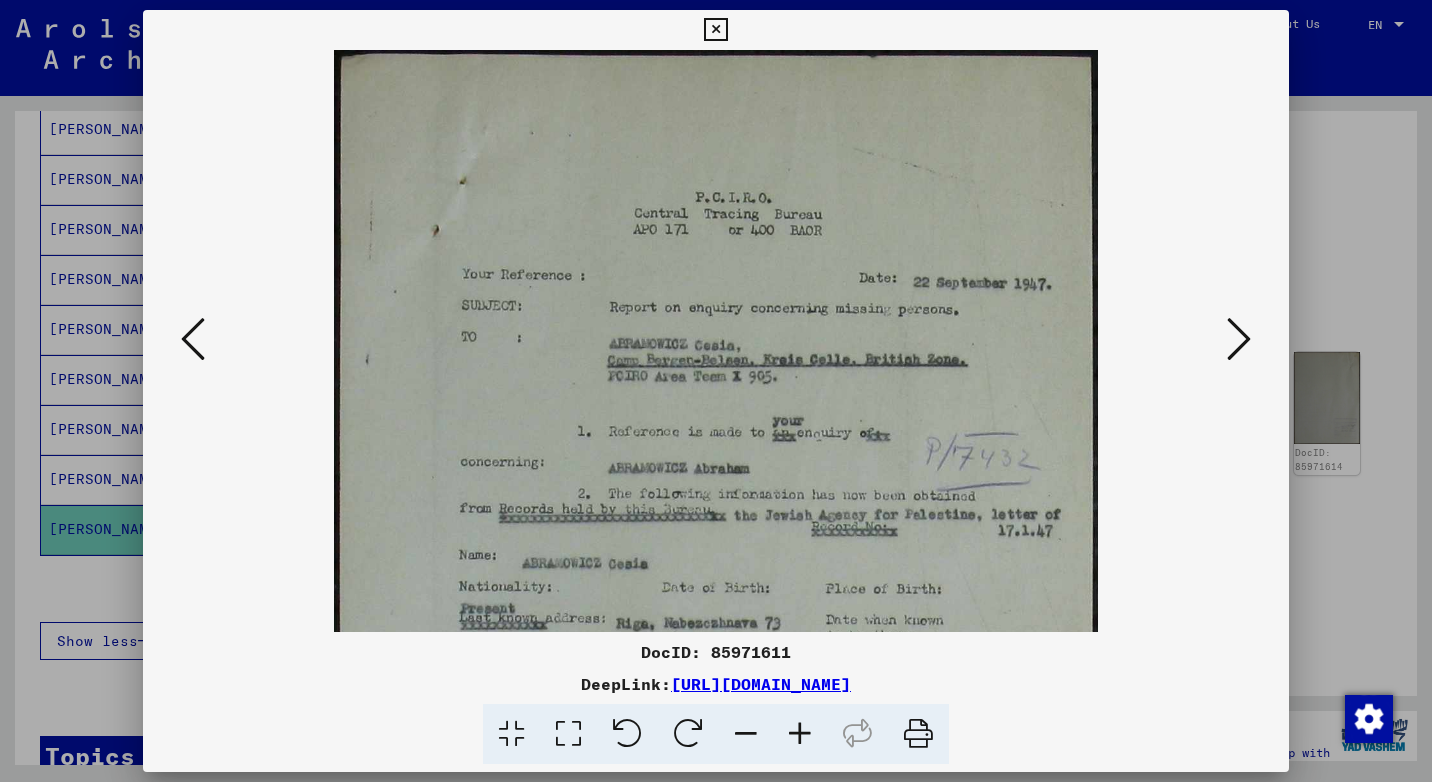 click at bounding box center [800, 734] 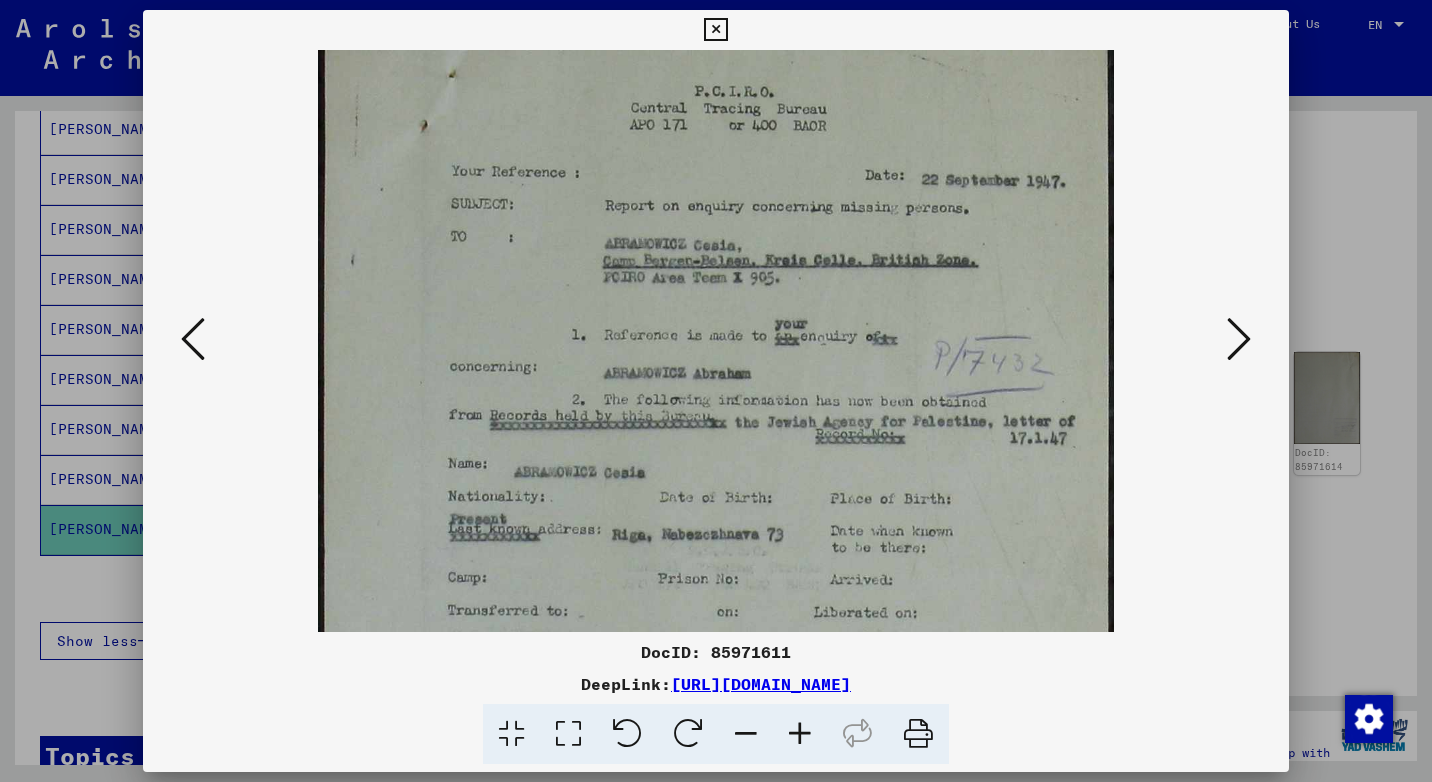 scroll, scrollTop: 116, scrollLeft: 0, axis: vertical 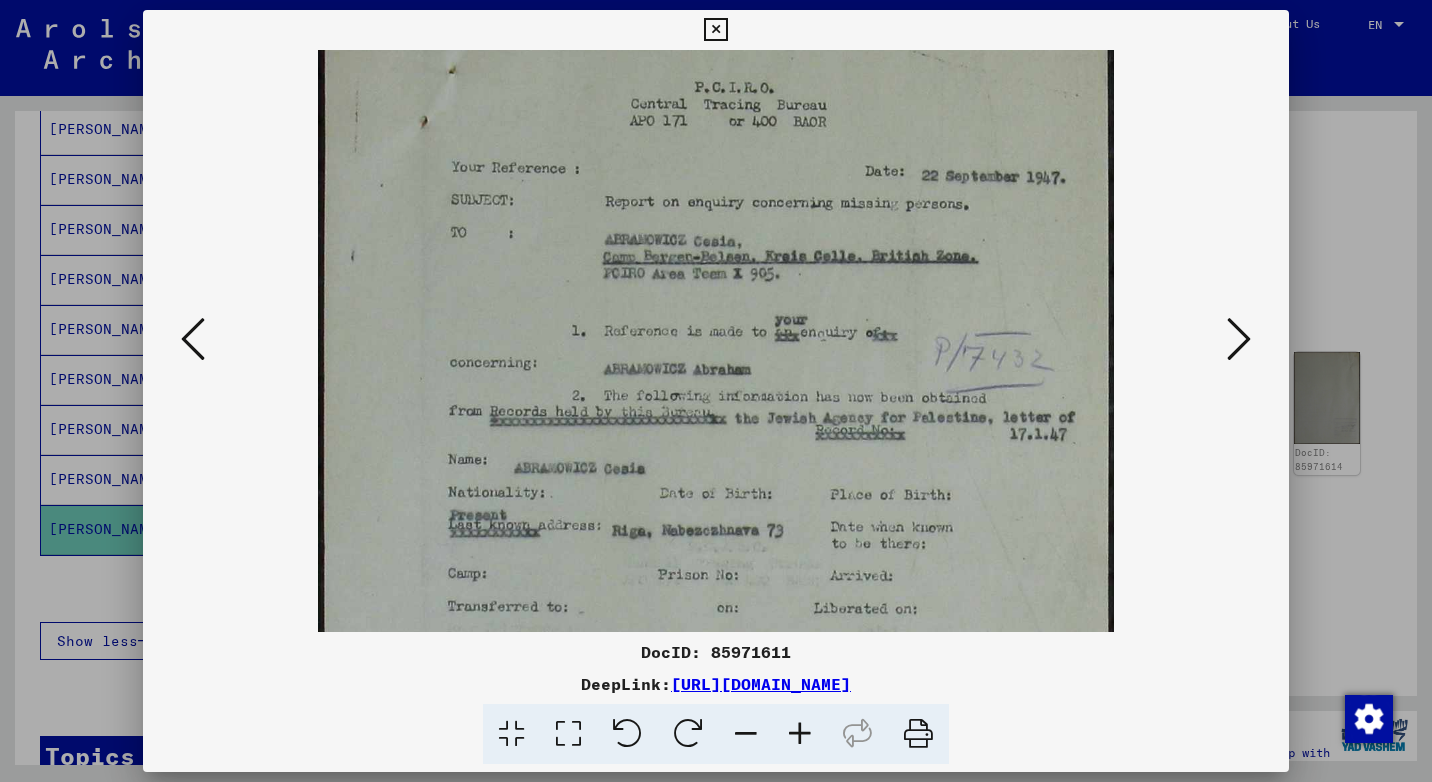 drag, startPoint x: 732, startPoint y: 572, endPoint x: 709, endPoint y: 456, distance: 118.258194 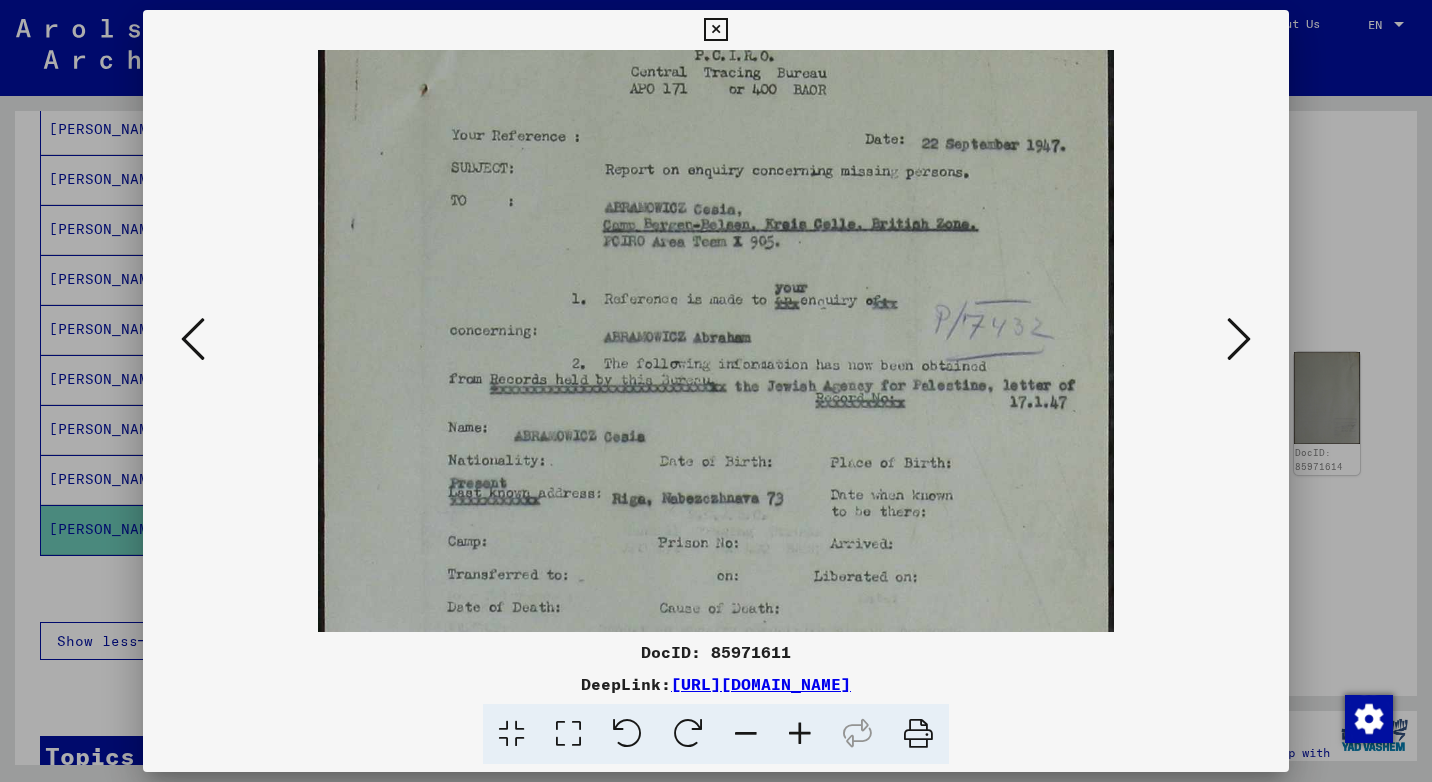 scroll, scrollTop: 149, scrollLeft: 0, axis: vertical 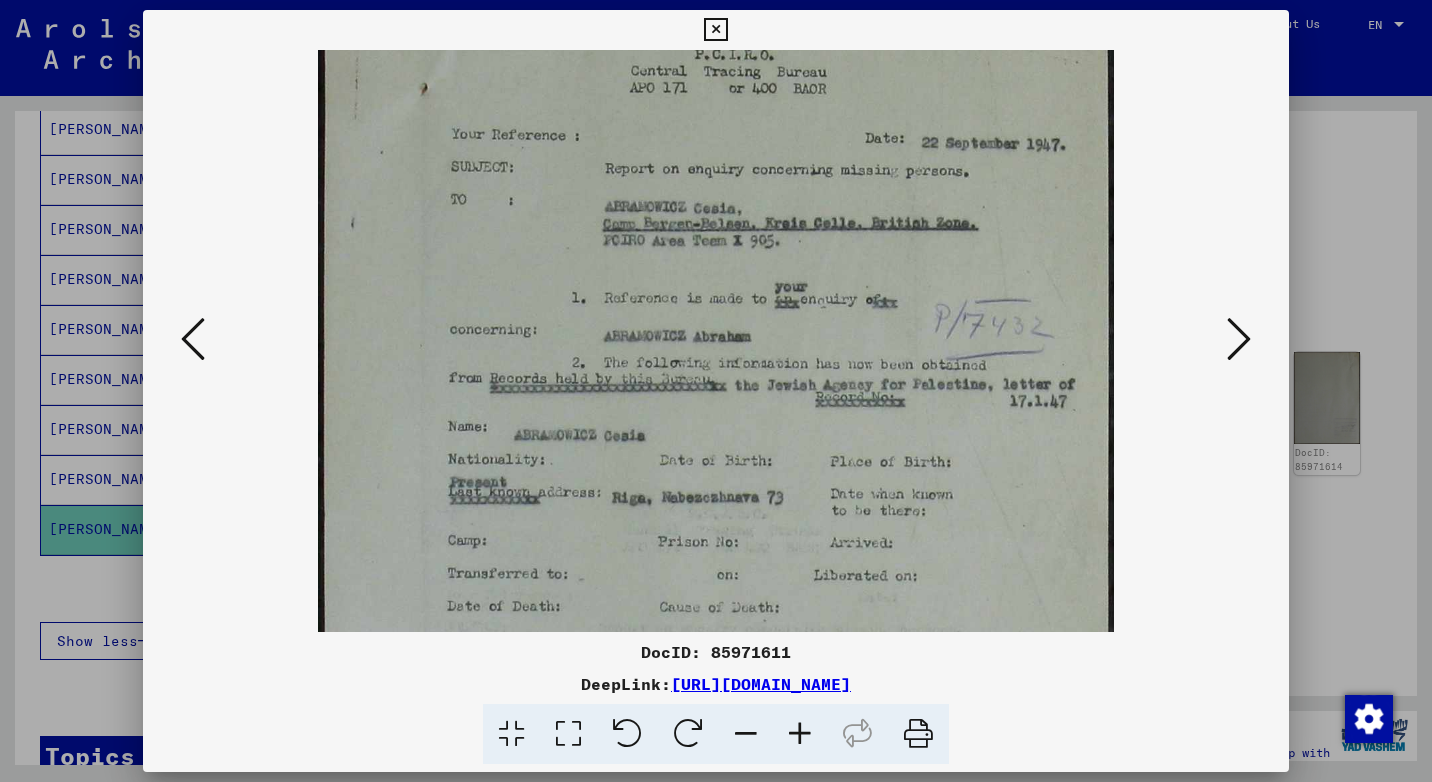 drag, startPoint x: 701, startPoint y: 508, endPoint x: 698, endPoint y: 475, distance: 33.13608 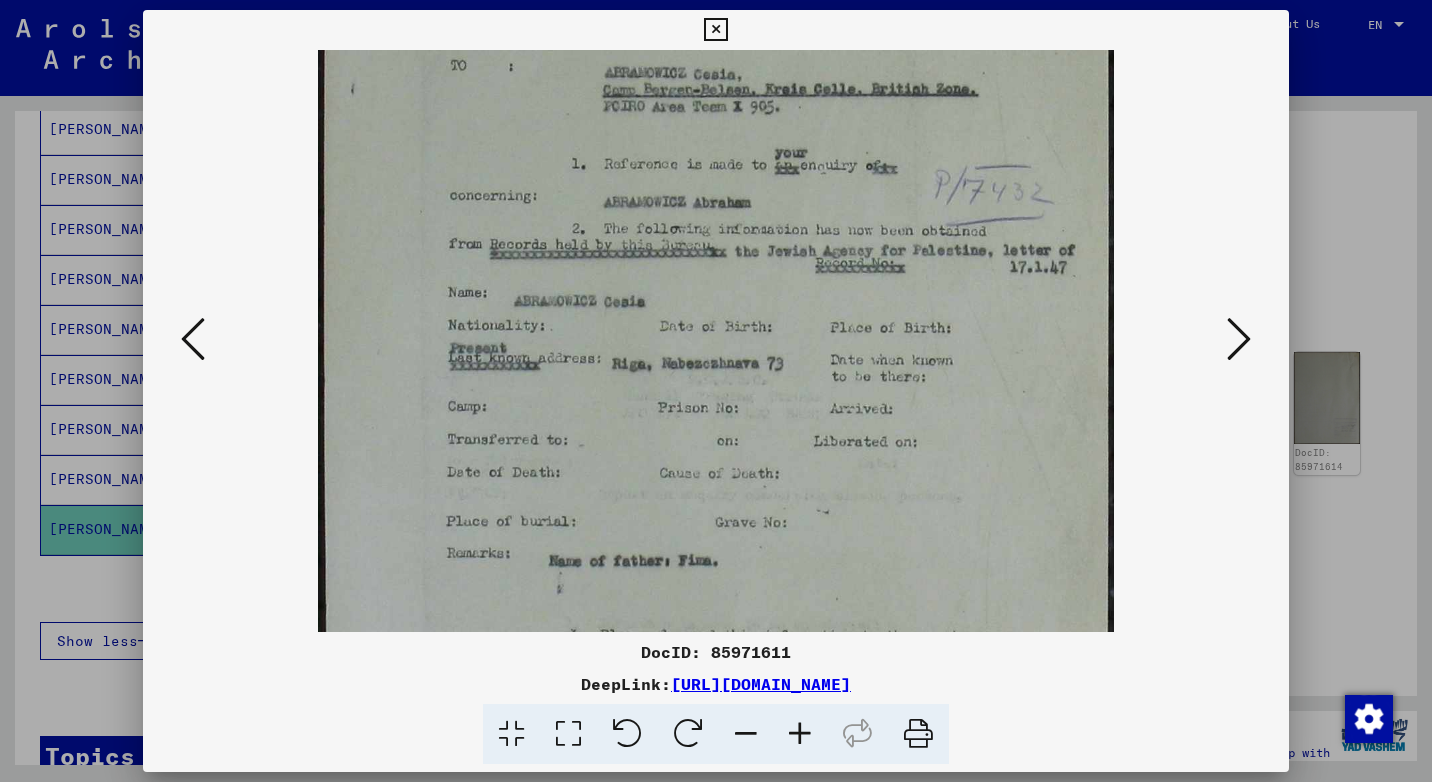 scroll, scrollTop: 284, scrollLeft: 0, axis: vertical 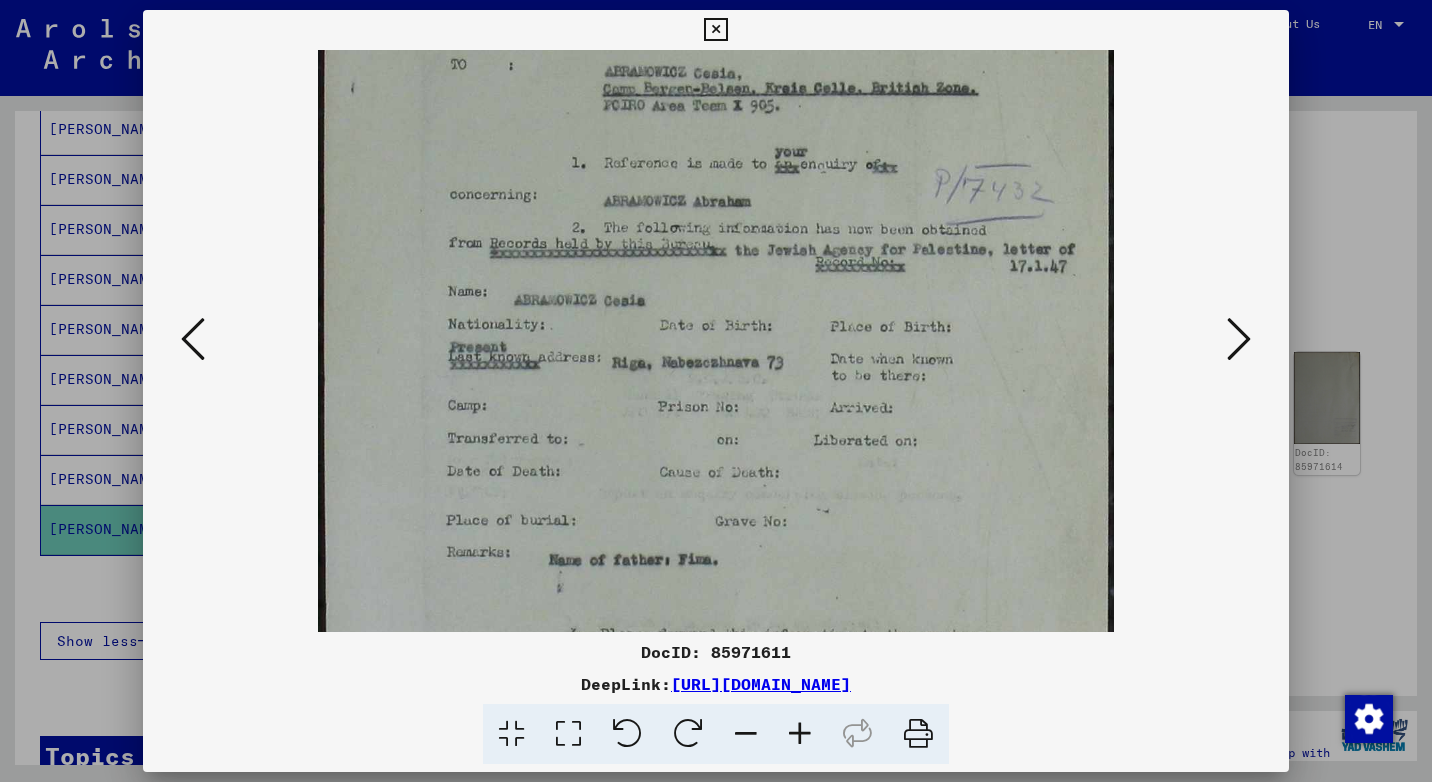 drag, startPoint x: 672, startPoint y: 514, endPoint x: 627, endPoint y: 379, distance: 142.30249 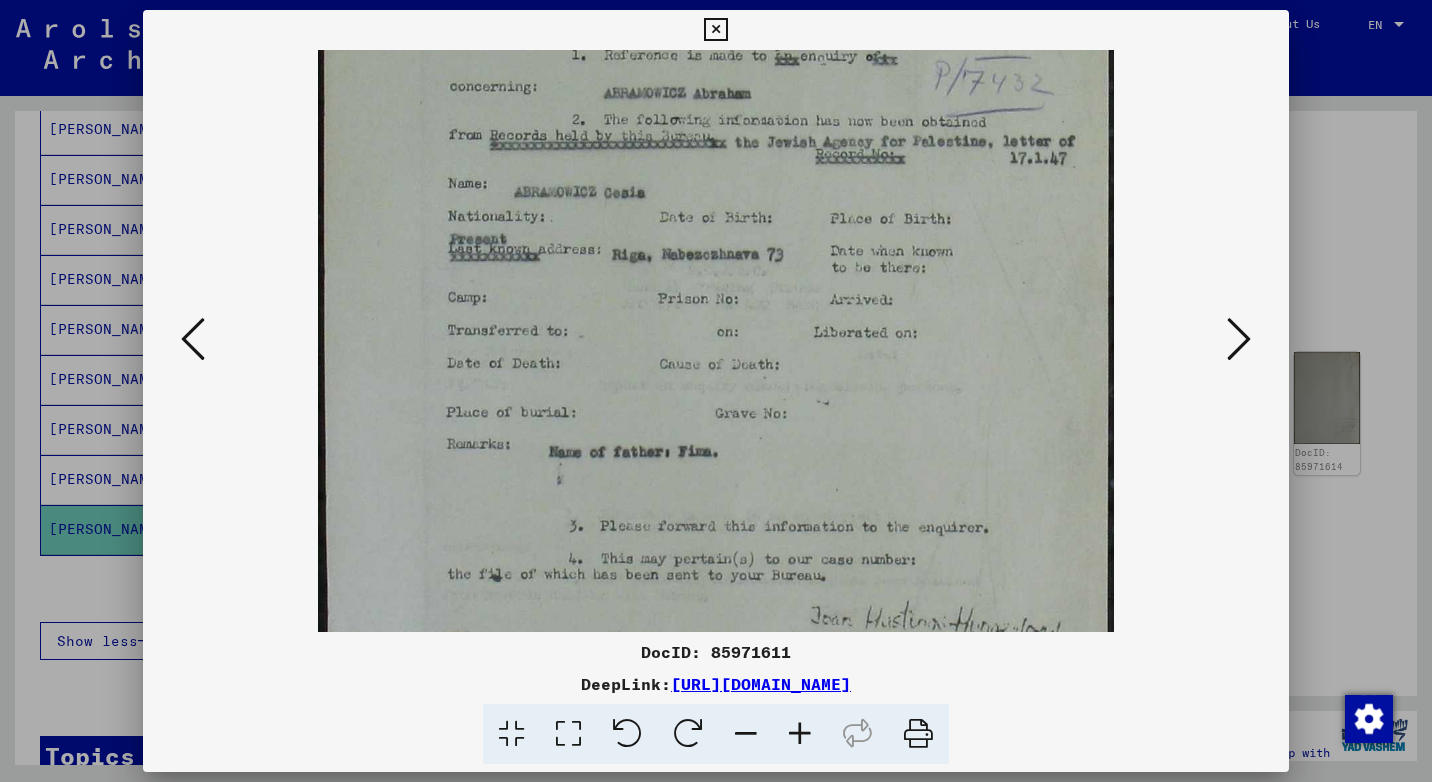 drag, startPoint x: 621, startPoint y: 447, endPoint x: 601, endPoint y: 339, distance: 109.83624 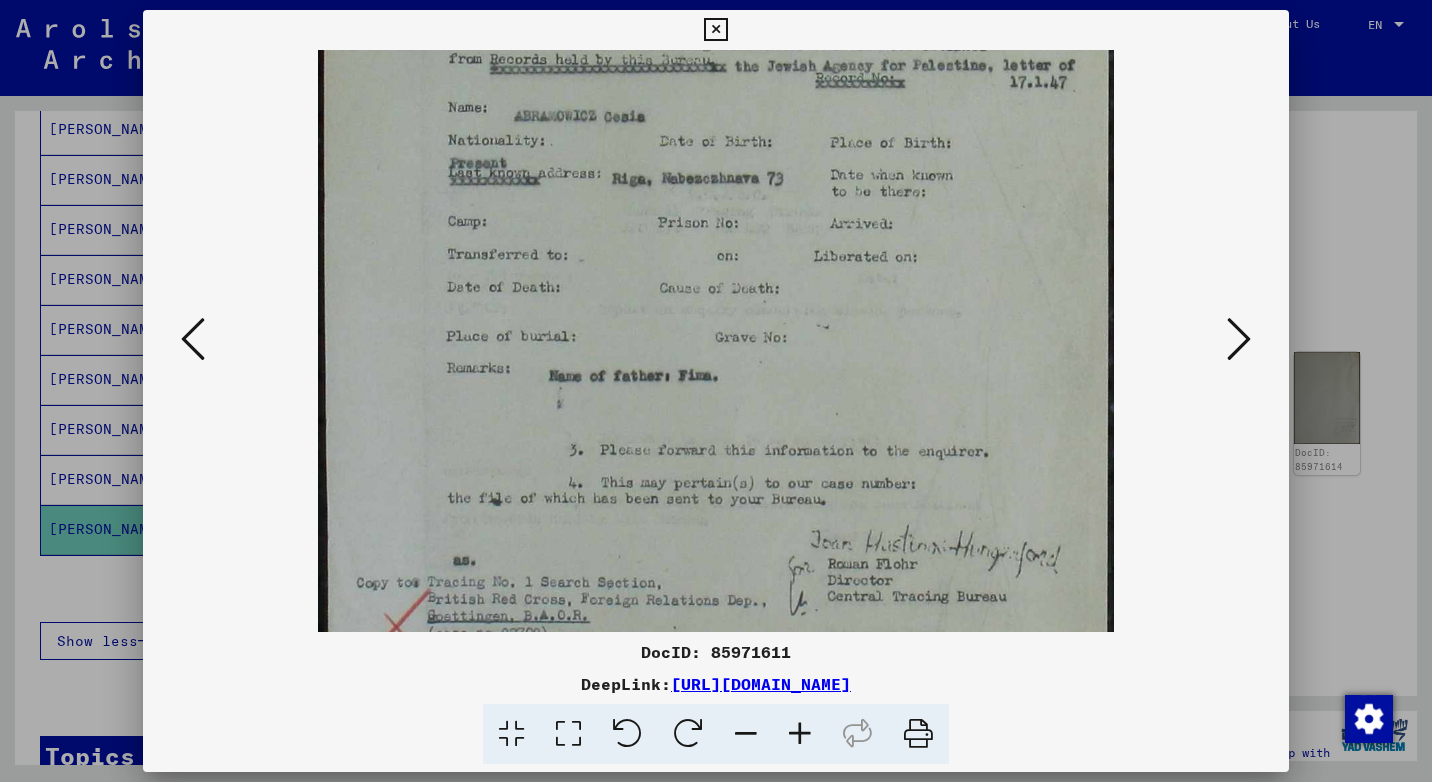 drag, startPoint x: 647, startPoint y: 432, endPoint x: 644, endPoint y: 362, distance: 70.064255 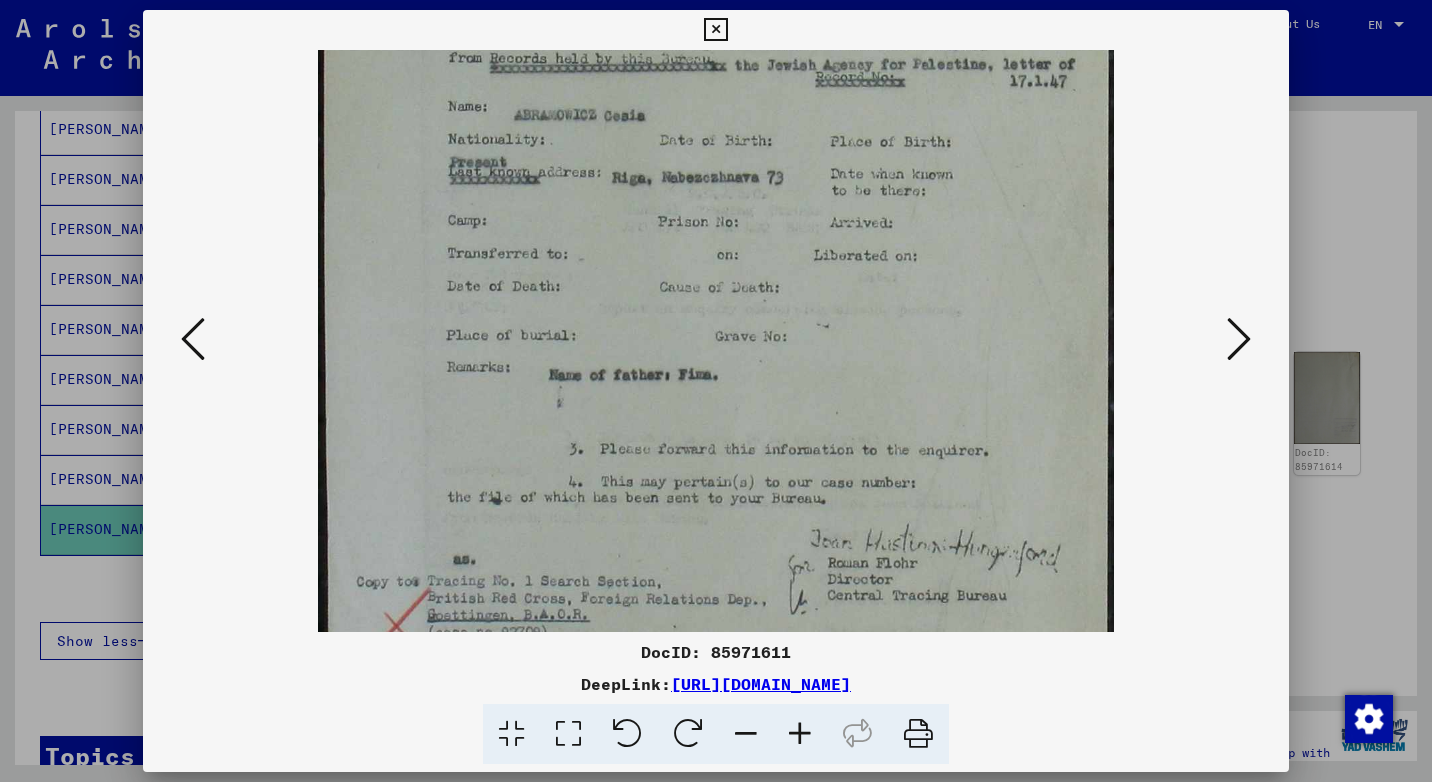 click at bounding box center (1239, 340) 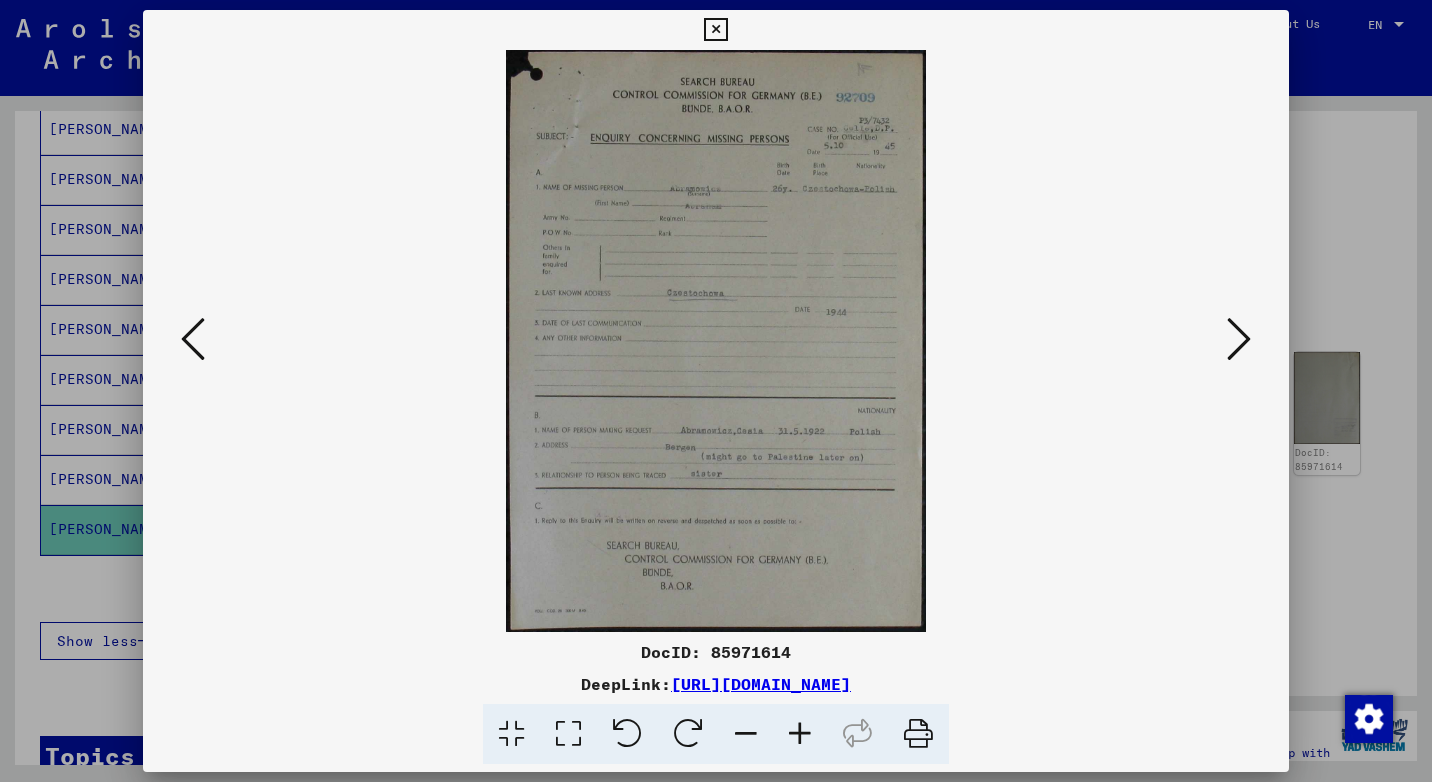 click at bounding box center [800, 734] 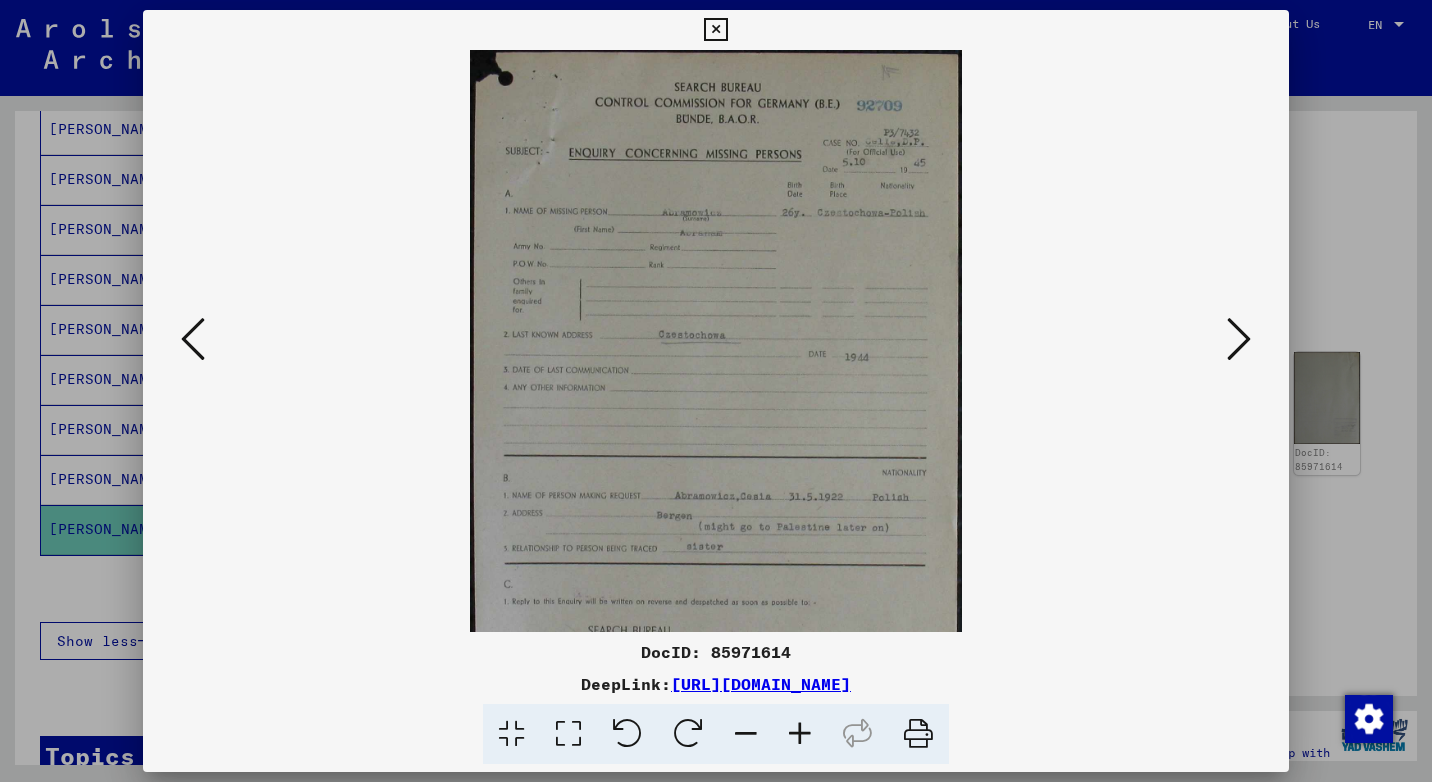 click at bounding box center (800, 734) 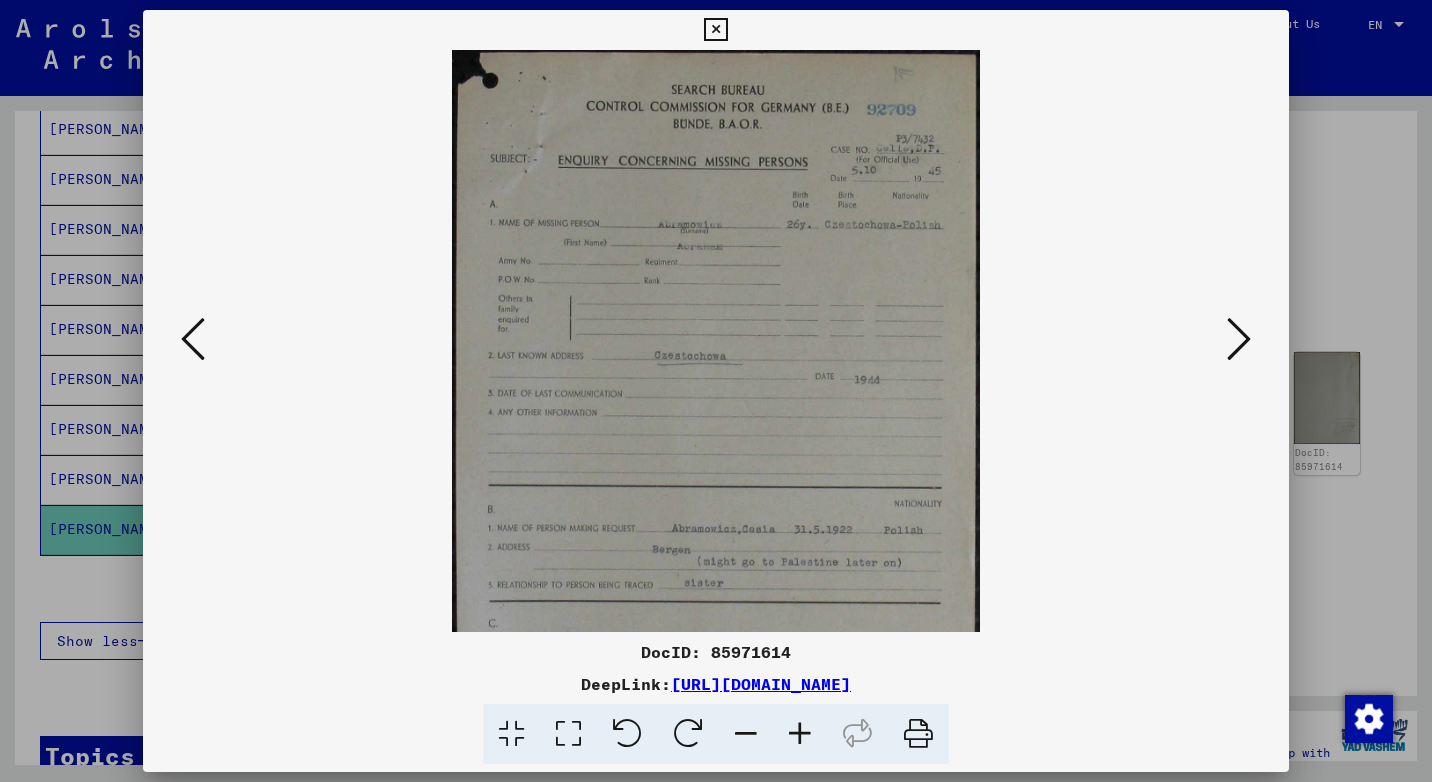 click at bounding box center (800, 734) 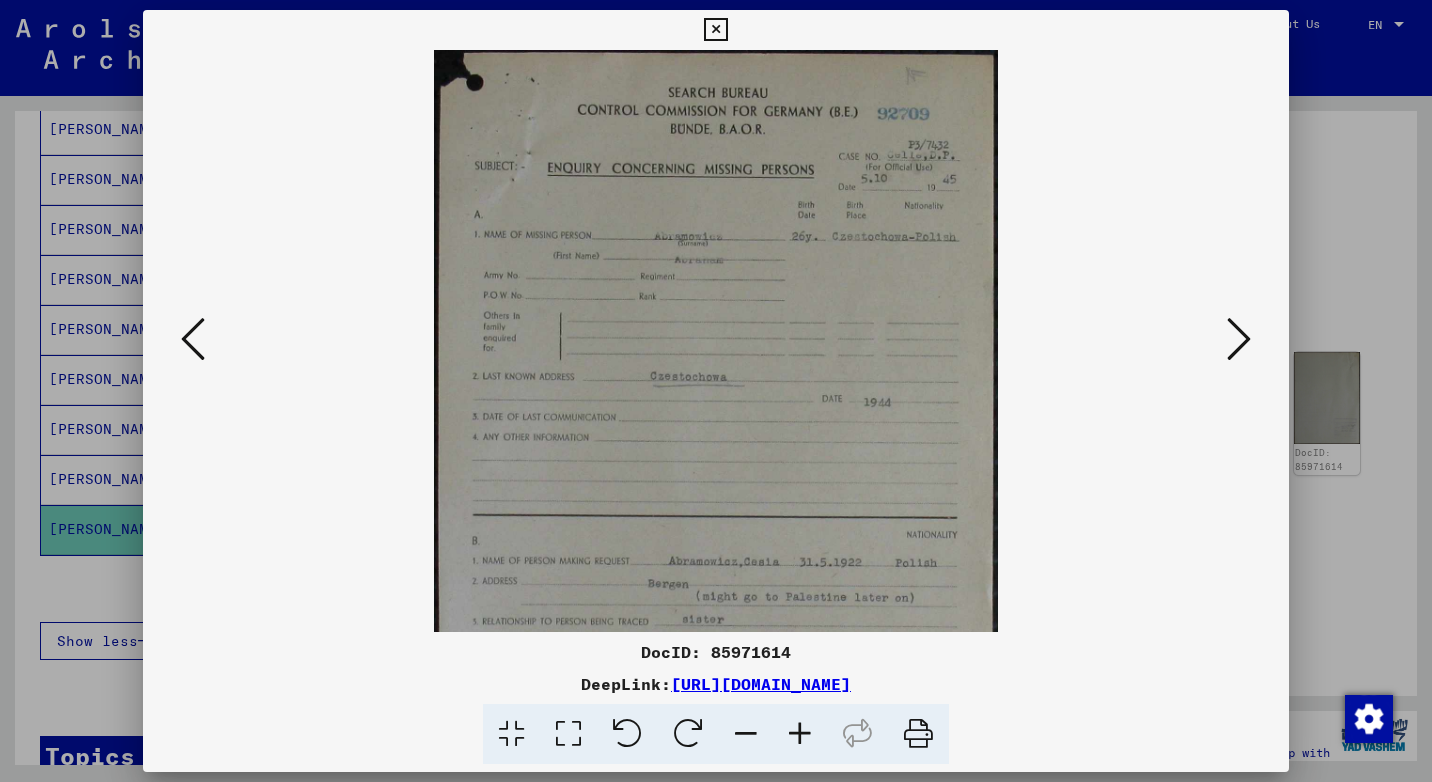 click at bounding box center (800, 734) 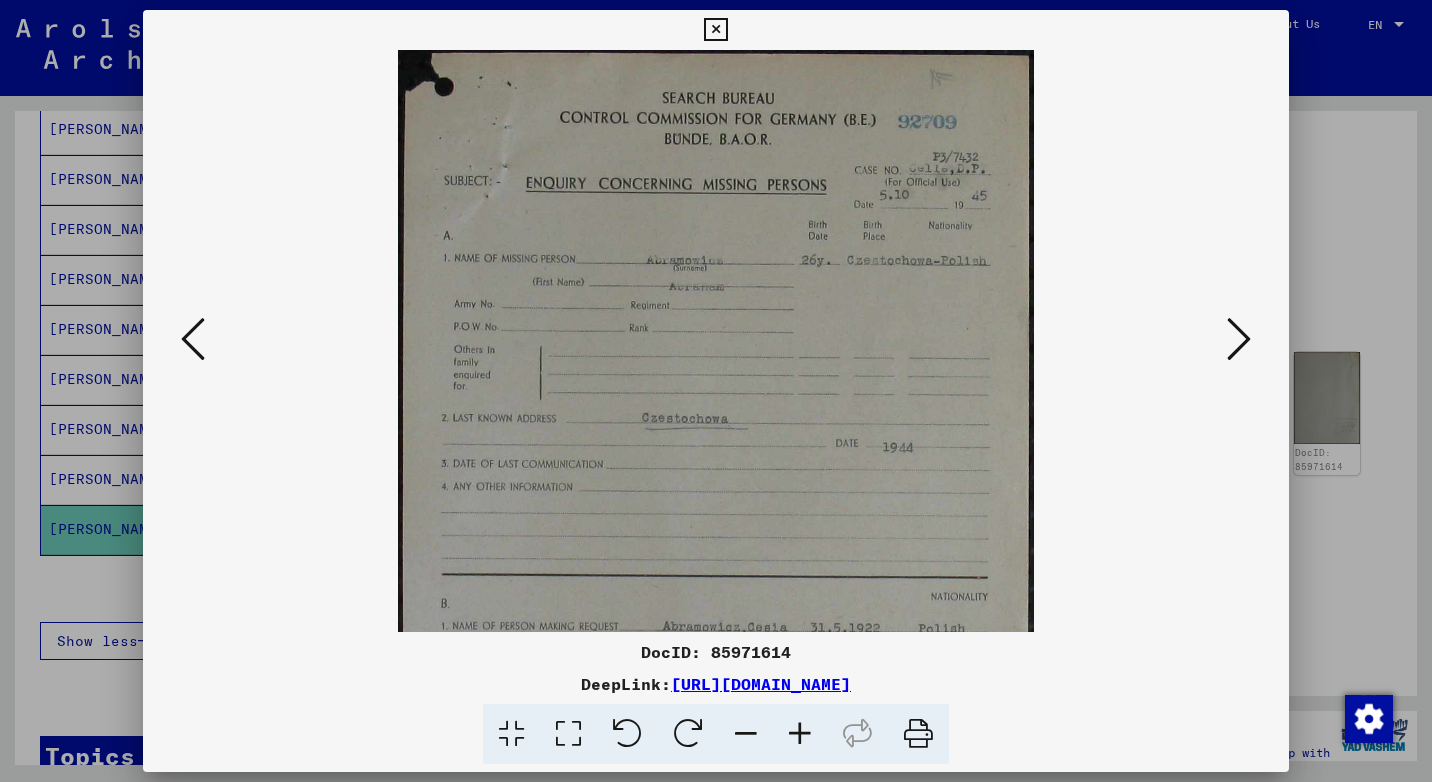 click at bounding box center (800, 734) 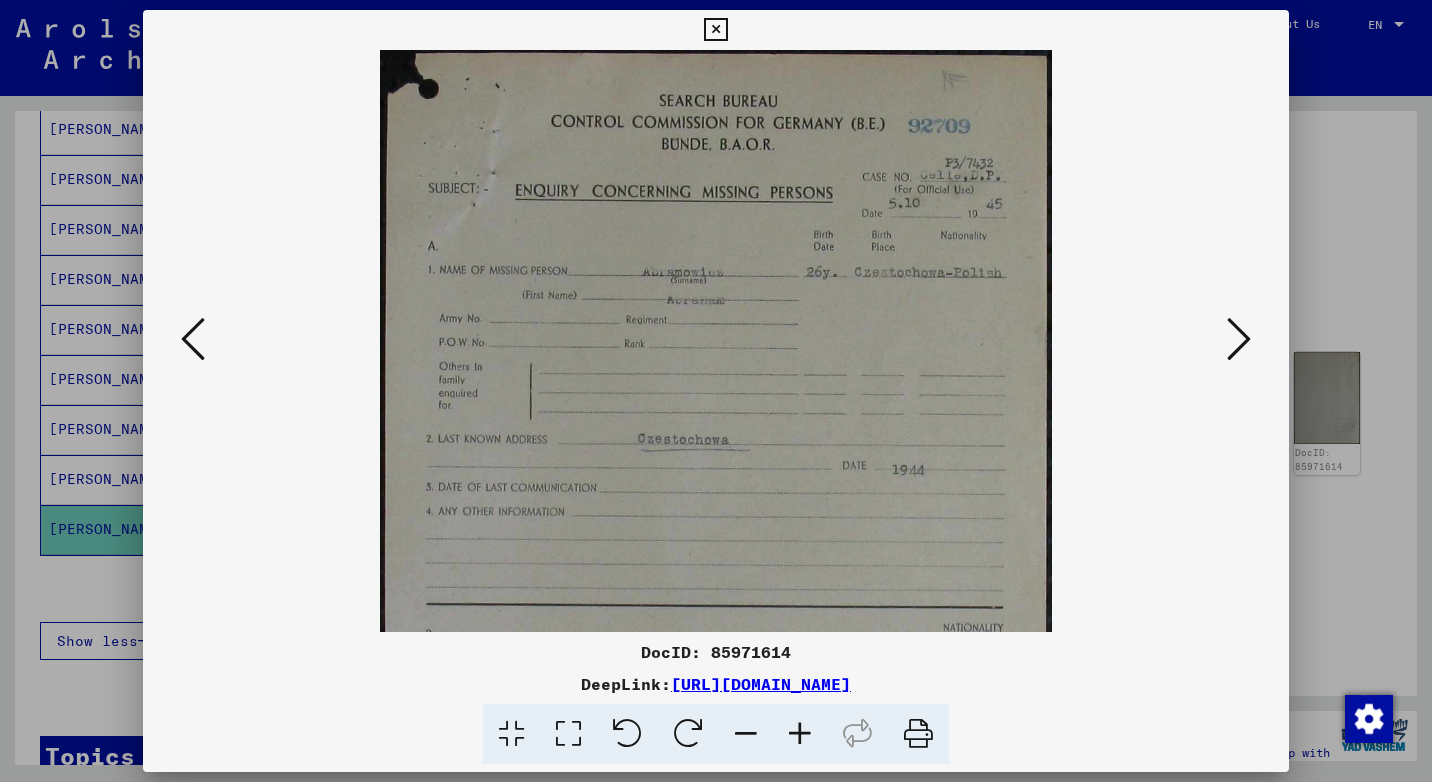 click at bounding box center [800, 734] 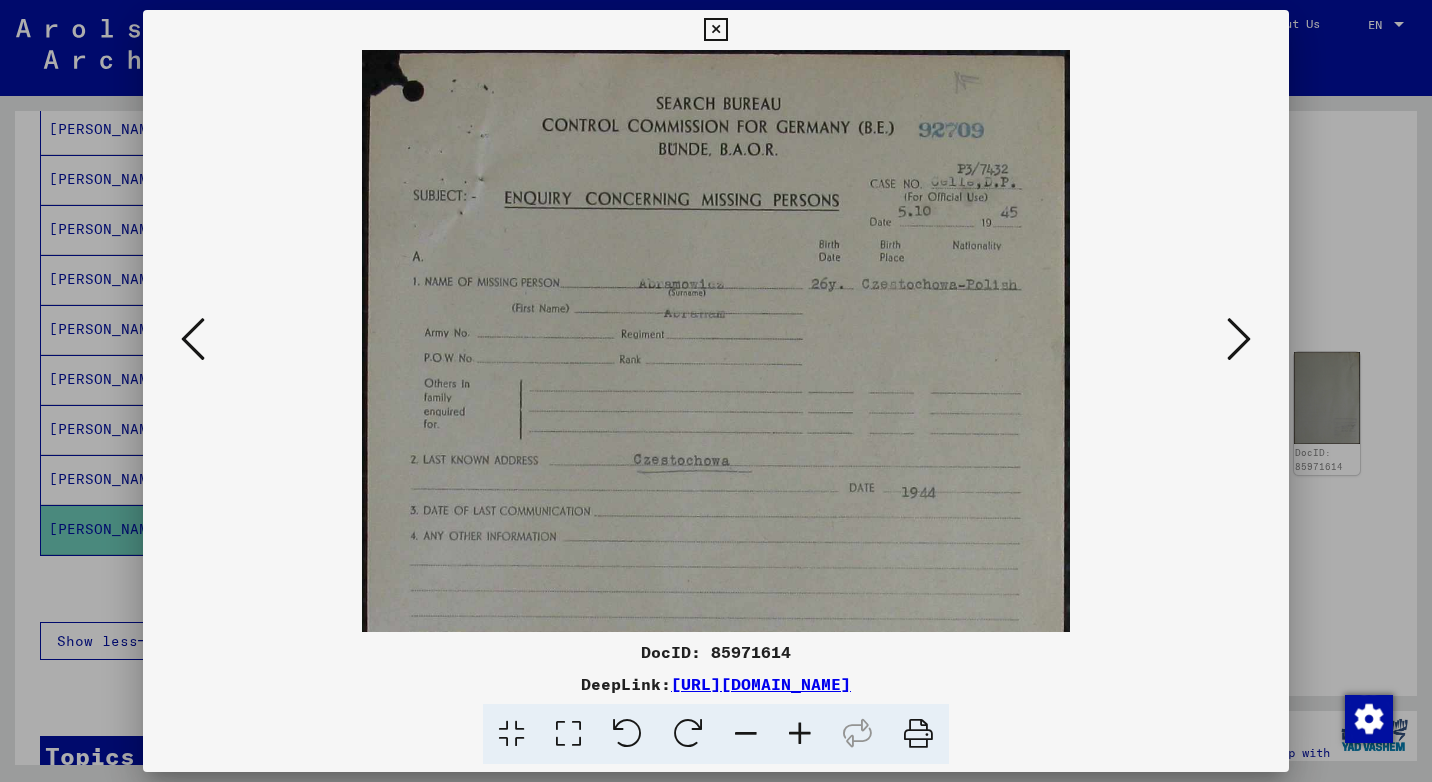 click at bounding box center [800, 734] 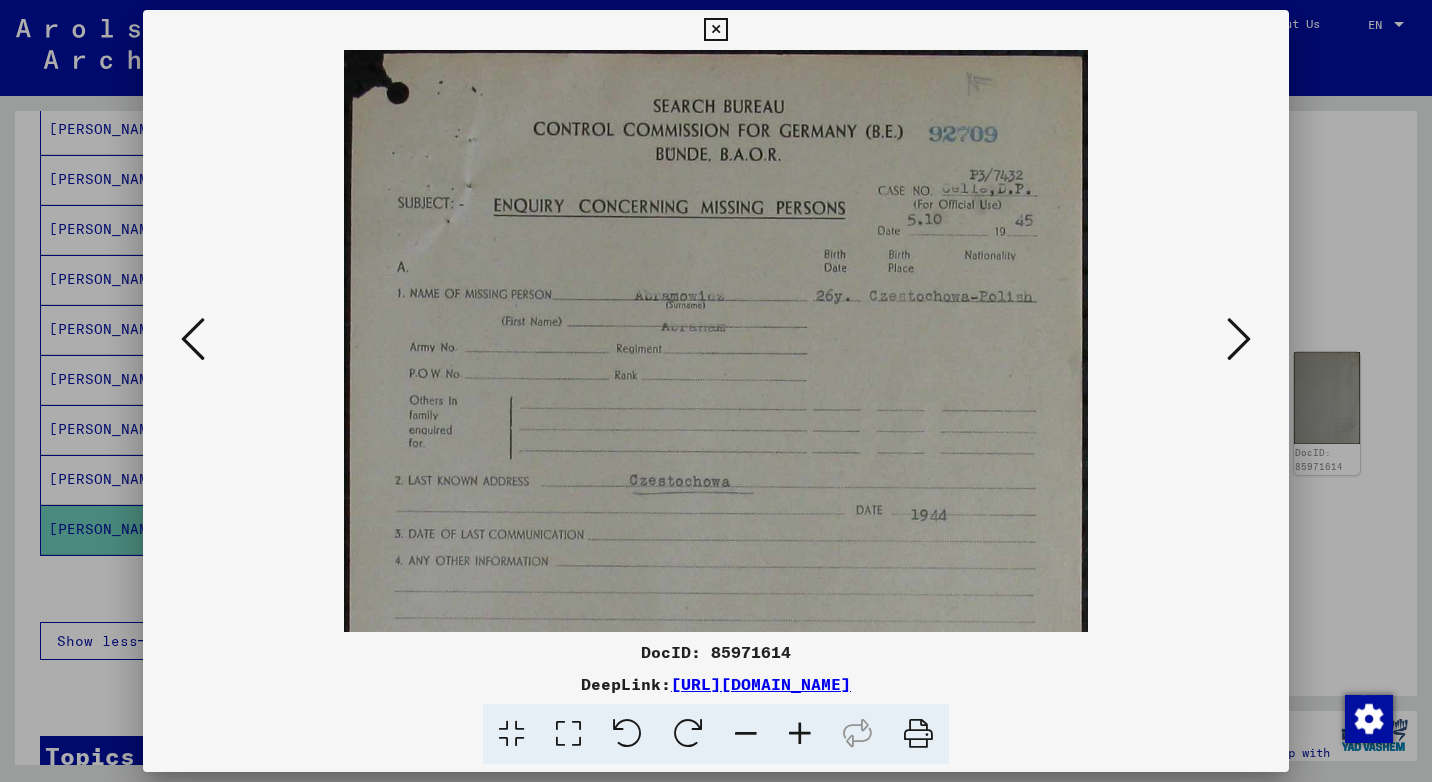click at bounding box center (800, 734) 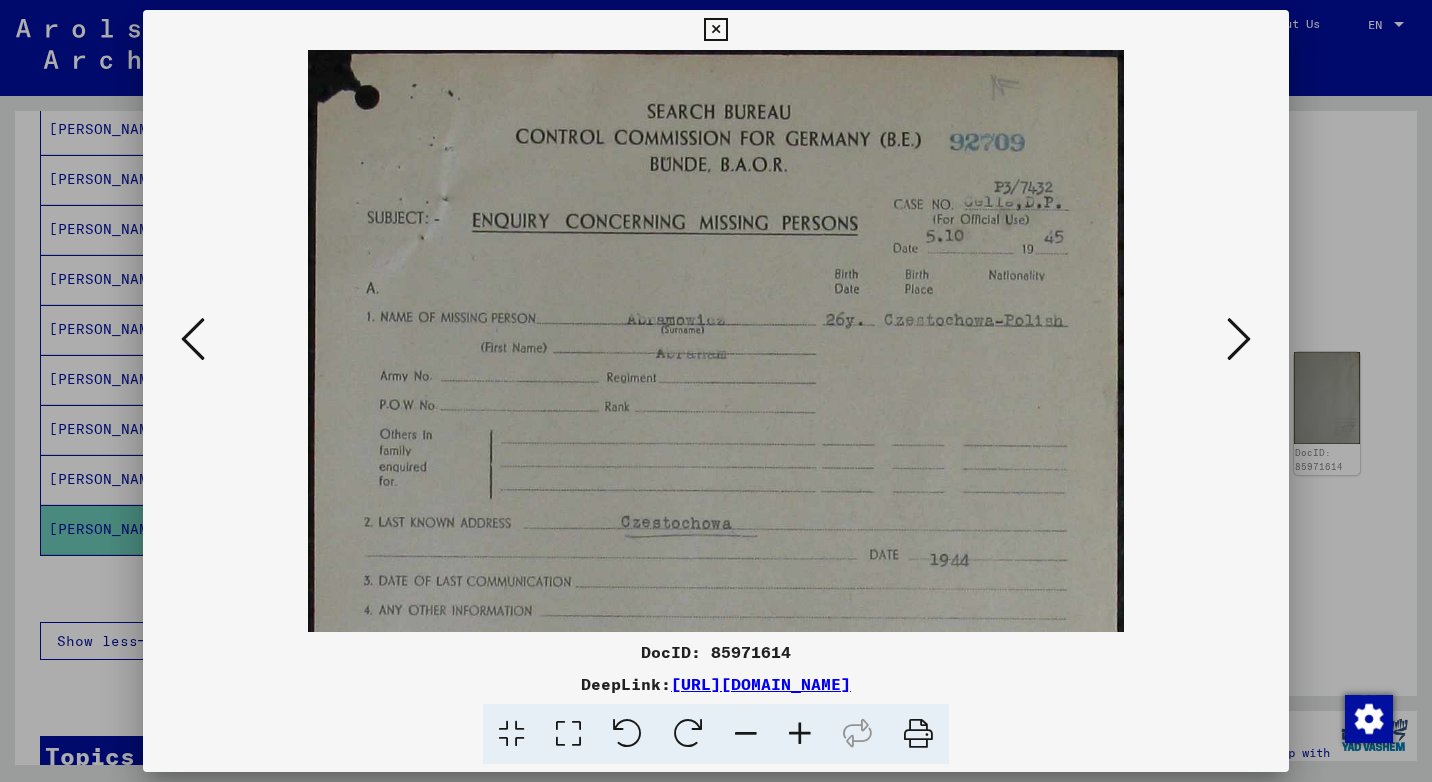 click at bounding box center (1239, 340) 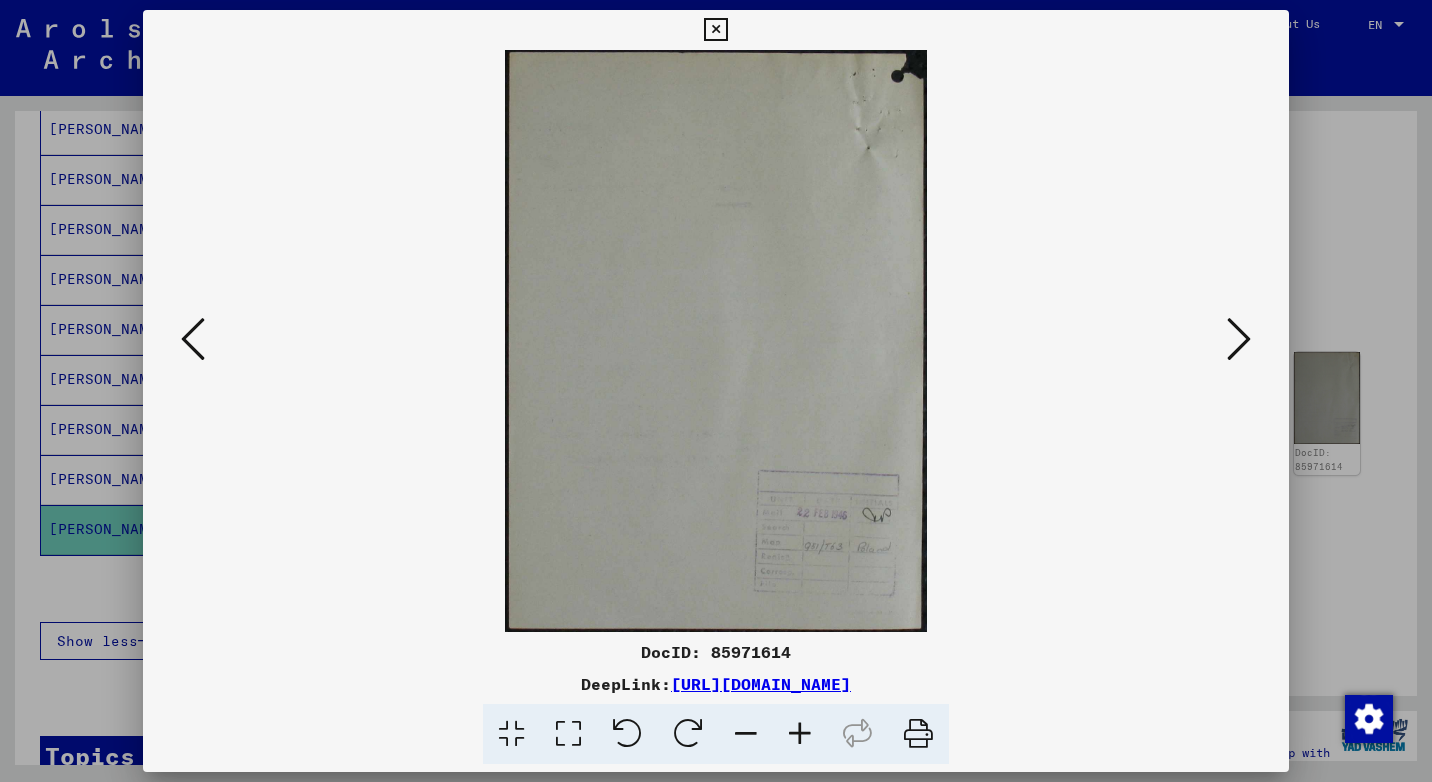 click at bounding box center [1239, 339] 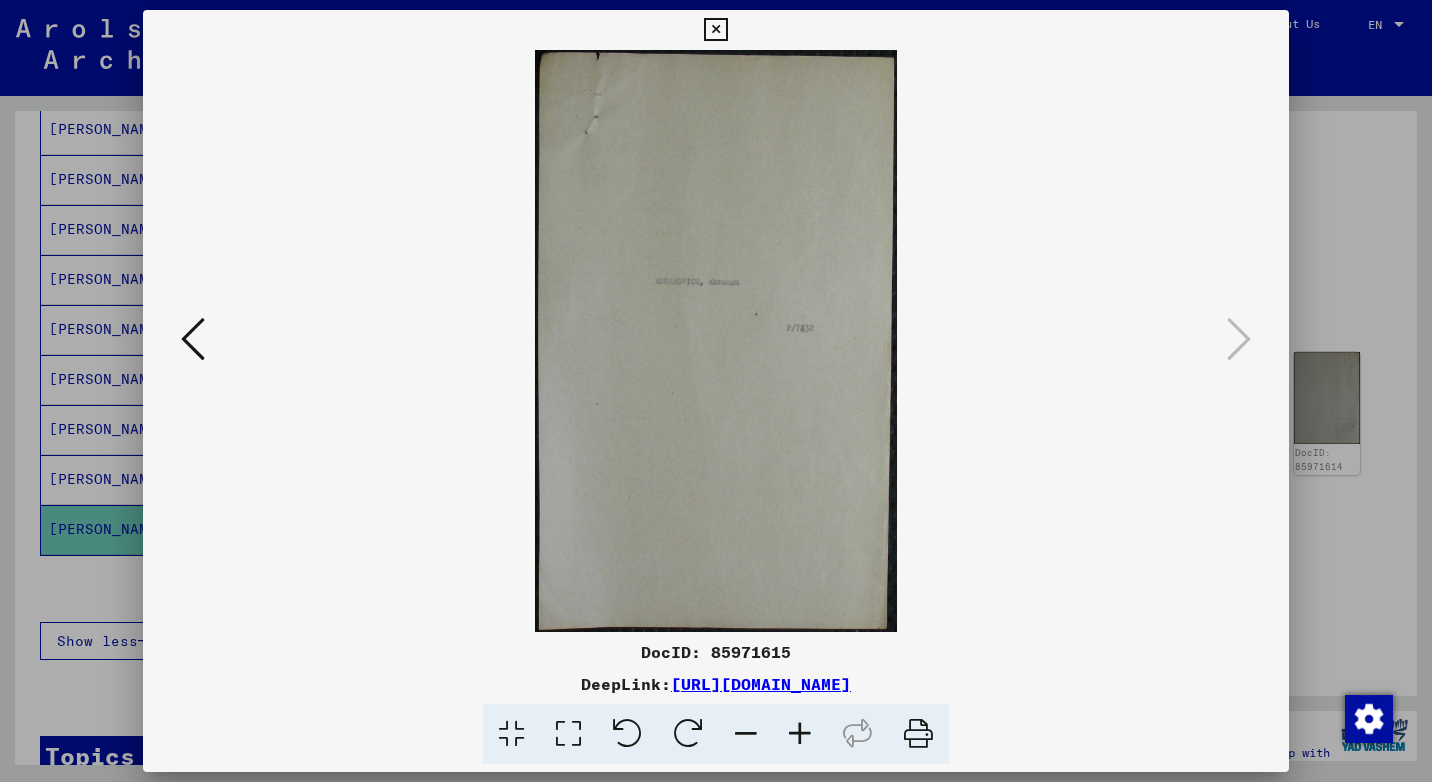 click at bounding box center (193, 339) 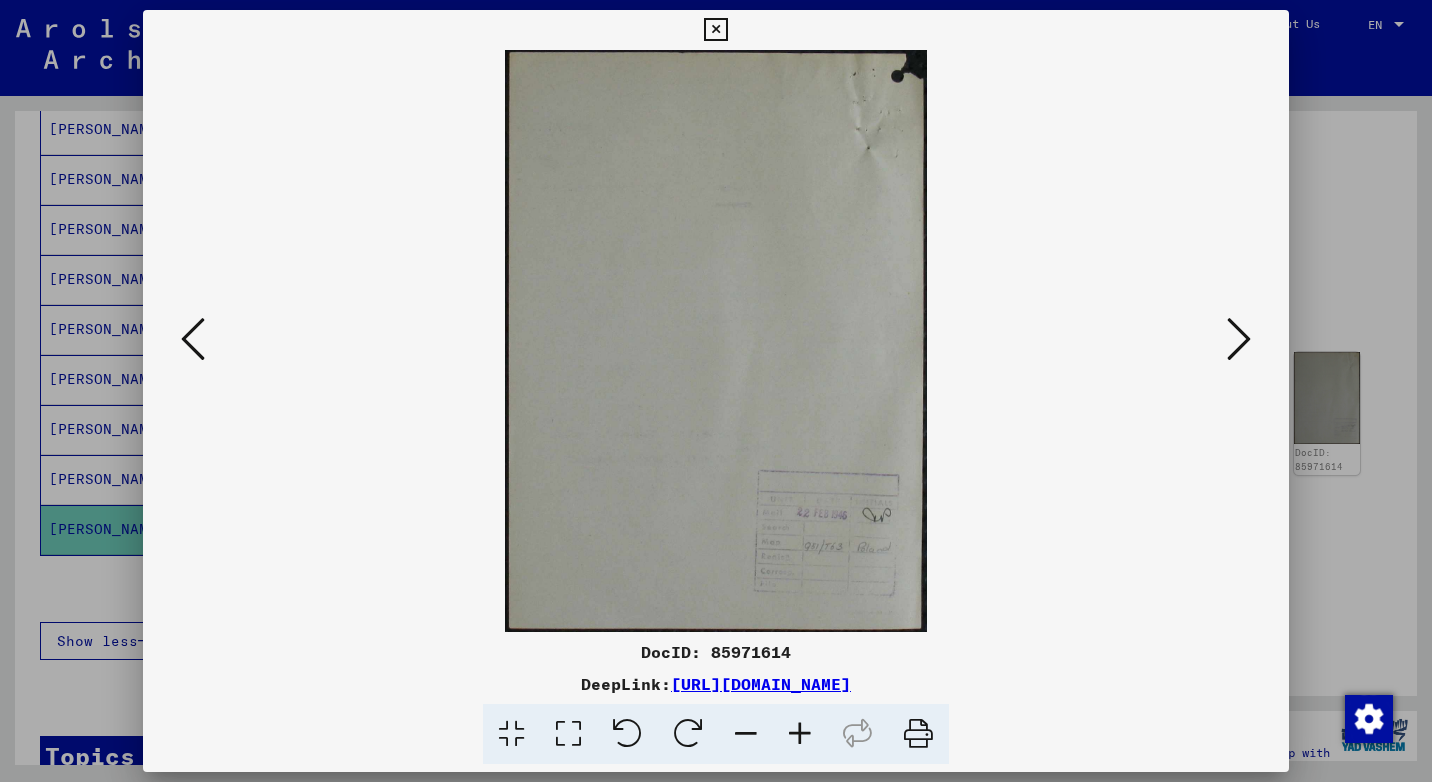 click at bounding box center [193, 339] 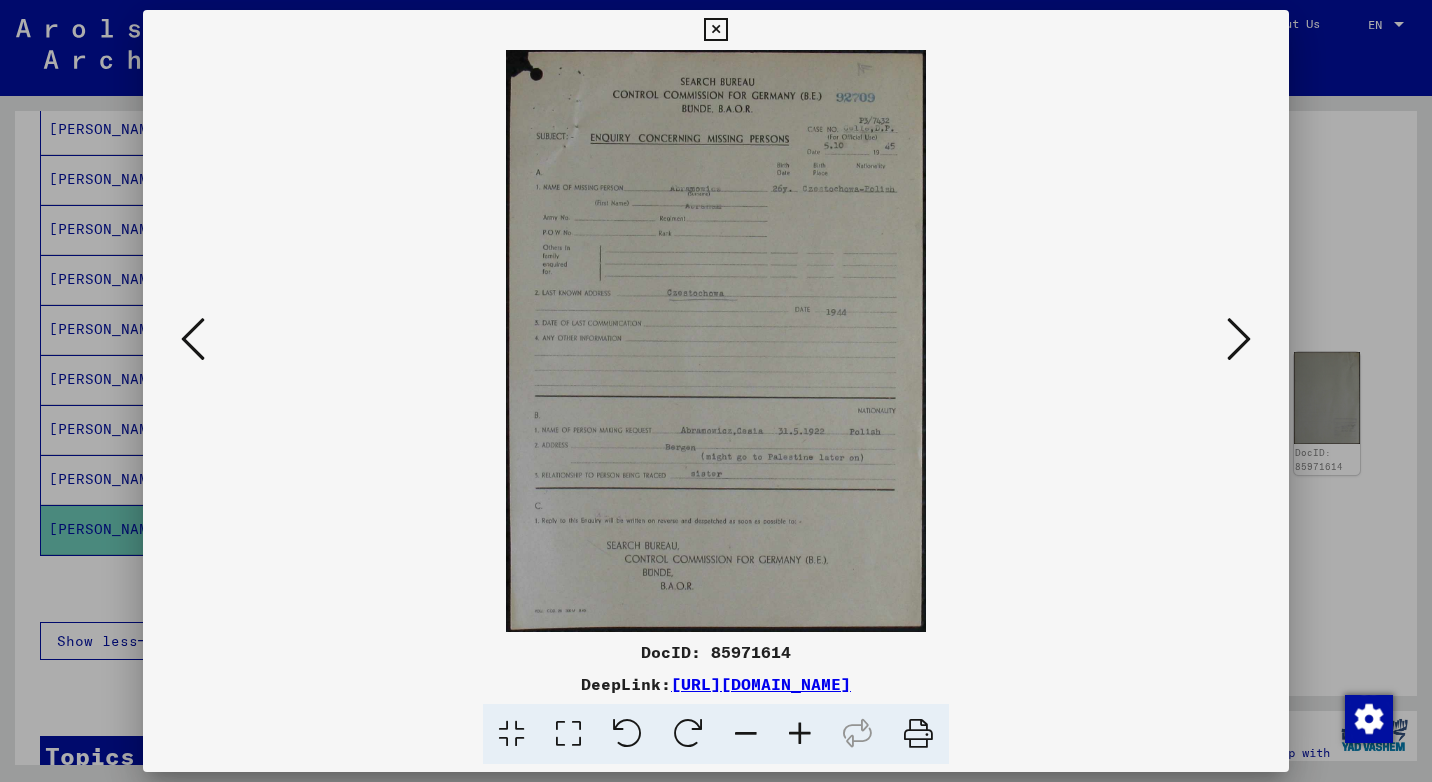 click at bounding box center (193, 339) 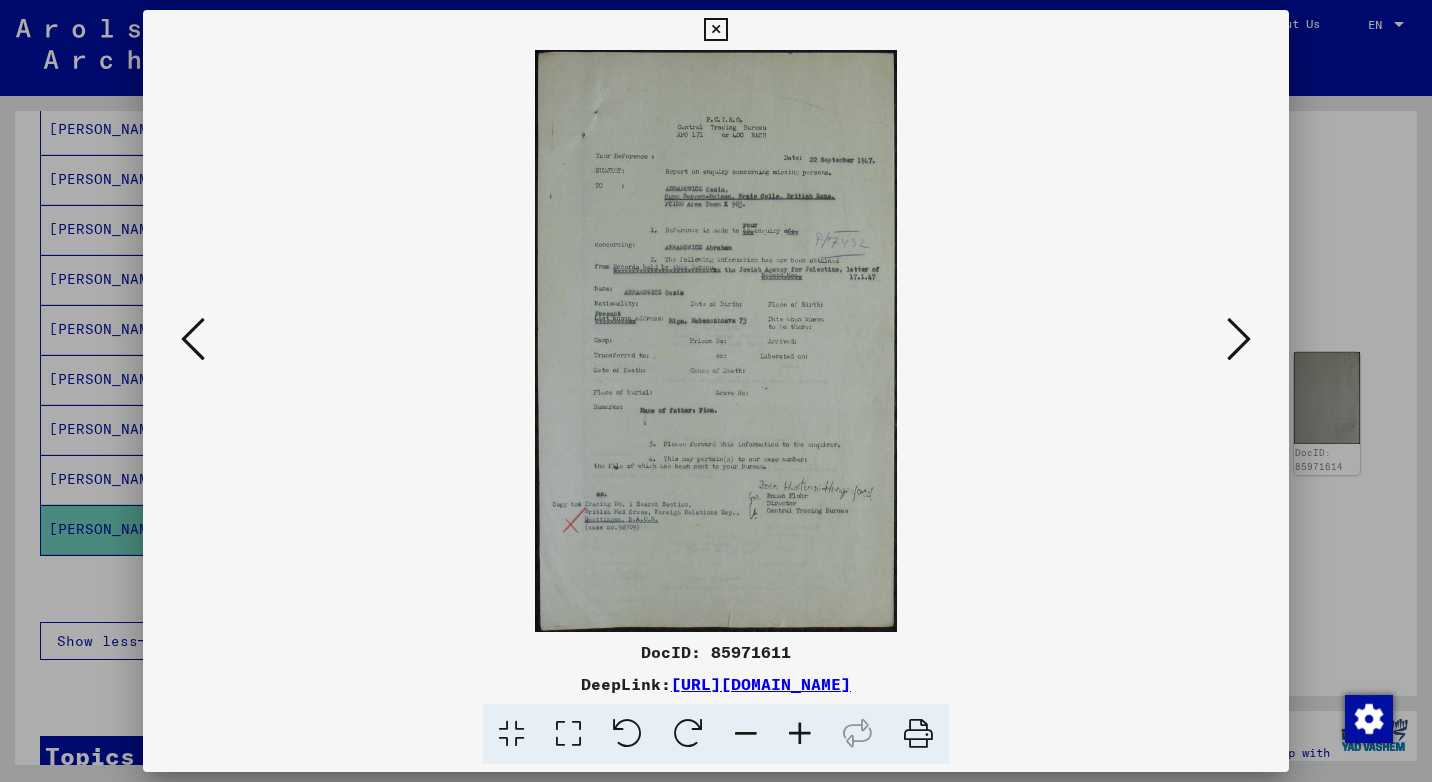 click at bounding box center [193, 339] 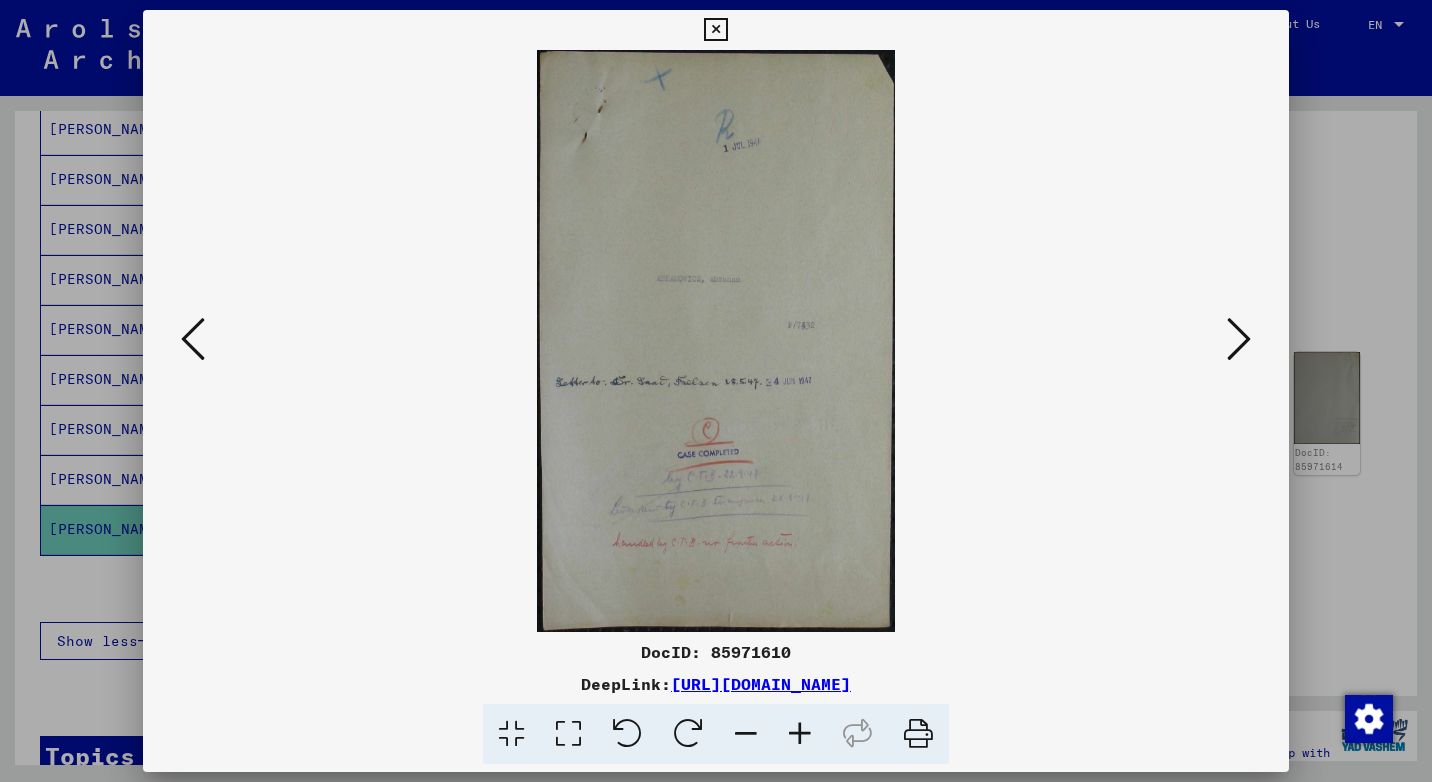 click at bounding box center [193, 339] 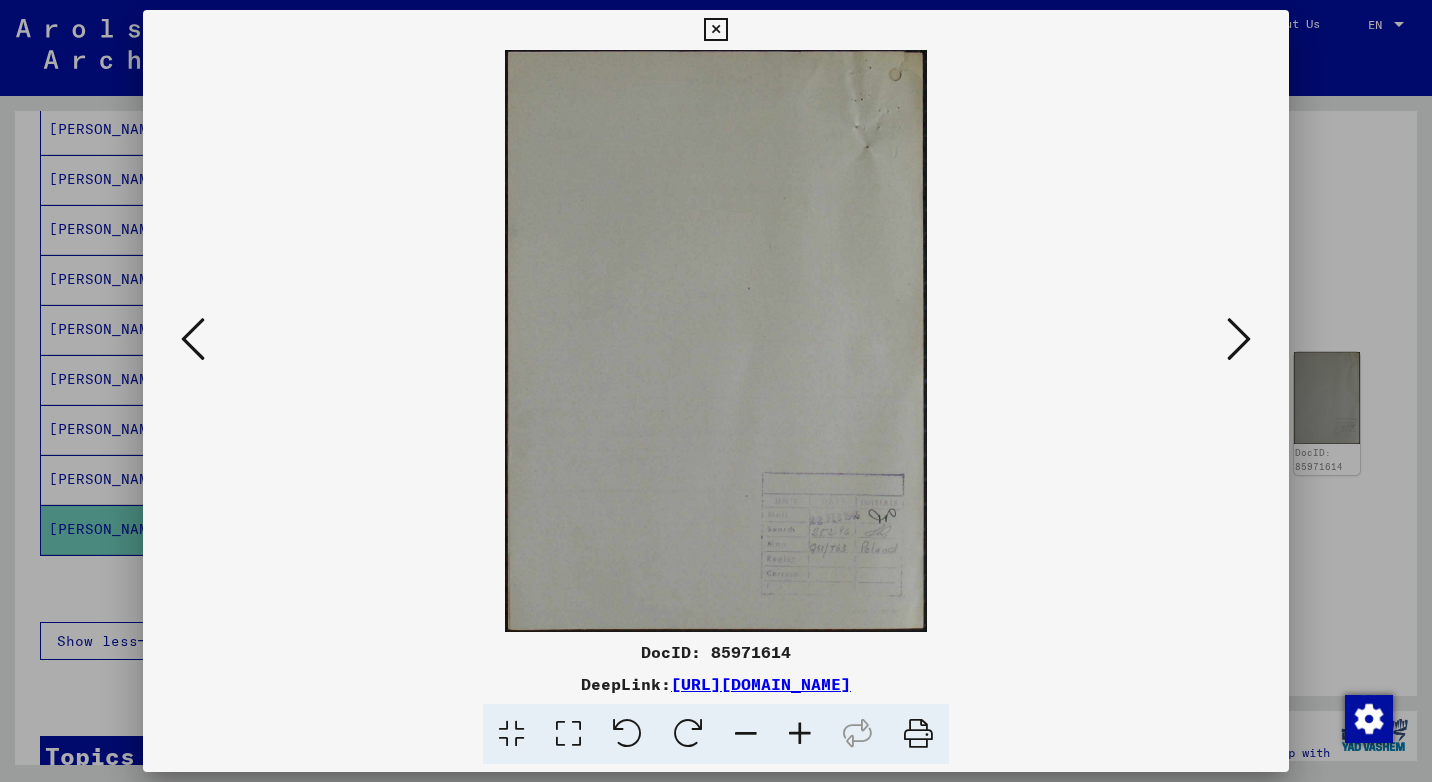 click at bounding box center (193, 339) 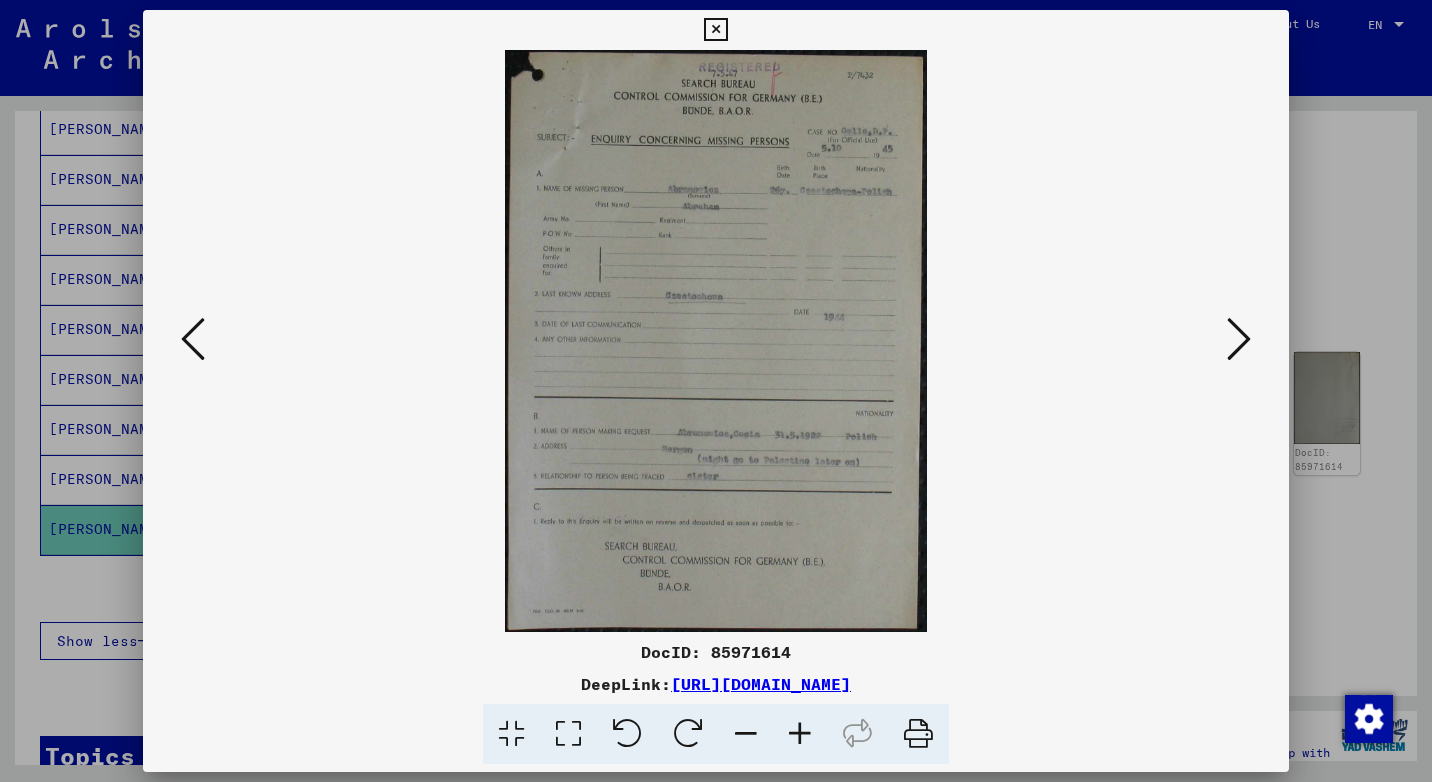 click at bounding box center (193, 339) 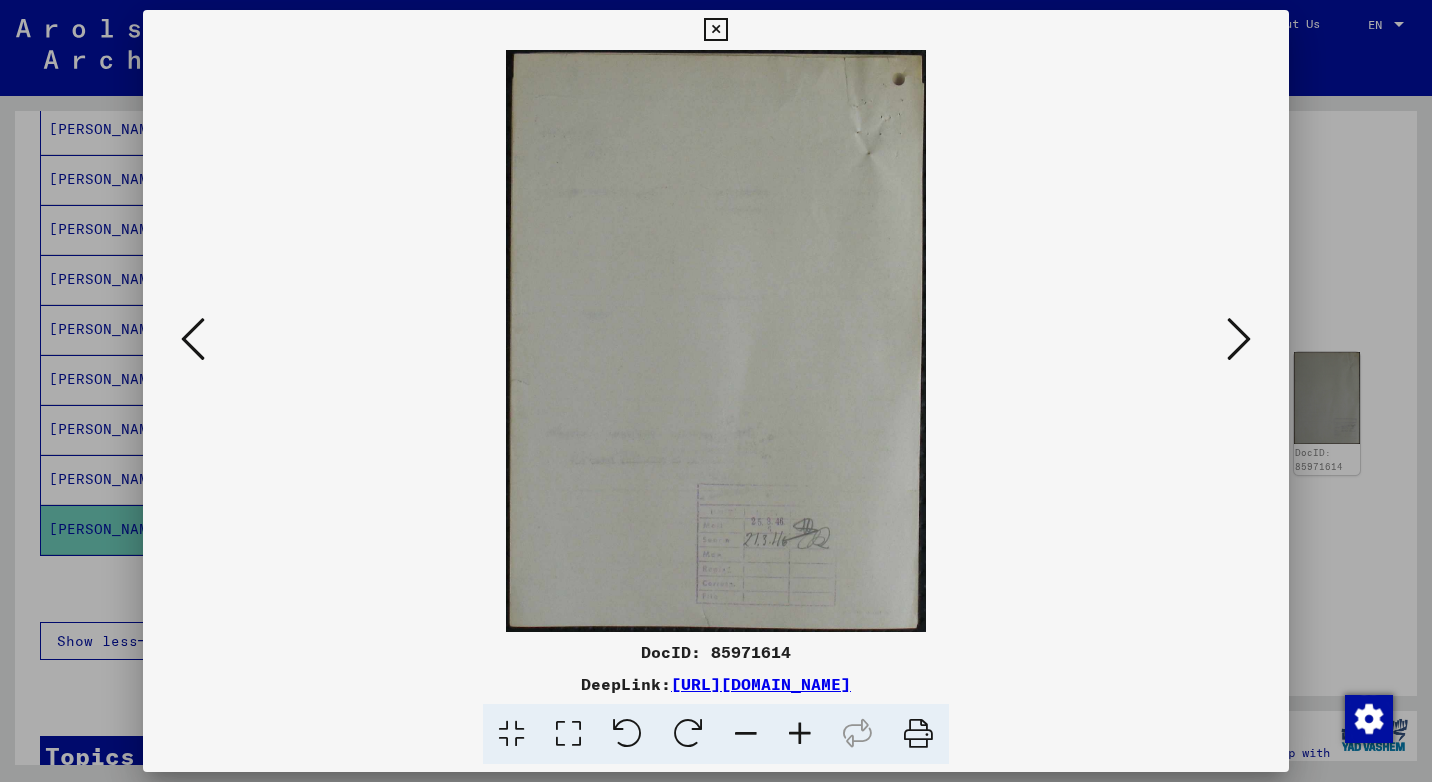 click at bounding box center (193, 339) 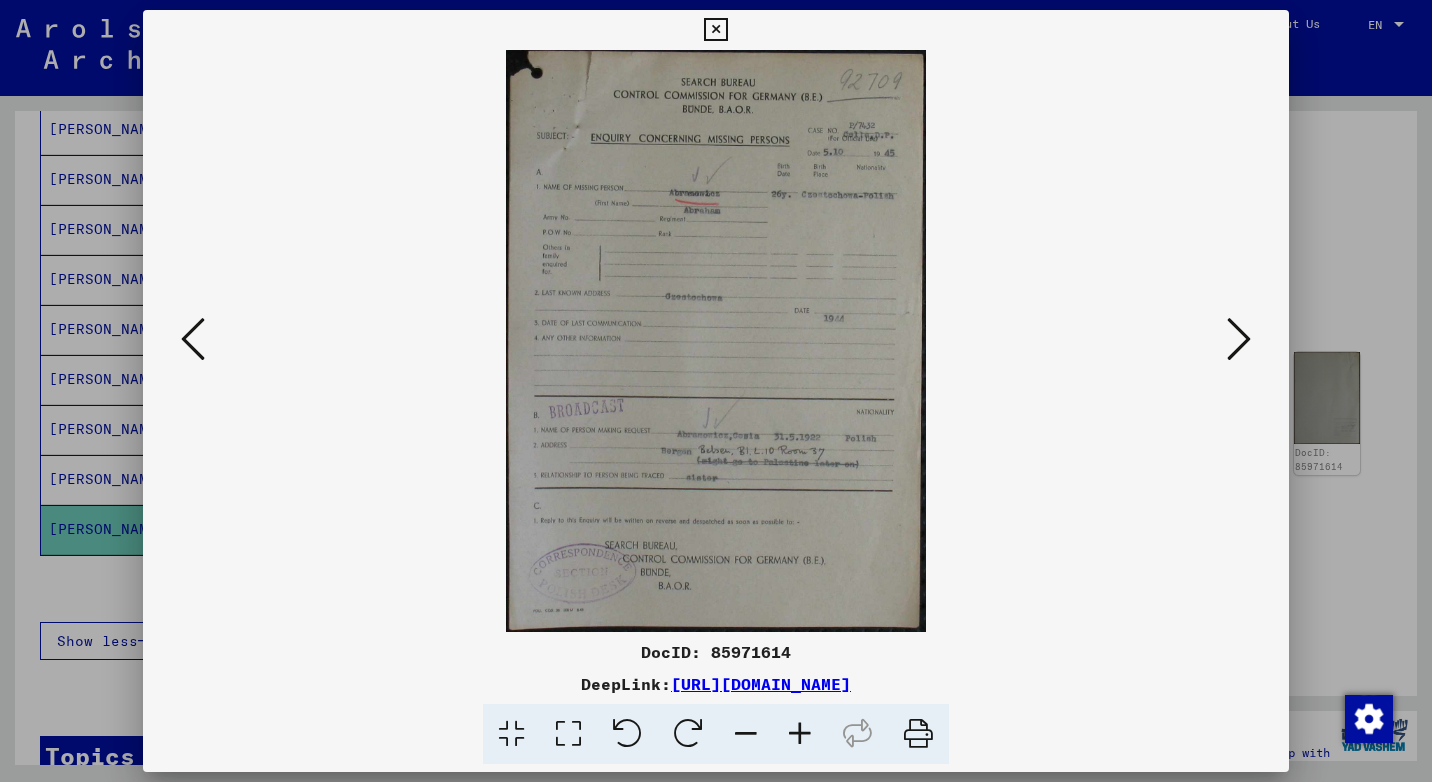 click at bounding box center (193, 339) 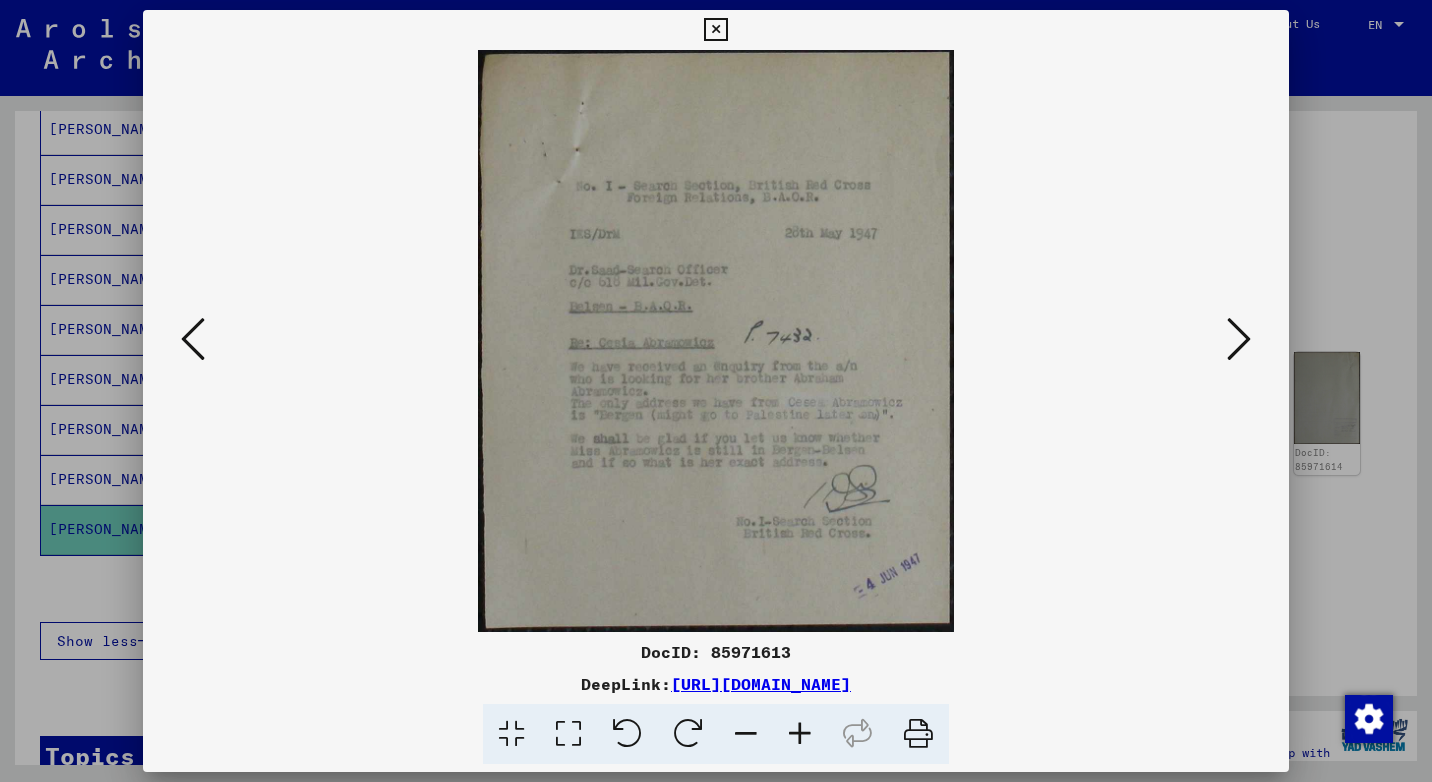 click at bounding box center (193, 339) 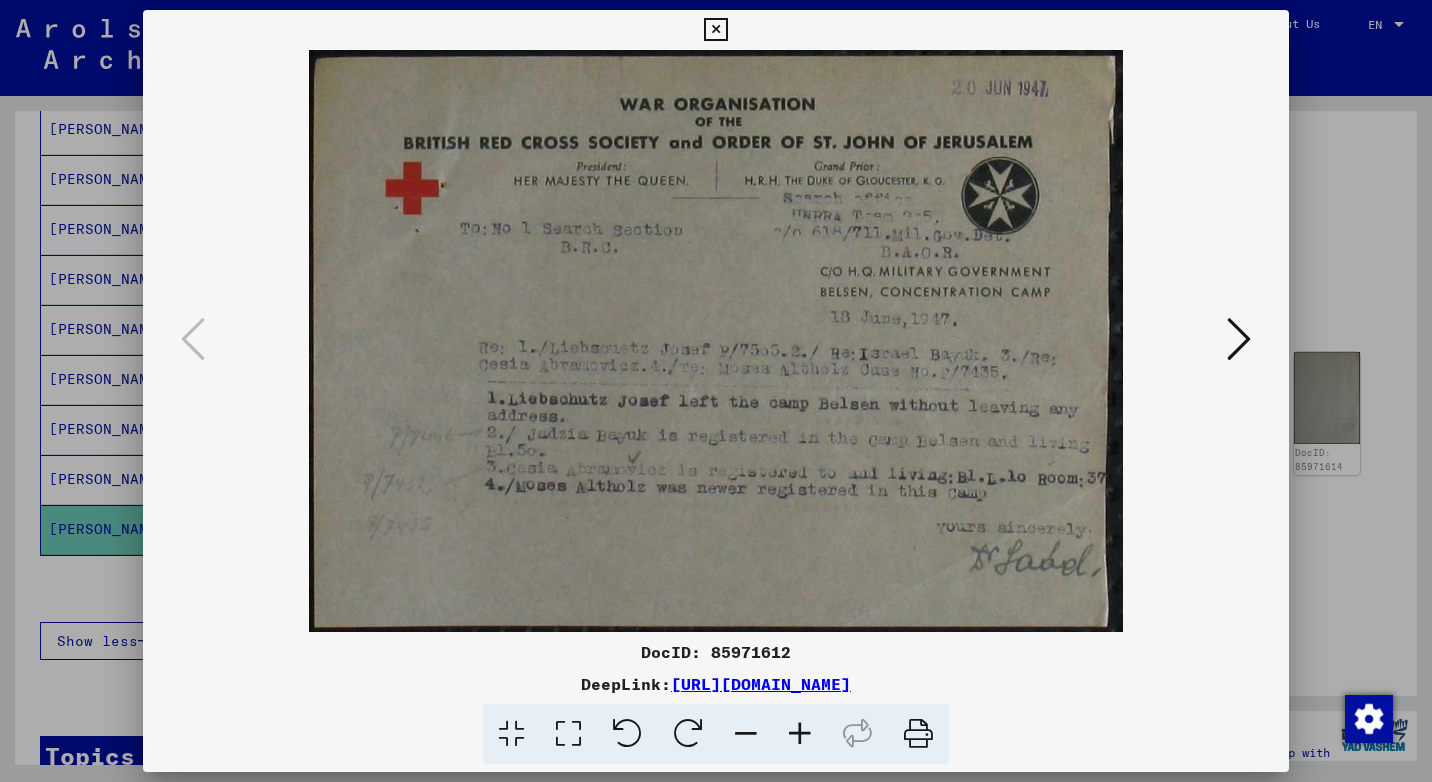click at bounding box center (715, 30) 